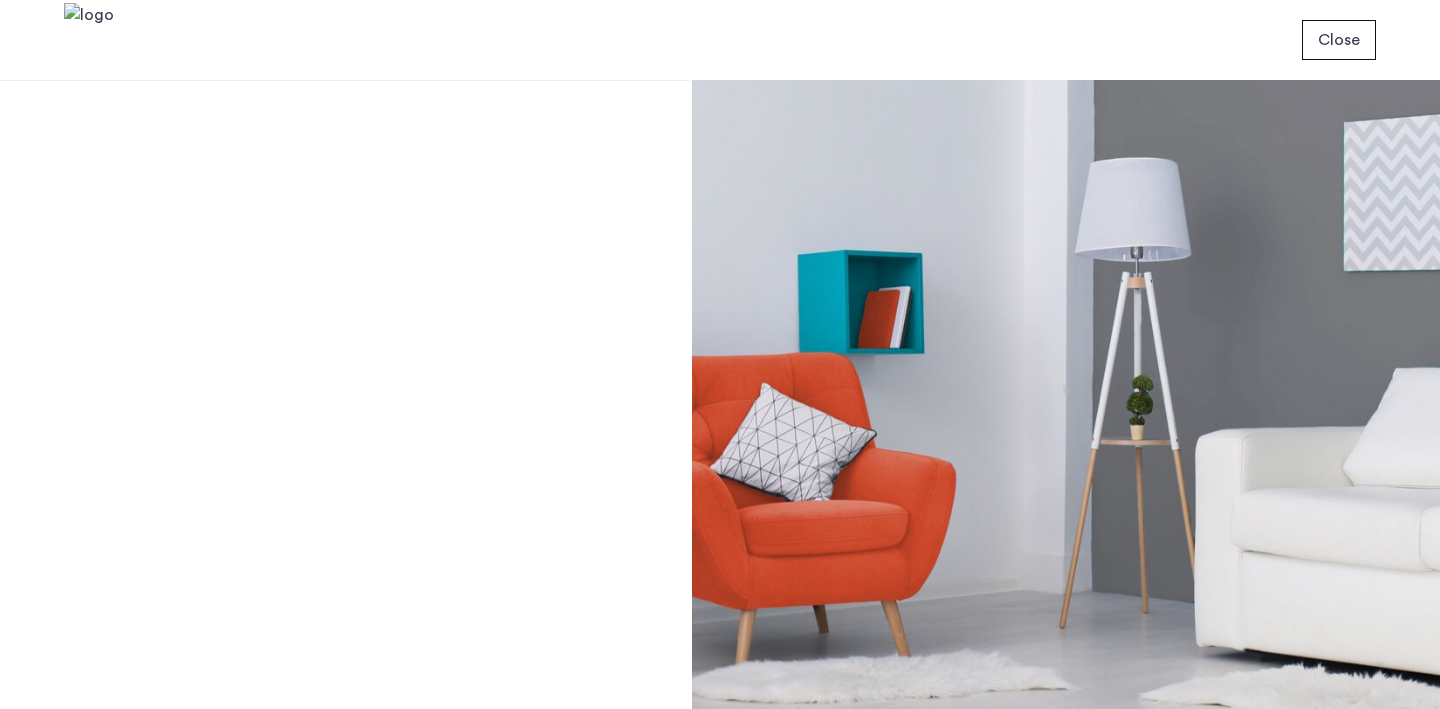 scroll, scrollTop: 0, scrollLeft: 0, axis: both 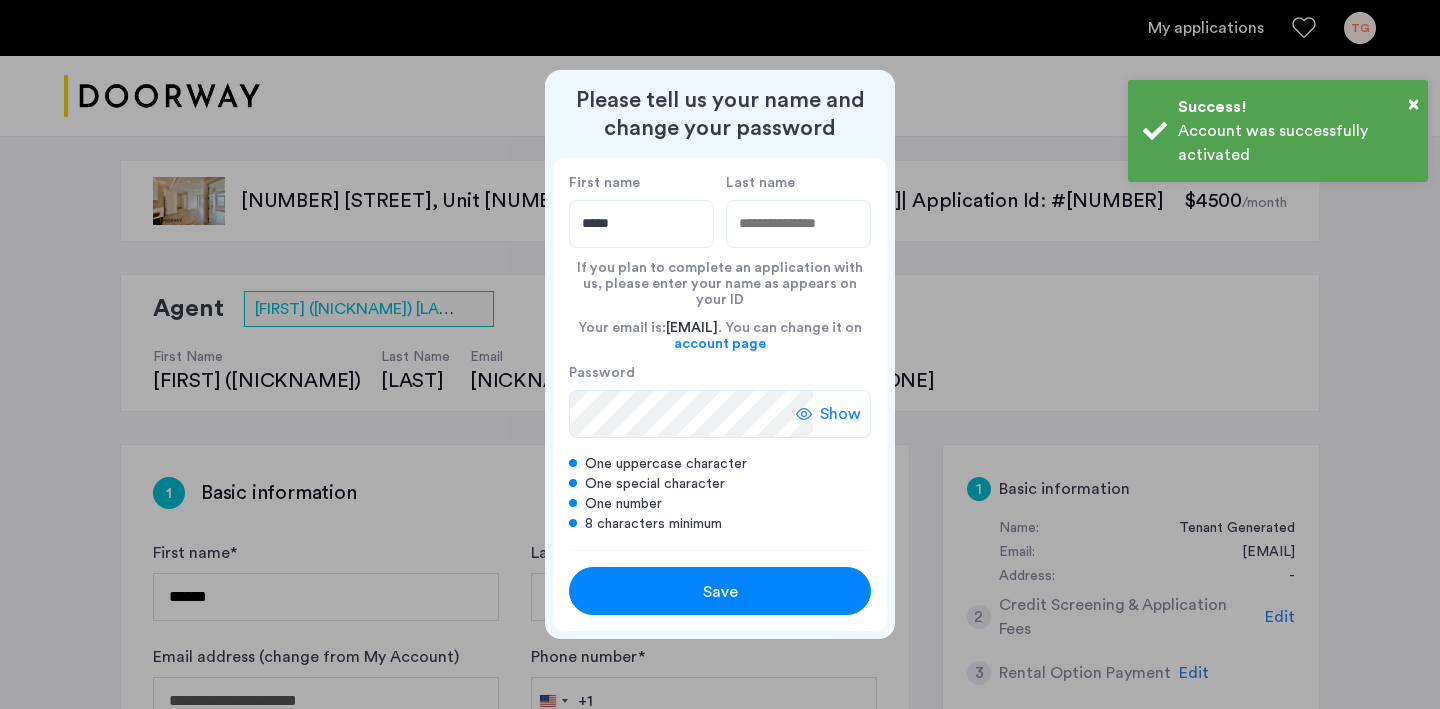 type on "*****" 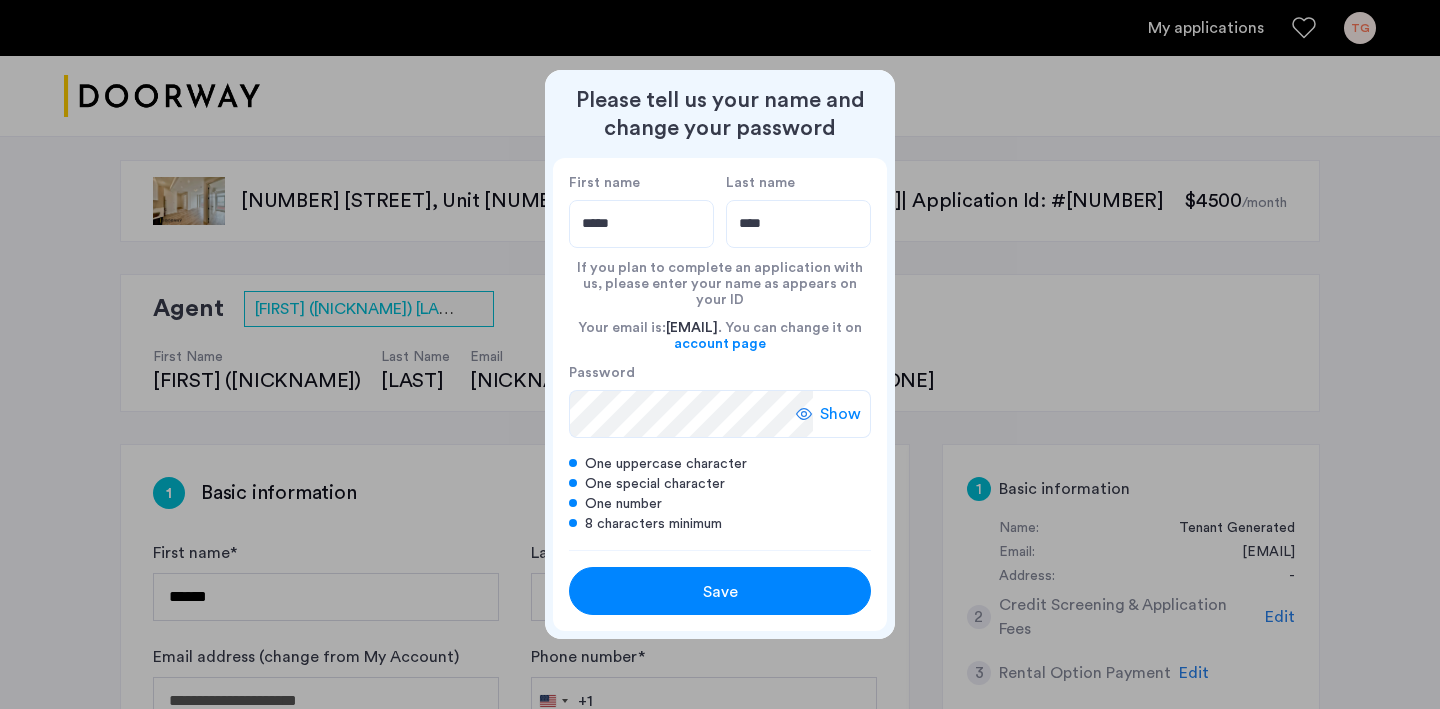 type on "****" 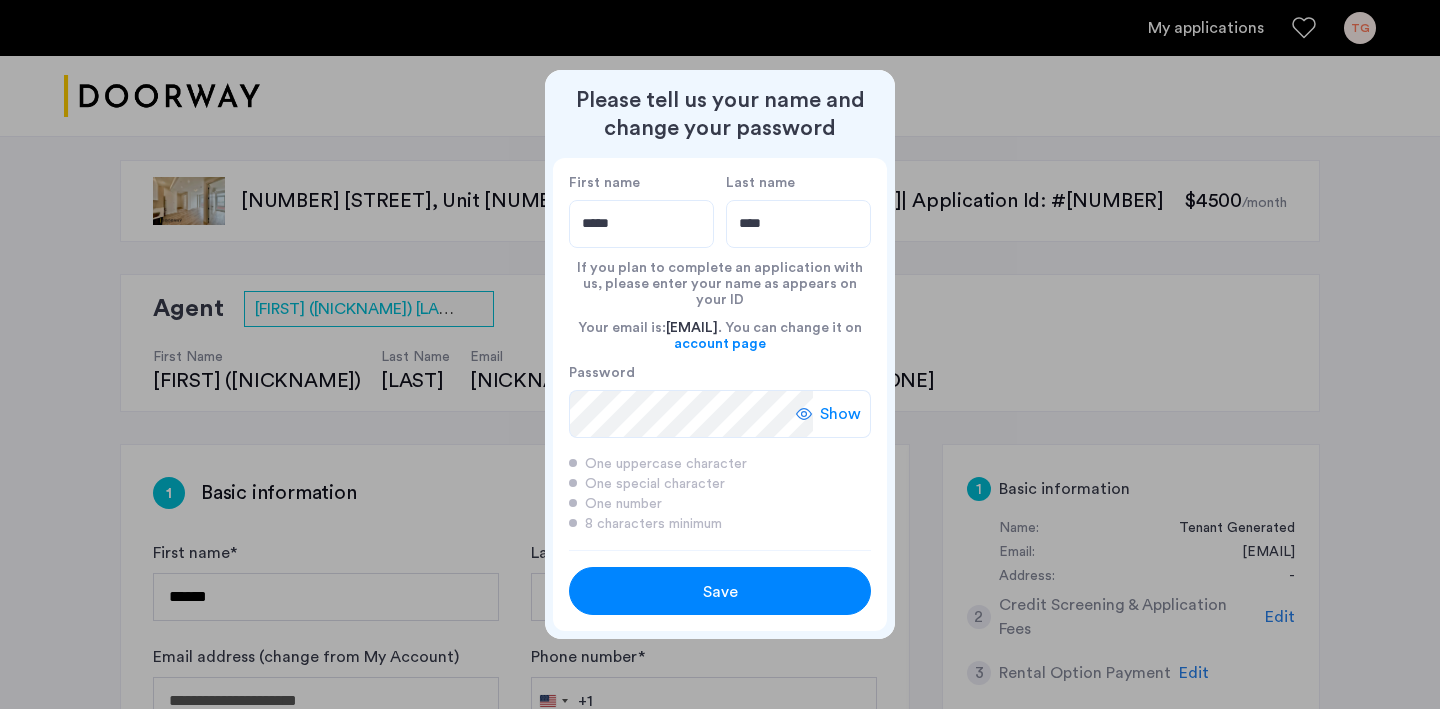 click on "Save" at bounding box center (720, 592) 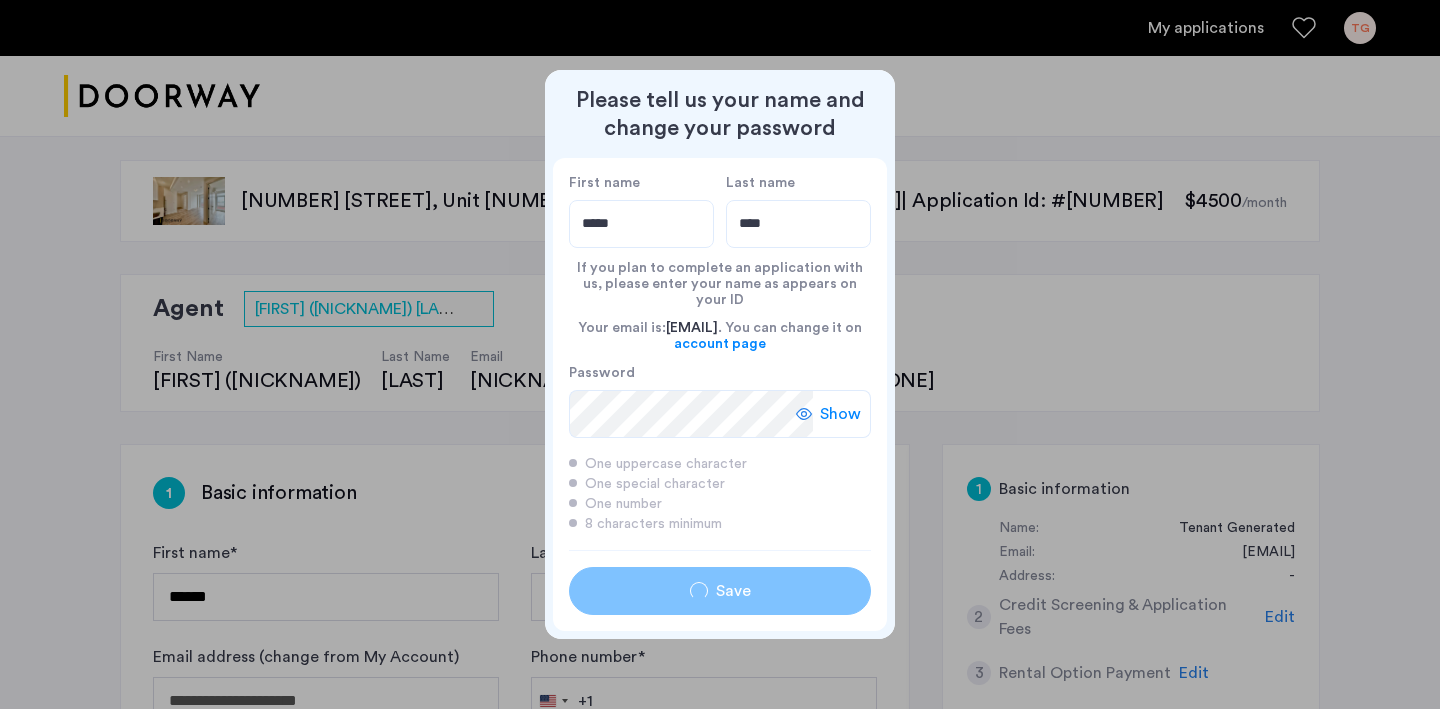 type on "*****" 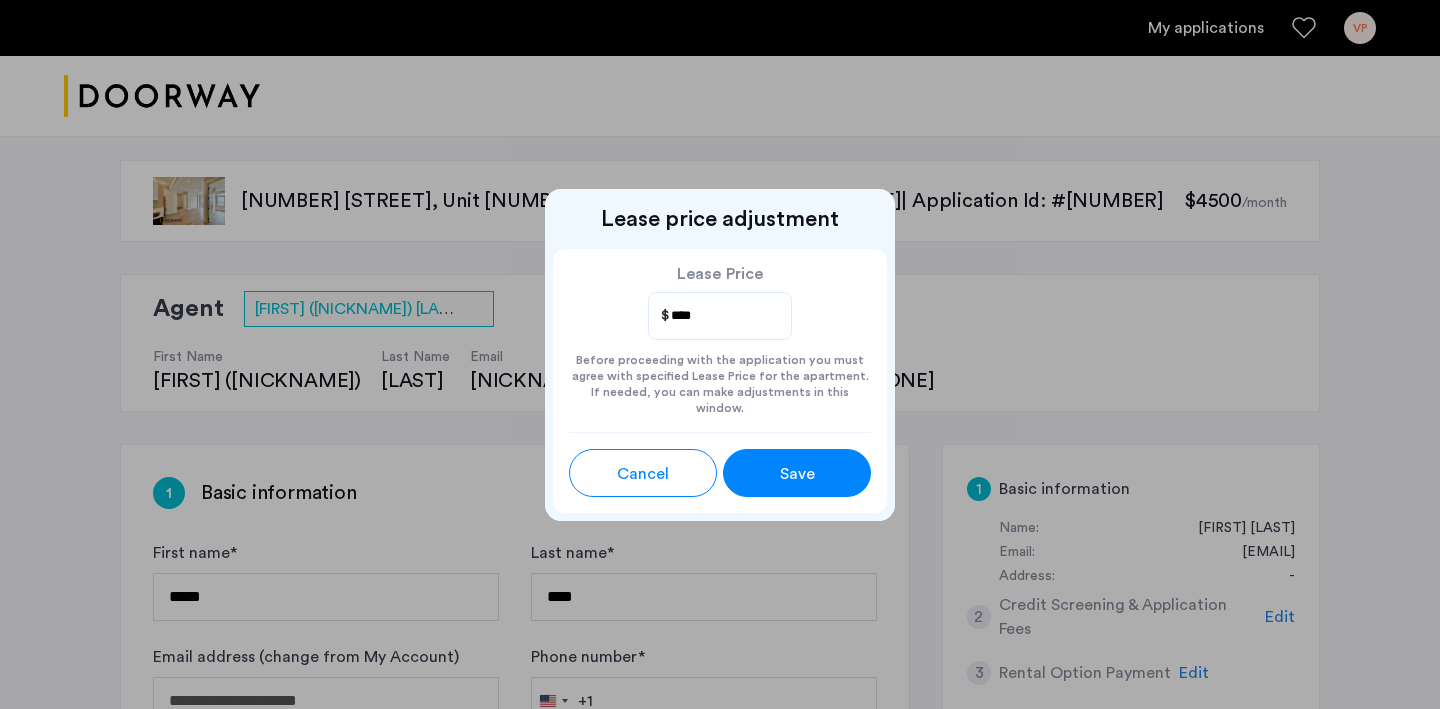 click on "Save" at bounding box center [797, 473] 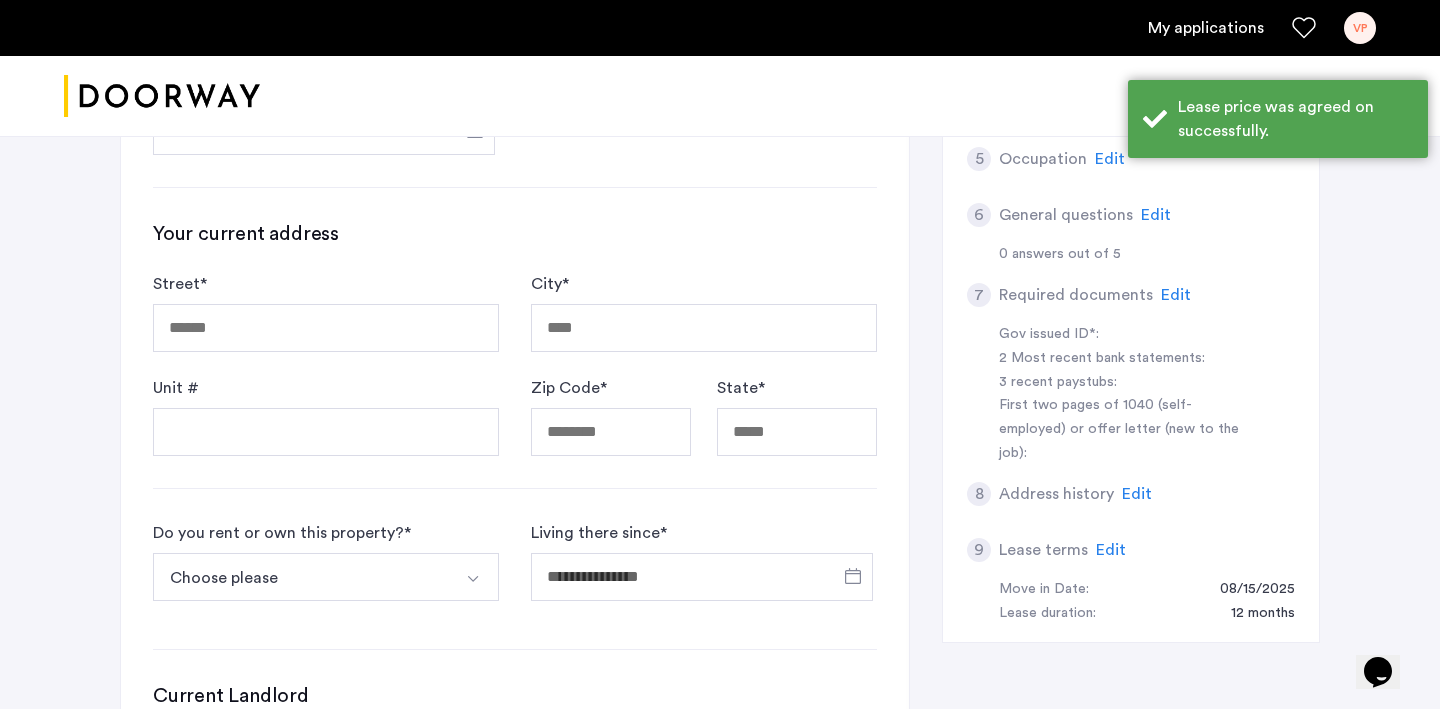 scroll, scrollTop: 673, scrollLeft: 0, axis: vertical 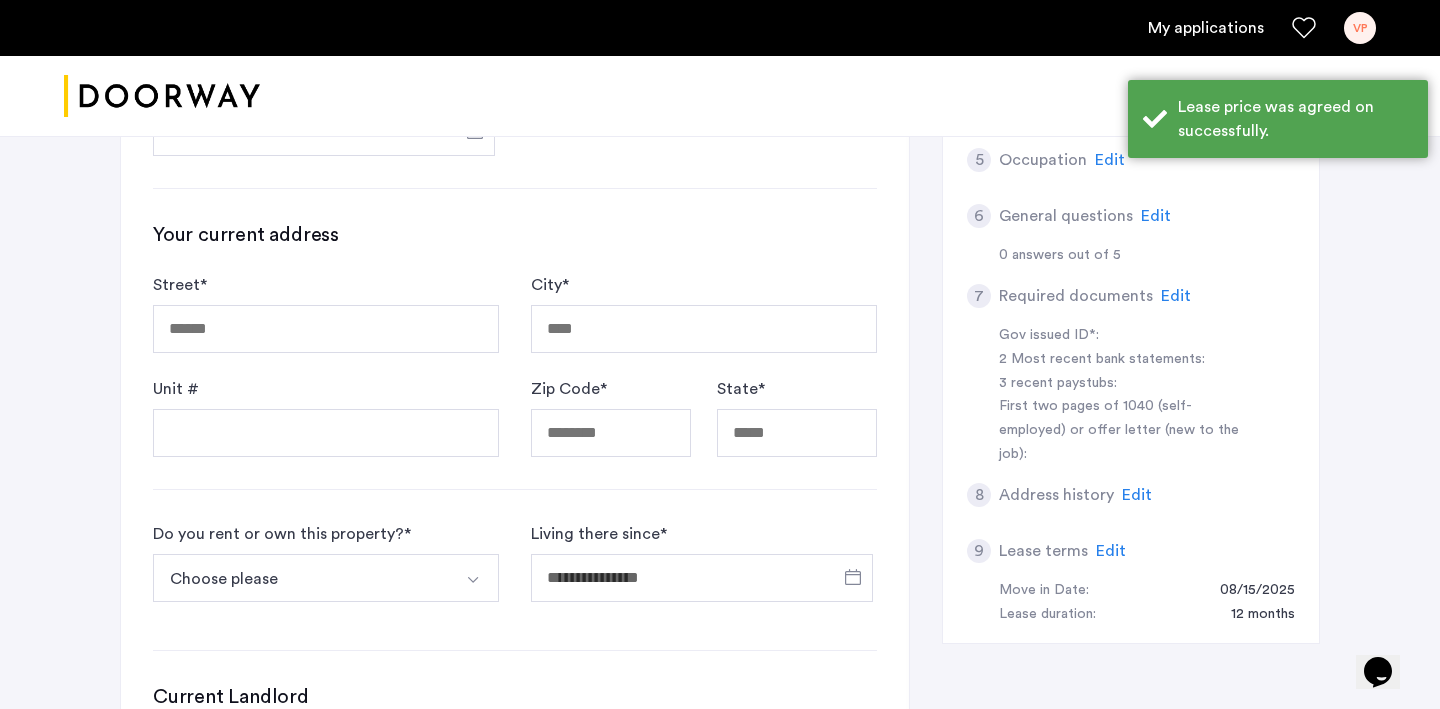 click on "Do you rent or own this property?  * Choose please I rent this property I own this property My first time renting Other" 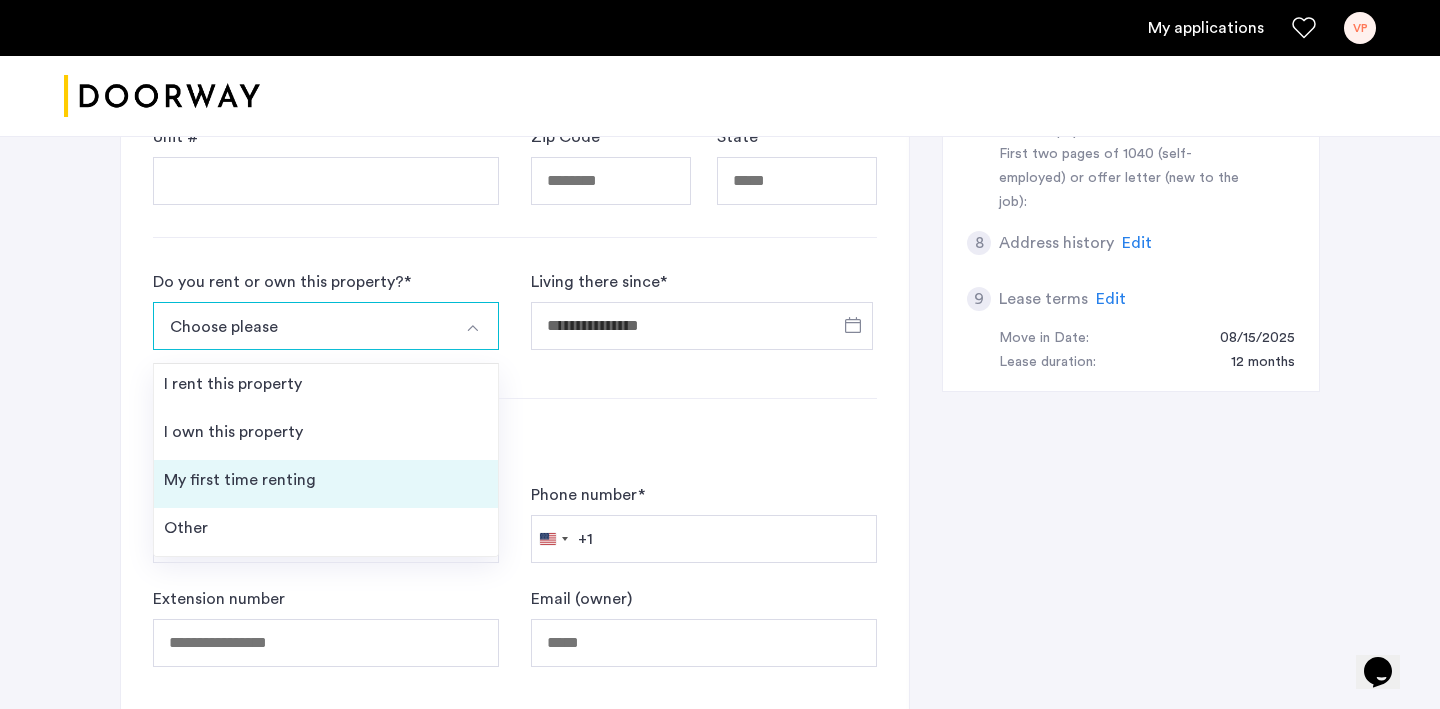 scroll, scrollTop: 934, scrollLeft: 0, axis: vertical 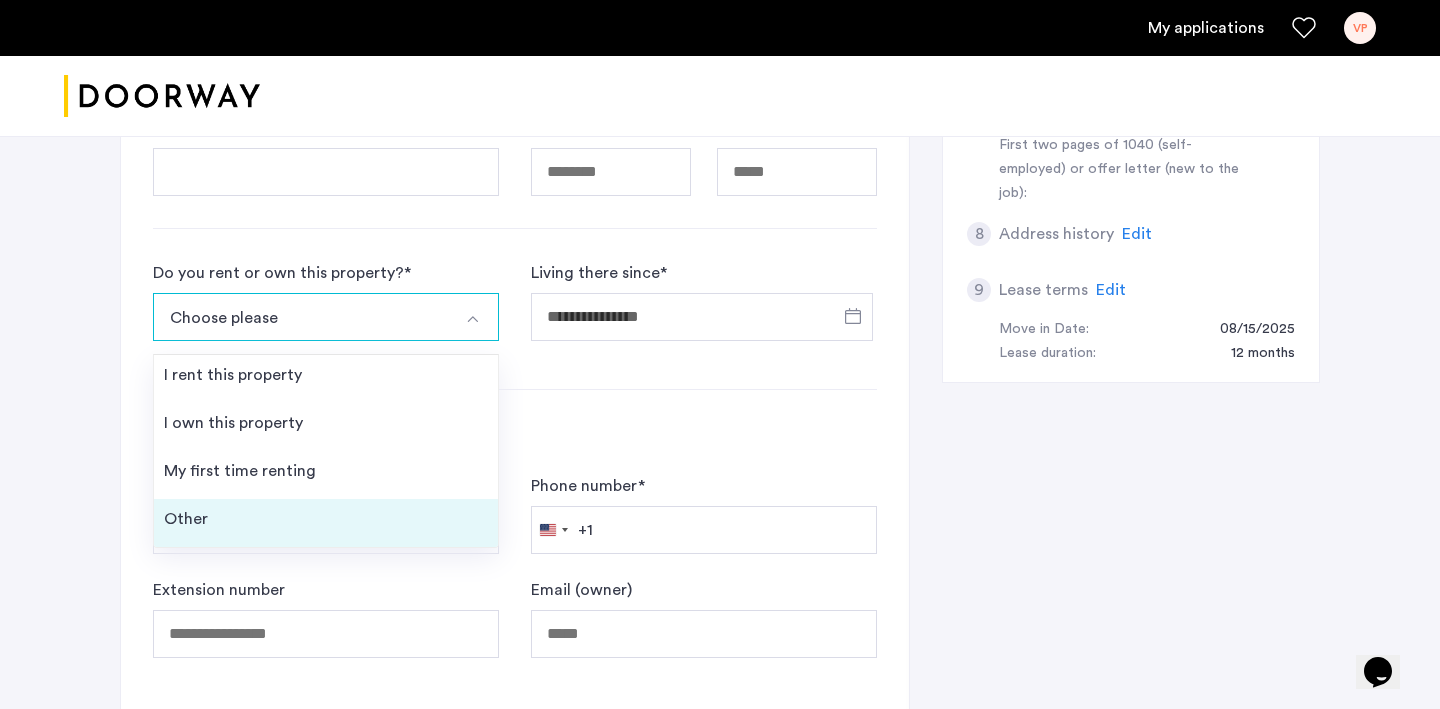 click on "Other" at bounding box center [326, 523] 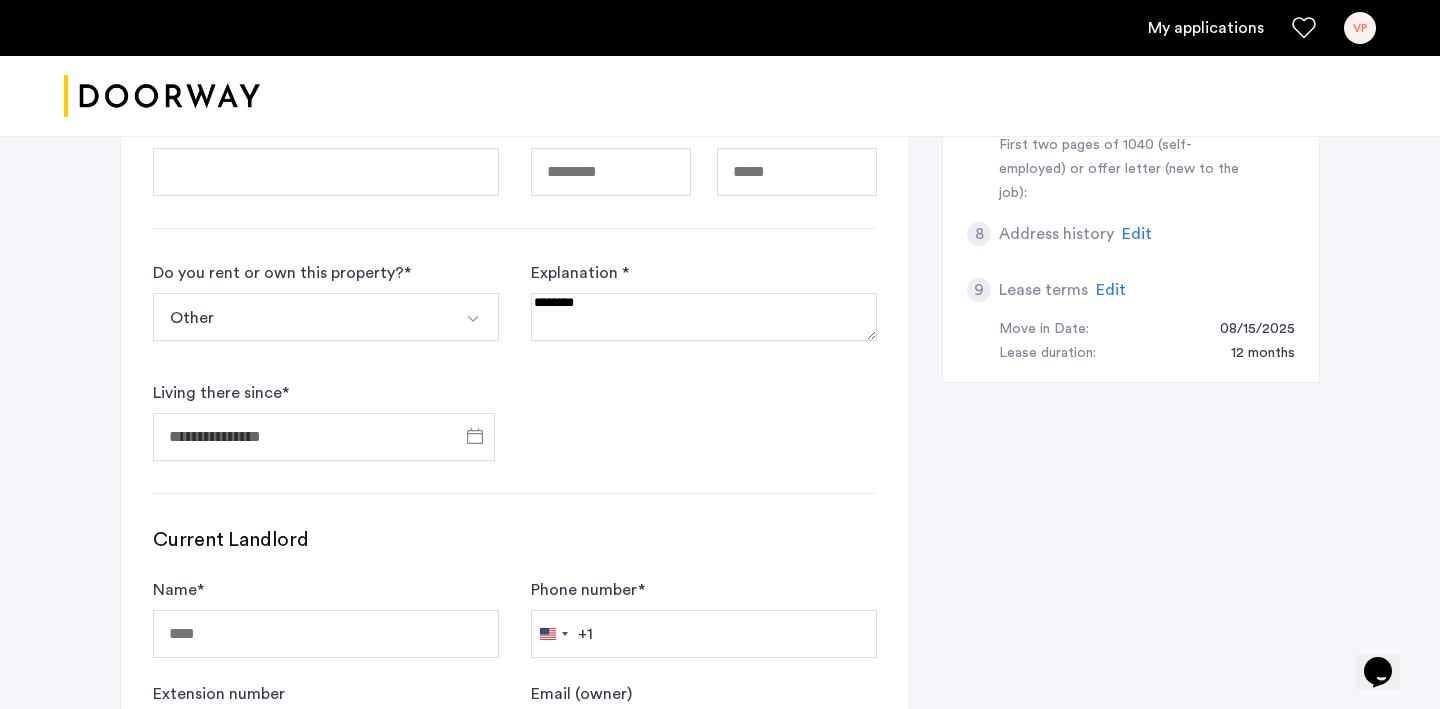 click at bounding box center (704, 317) 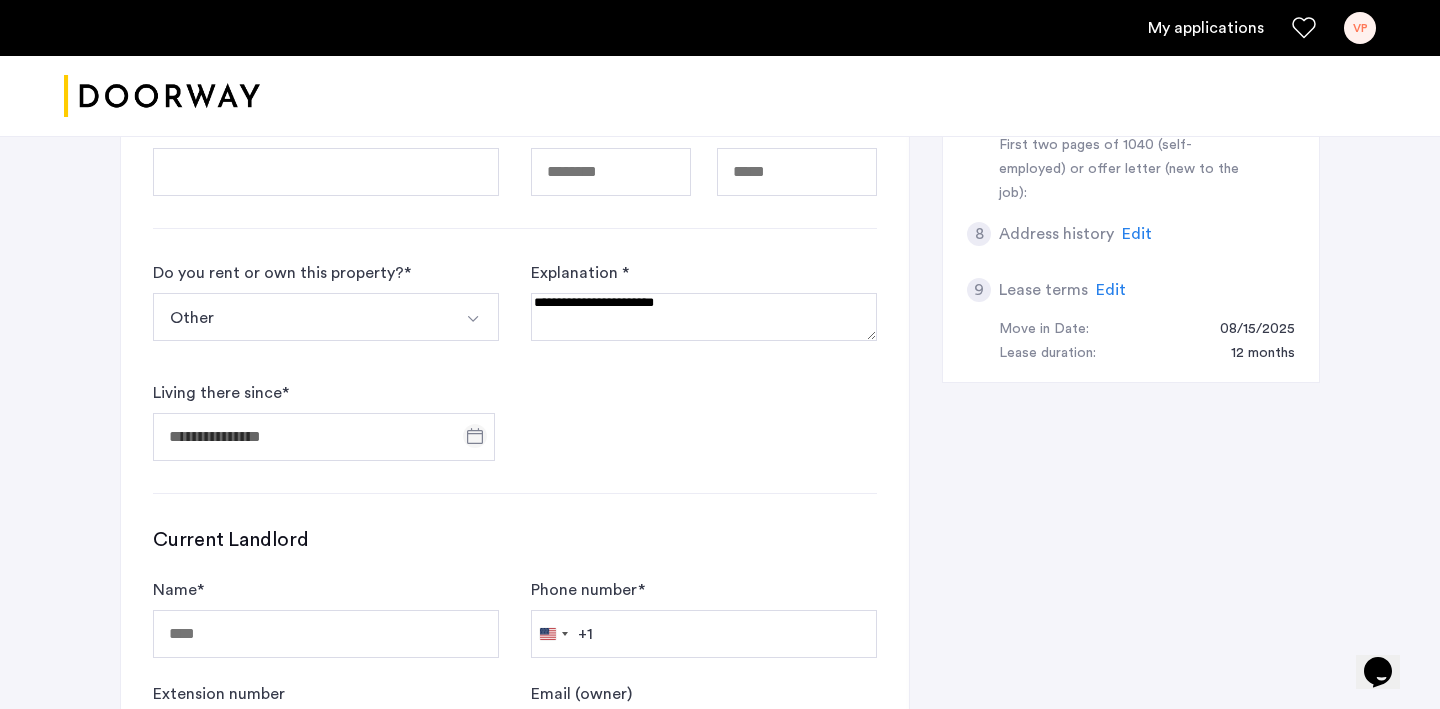 type on "**********" 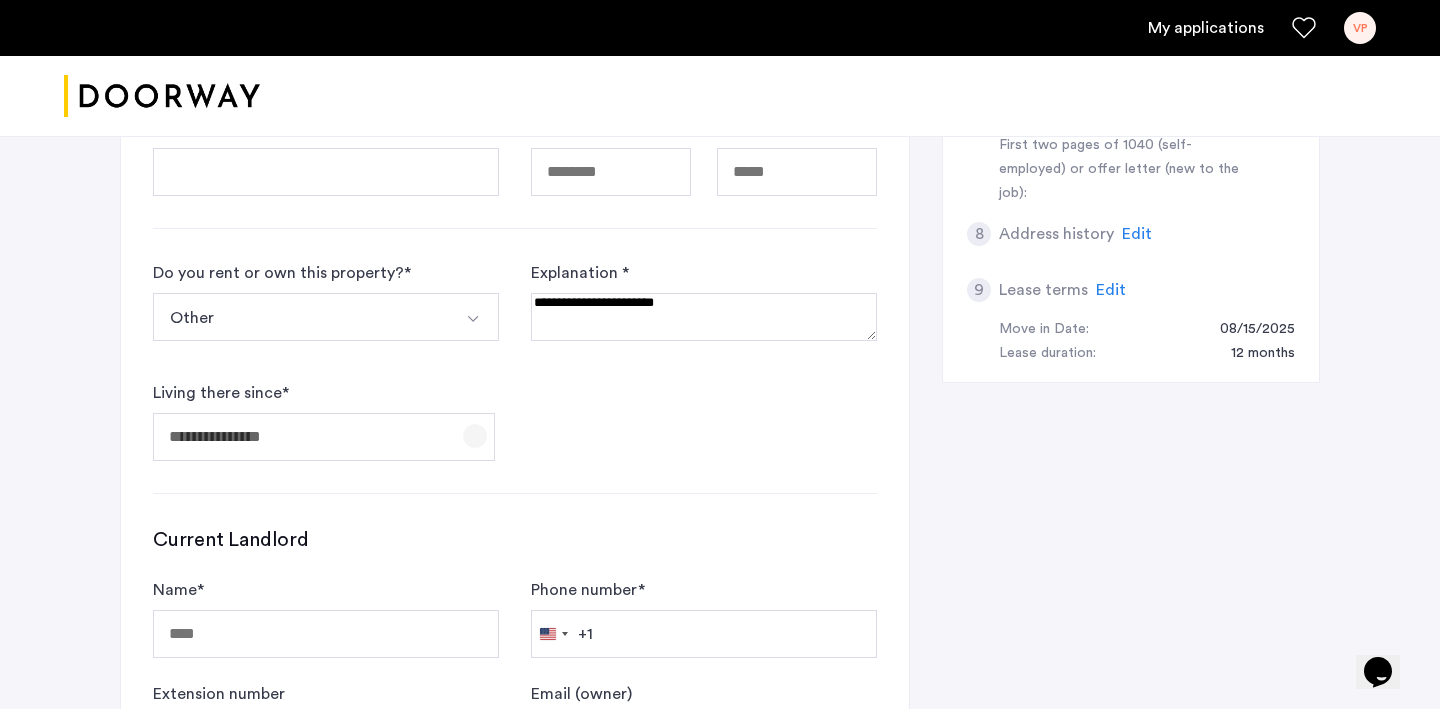 click 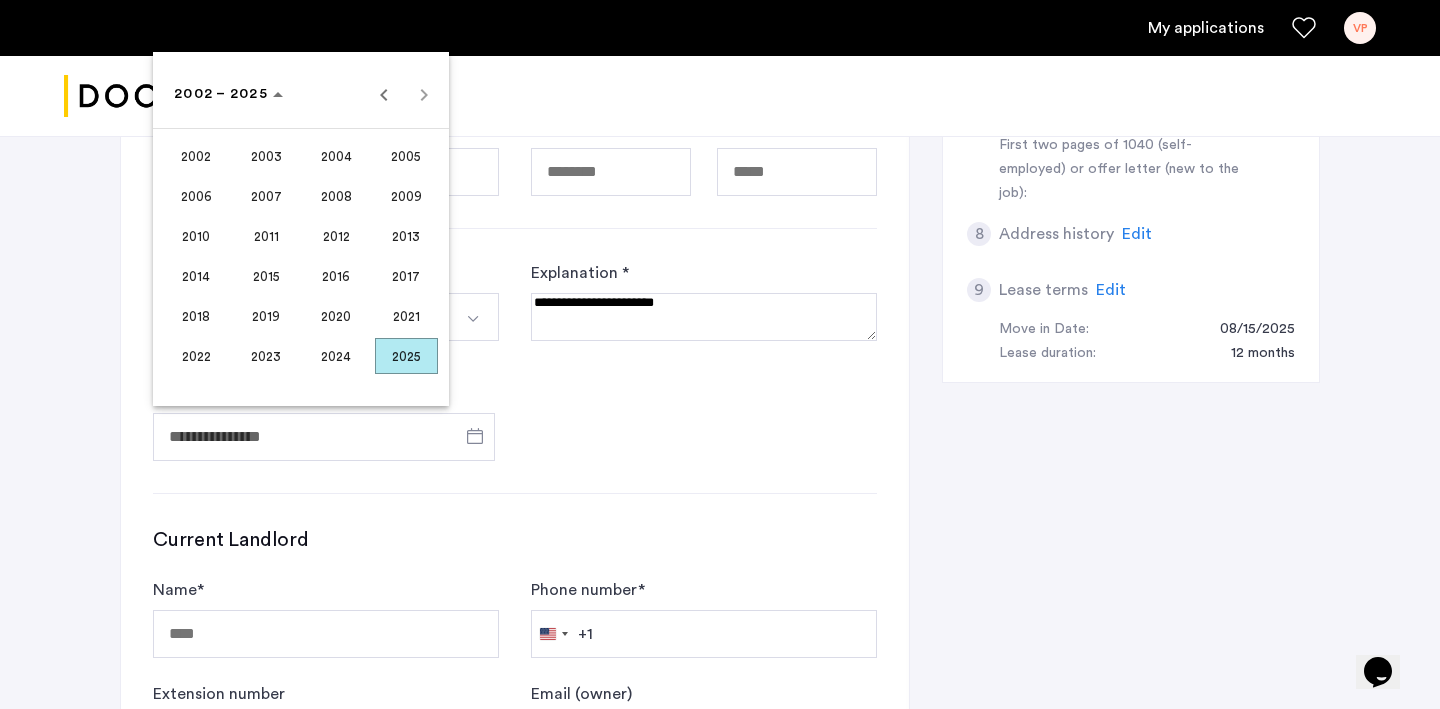 click on "2025" at bounding box center [406, 356] 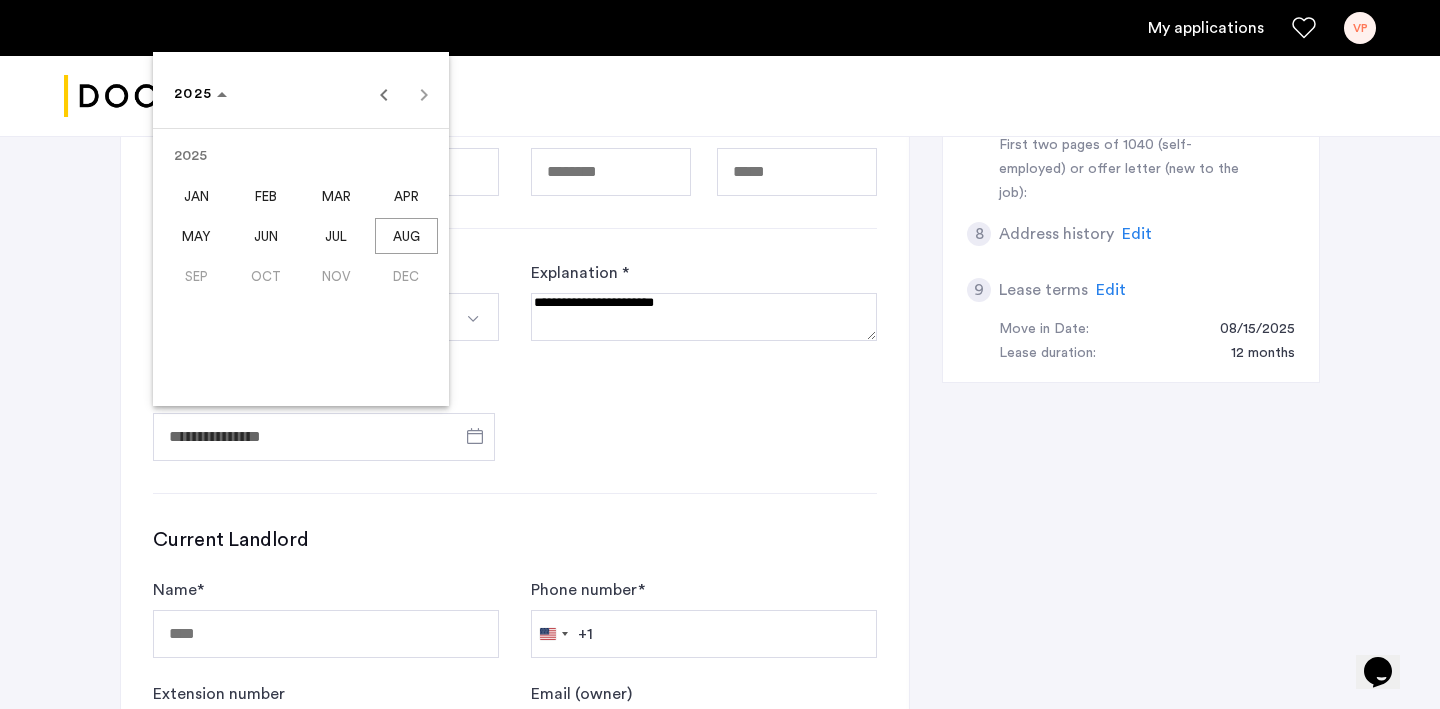 click on "JUL" at bounding box center (336, 236) 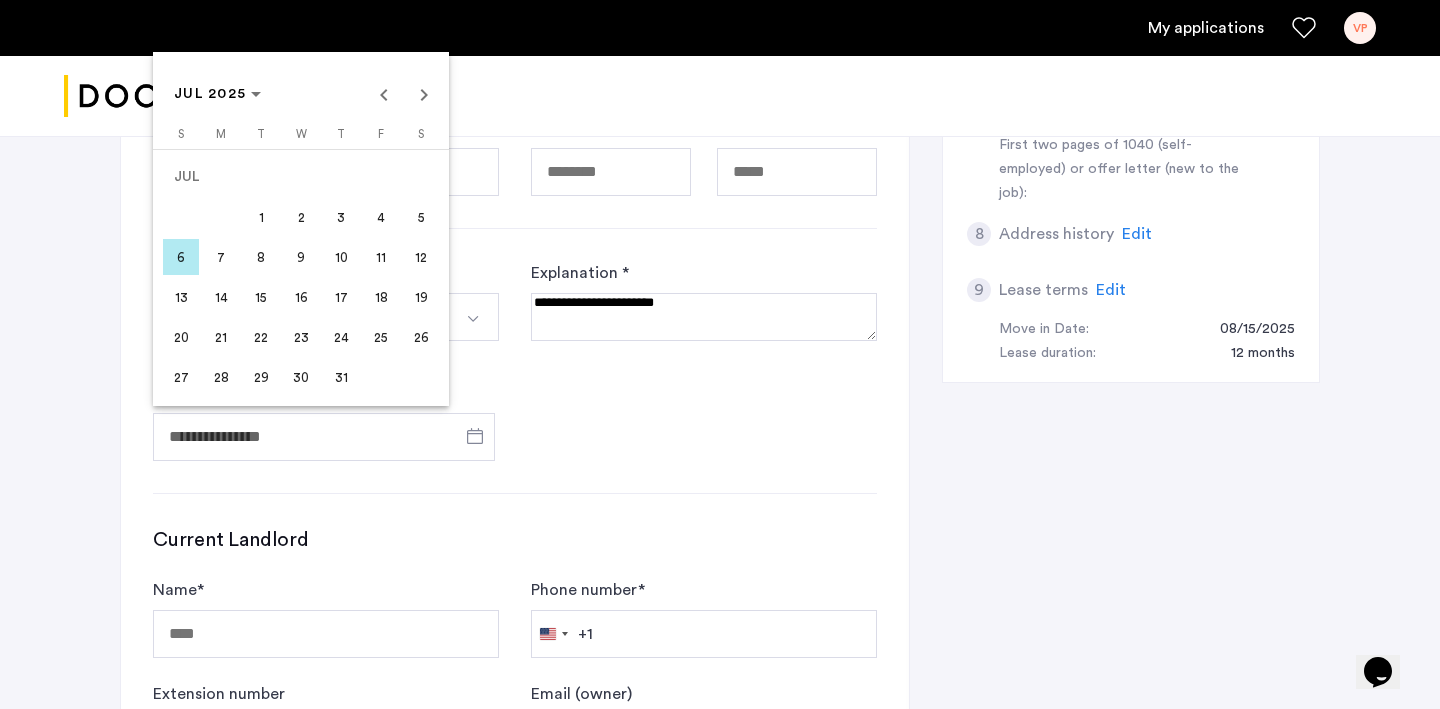 click on "1" at bounding box center [261, 217] 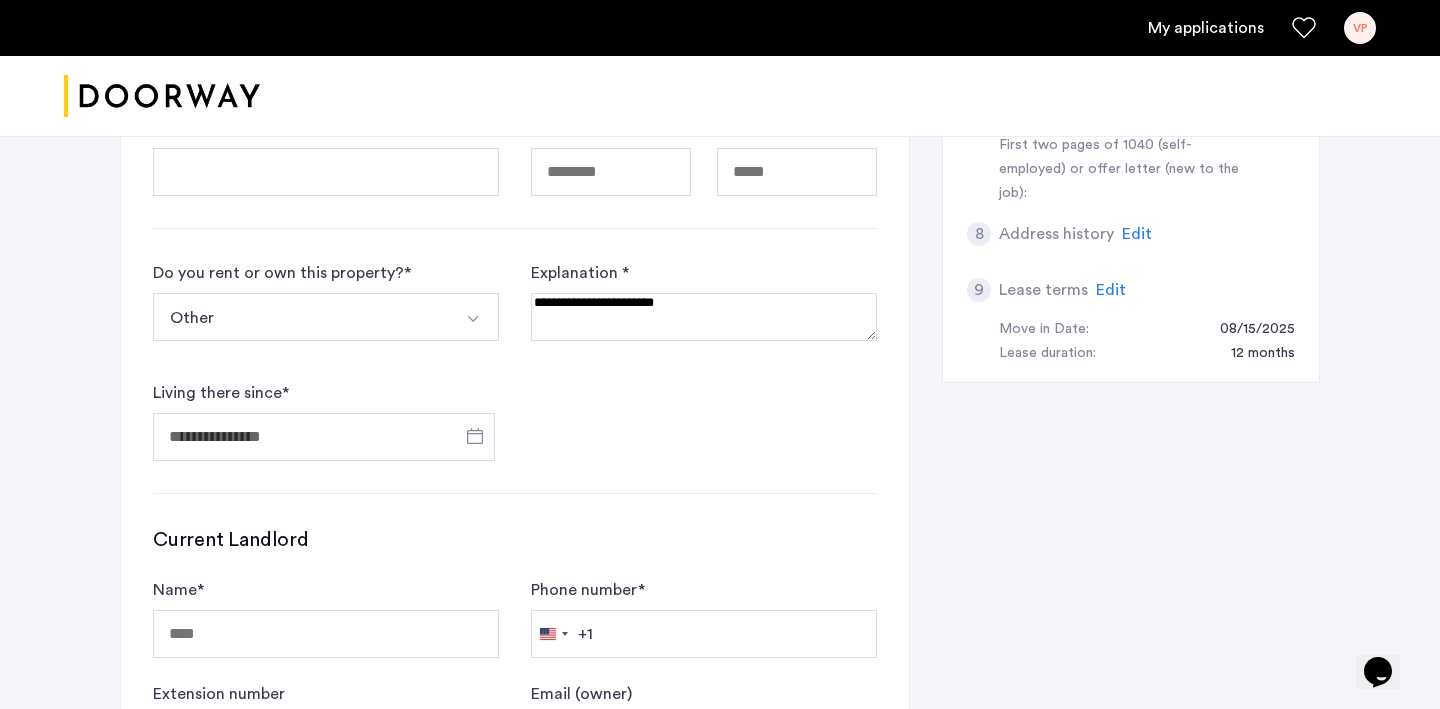 type on "**********" 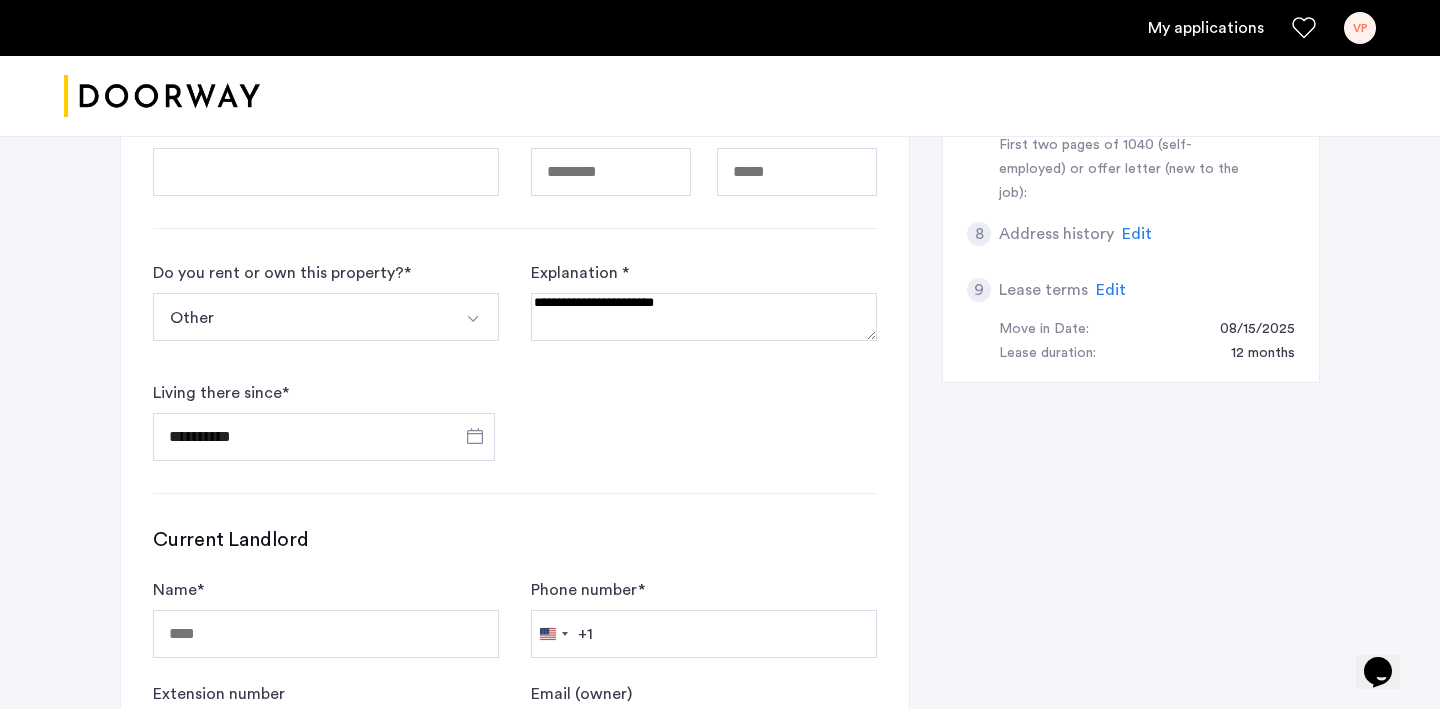 click on "Do you rent or own this property? * Other I rent this property I own this property My first time renting Other Explanation * Living there since * [DATE]" 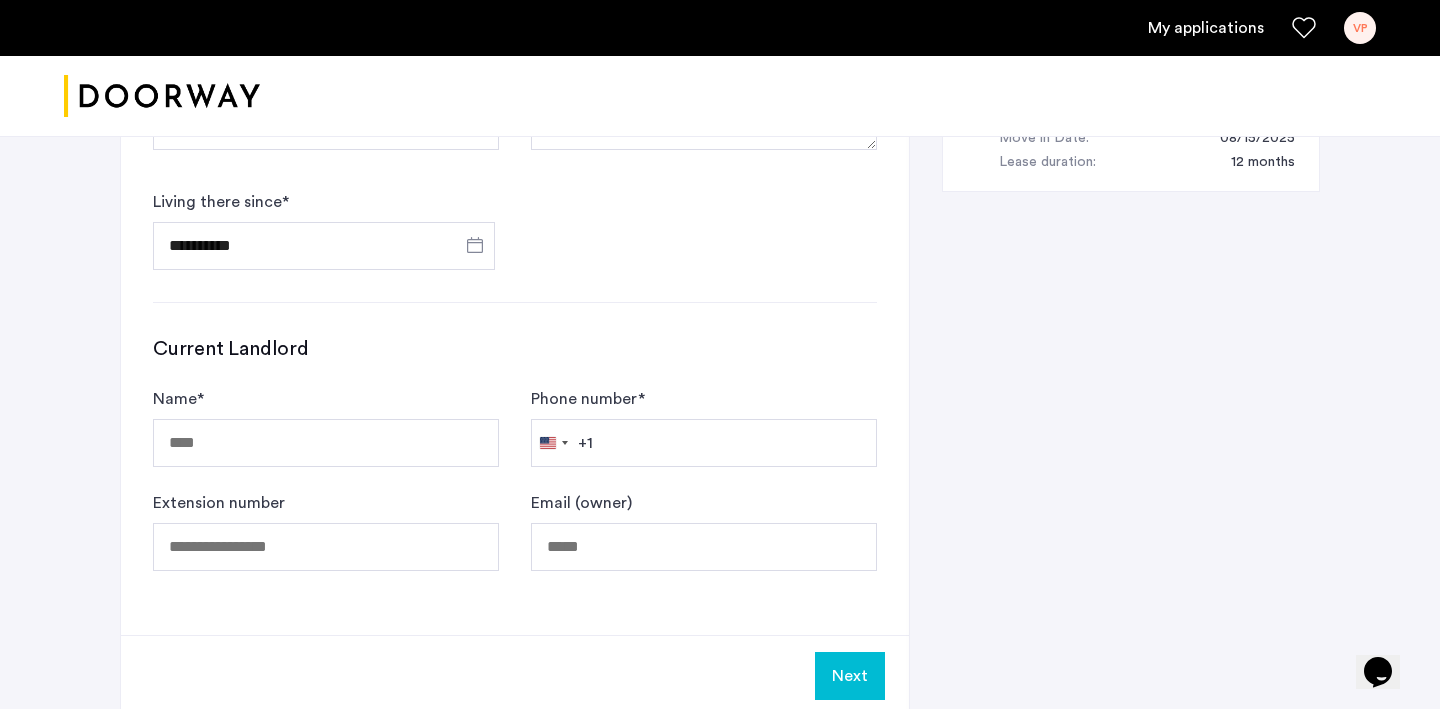 scroll, scrollTop: 1256, scrollLeft: 0, axis: vertical 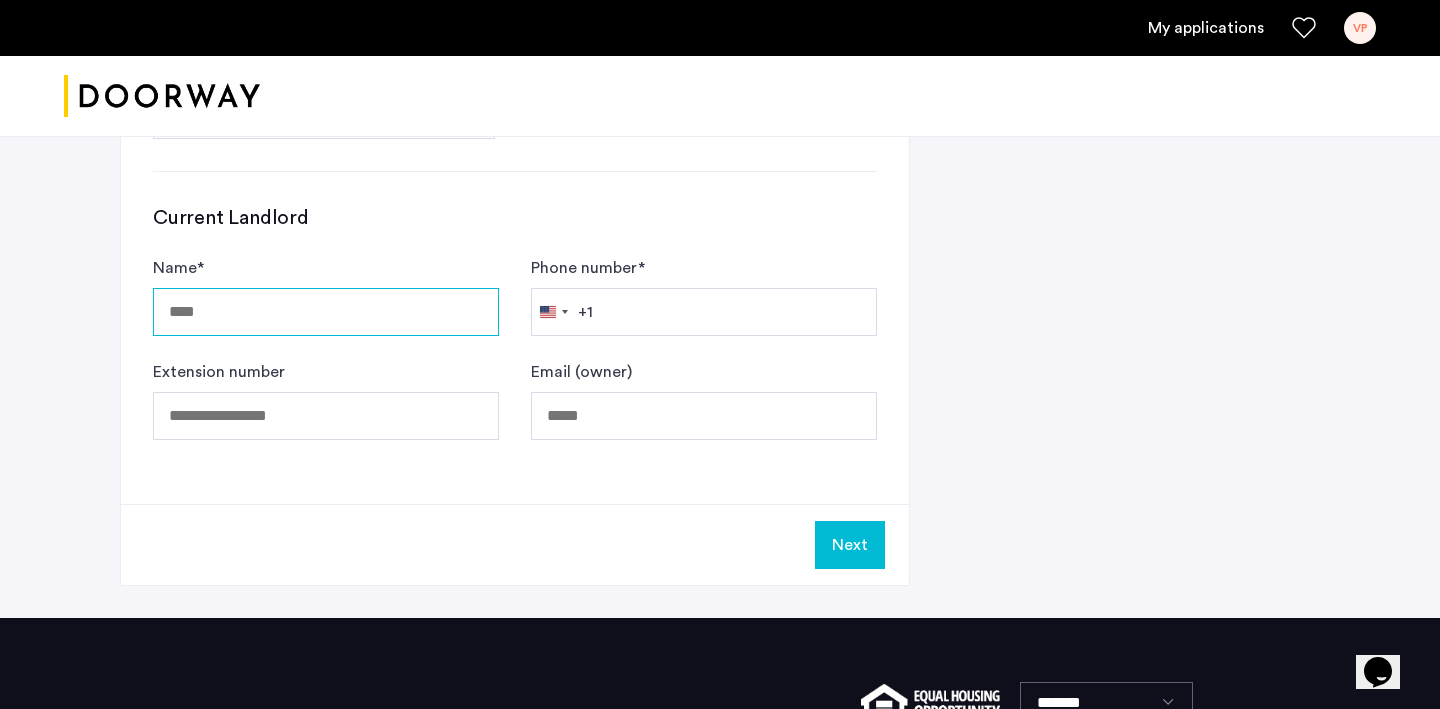 click on "Name  *" at bounding box center (326, 312) 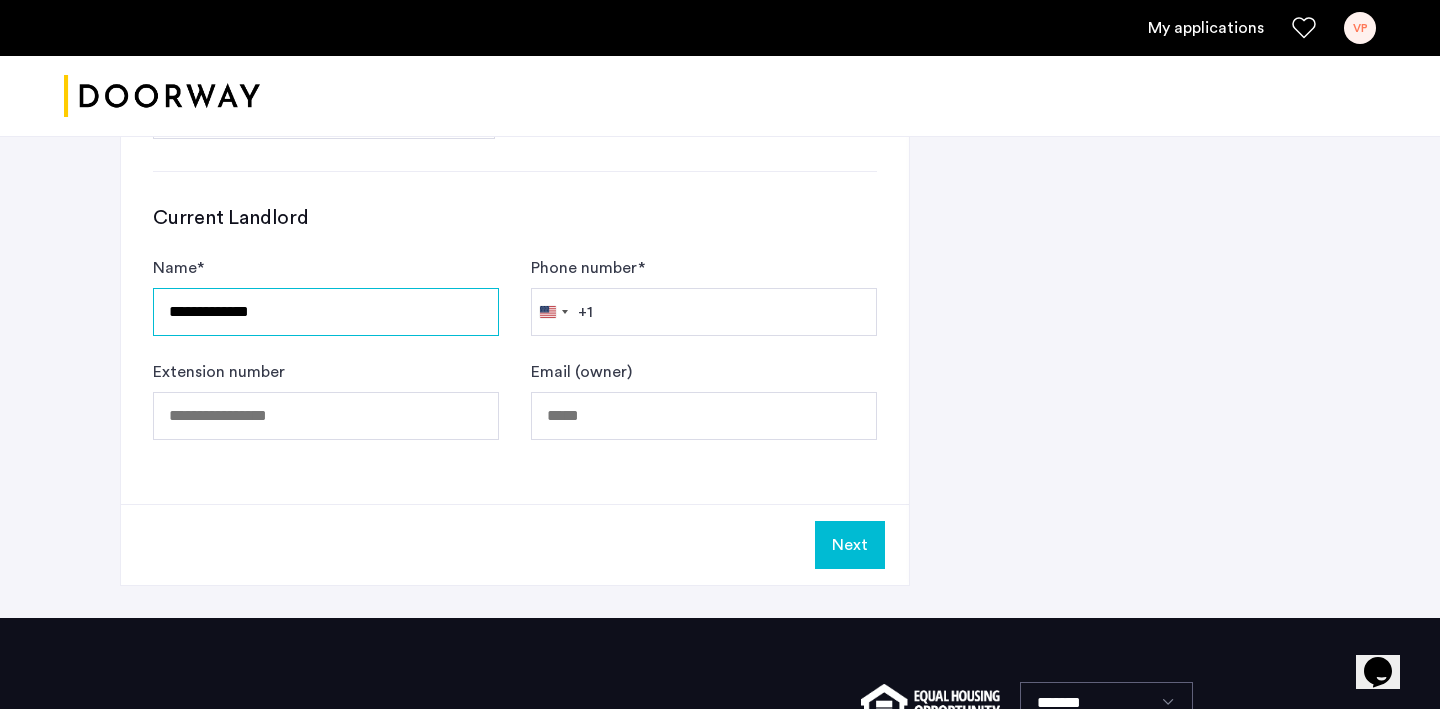 type on "**********" 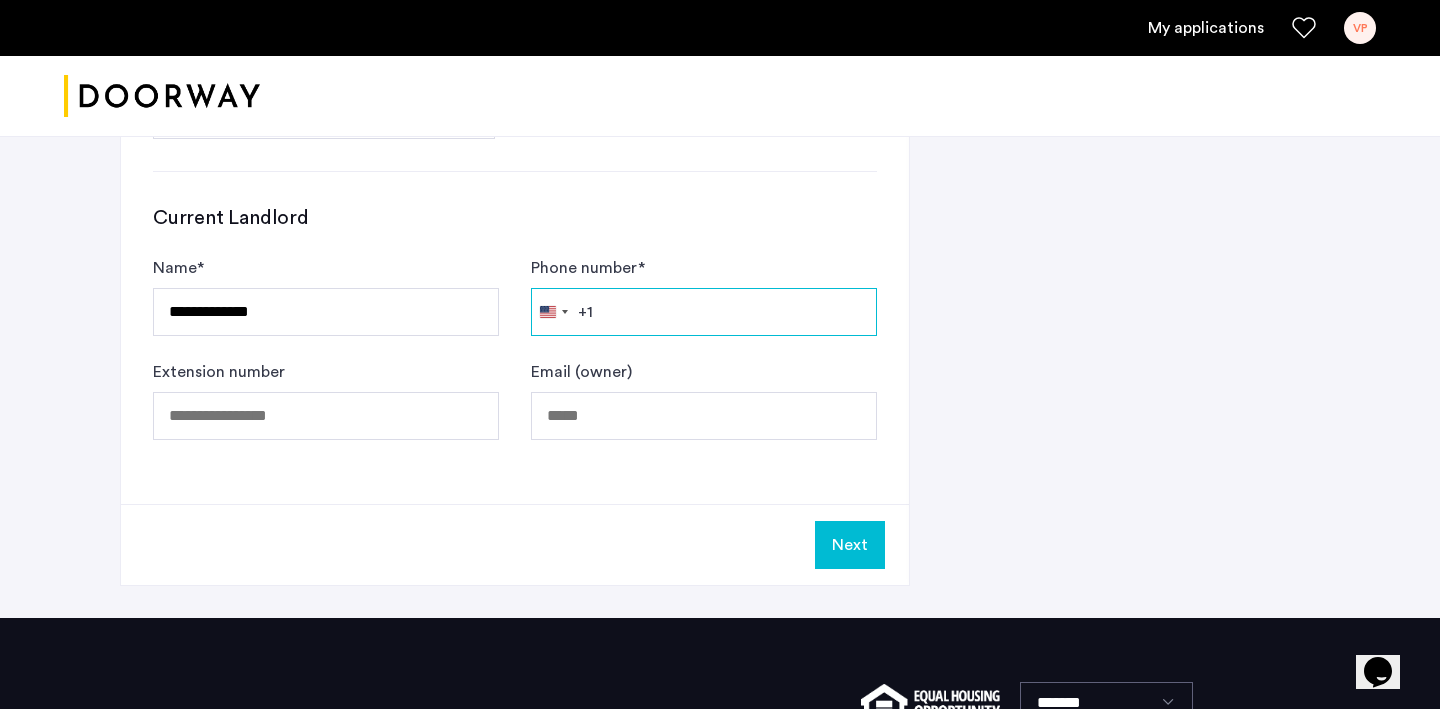 click on "Phone number  *" at bounding box center [704, 312] 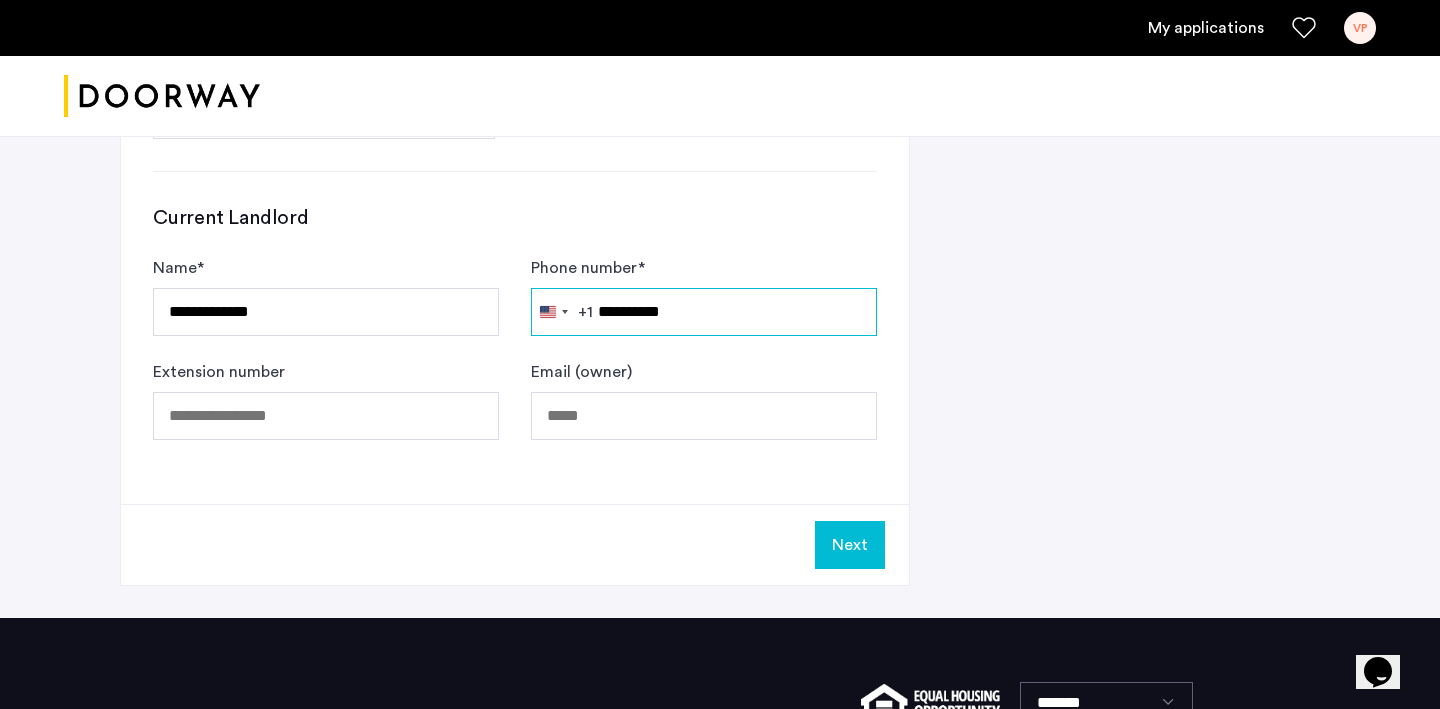 type on "**********" 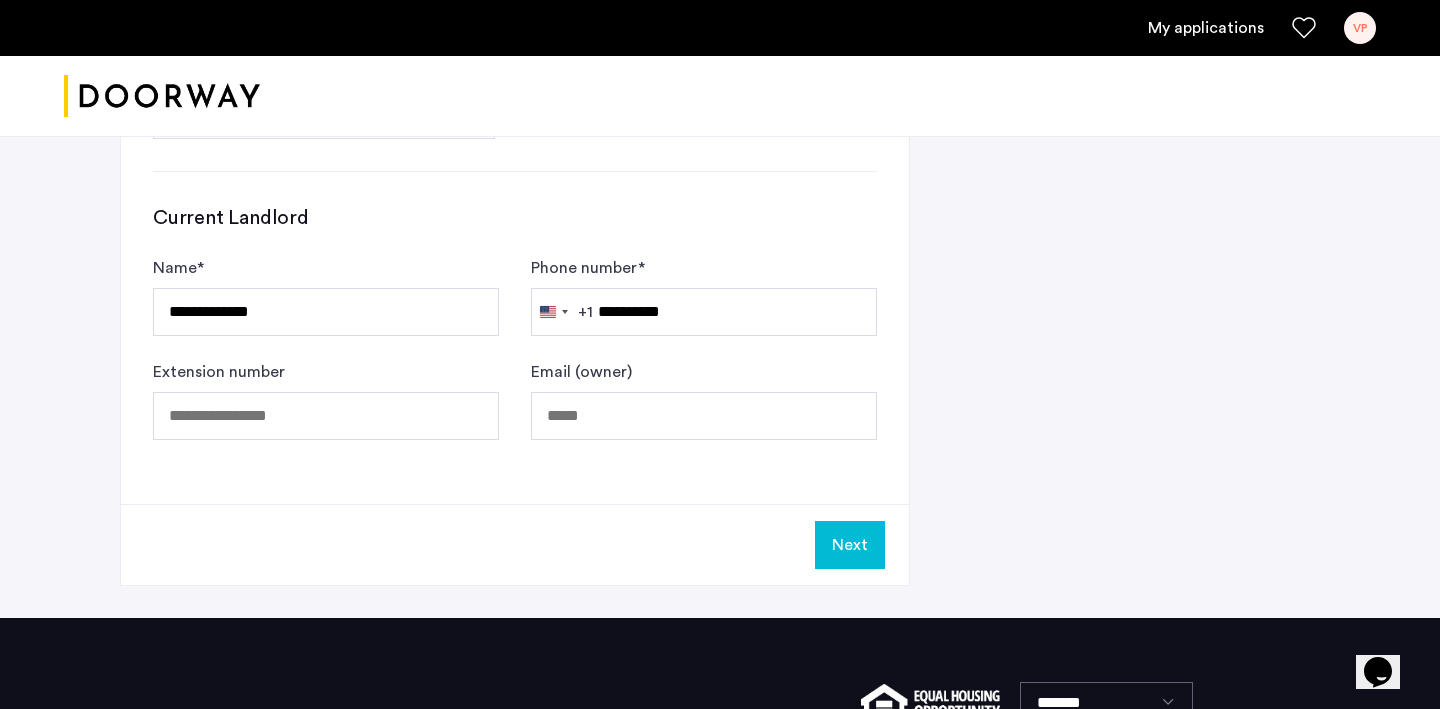 click on "Next" 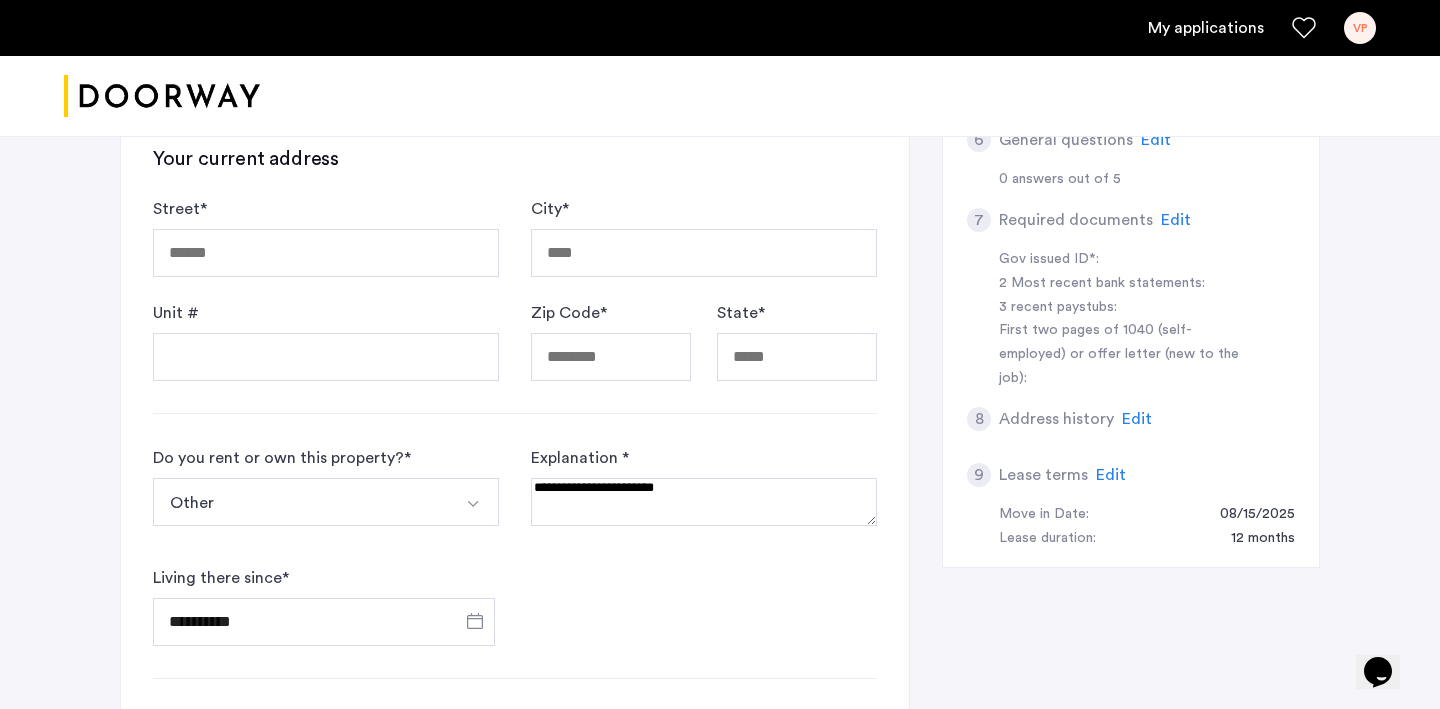 scroll, scrollTop: 645, scrollLeft: 0, axis: vertical 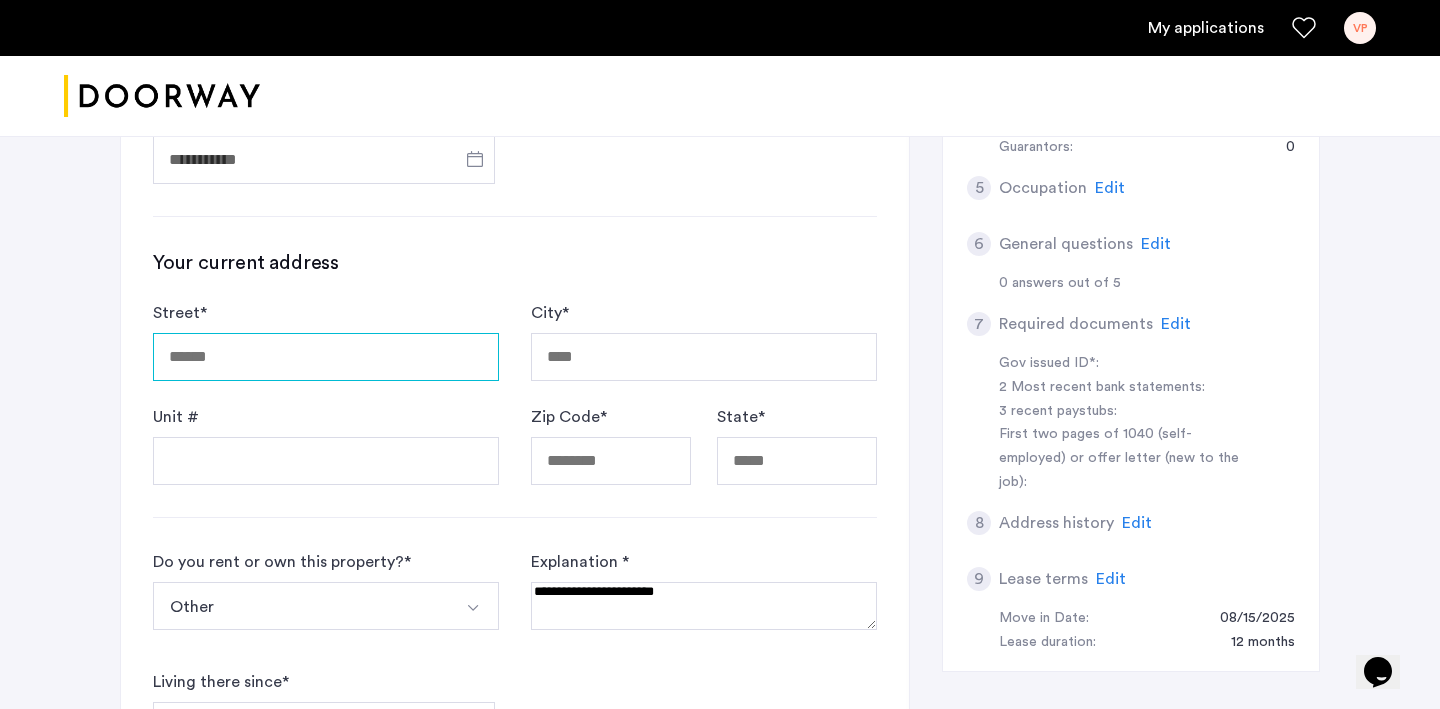 click on "Street  *" at bounding box center [326, 357] 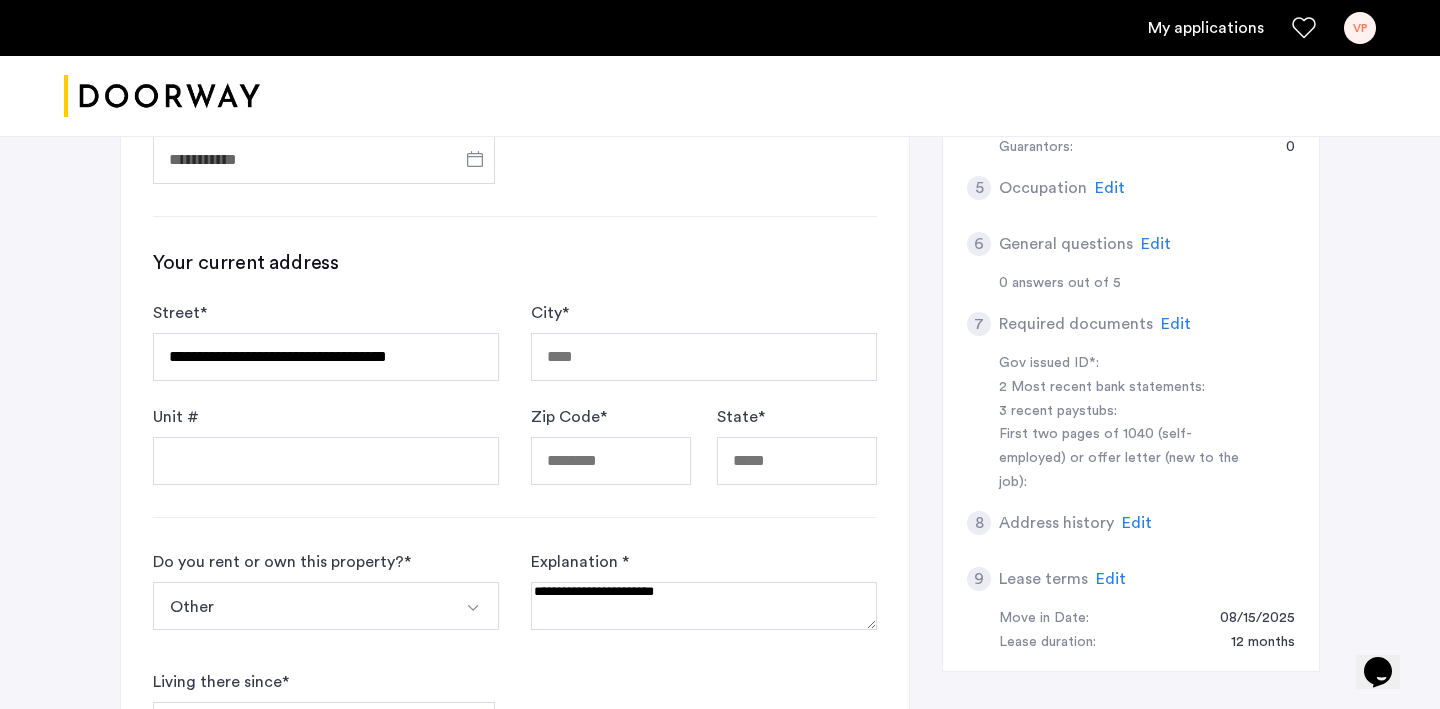 type on "**********" 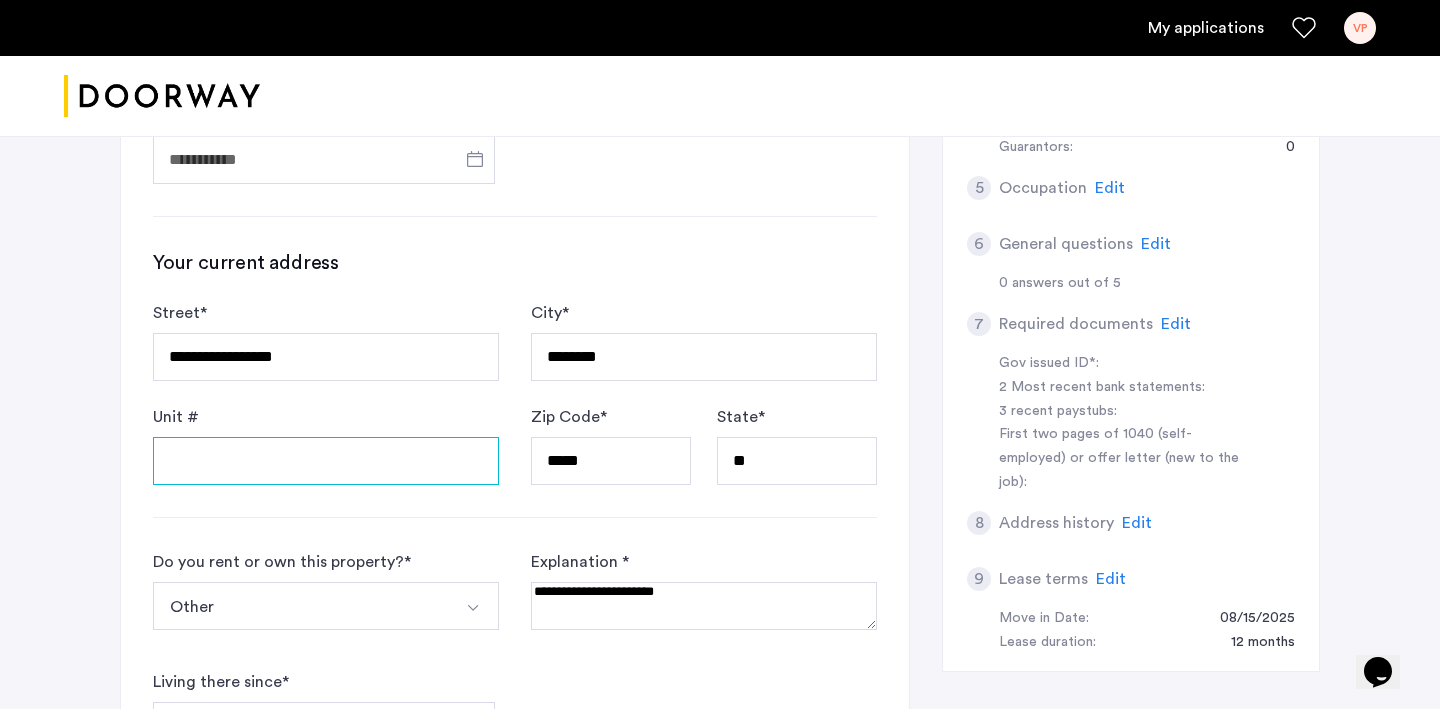 click on "Unit #" at bounding box center (326, 461) 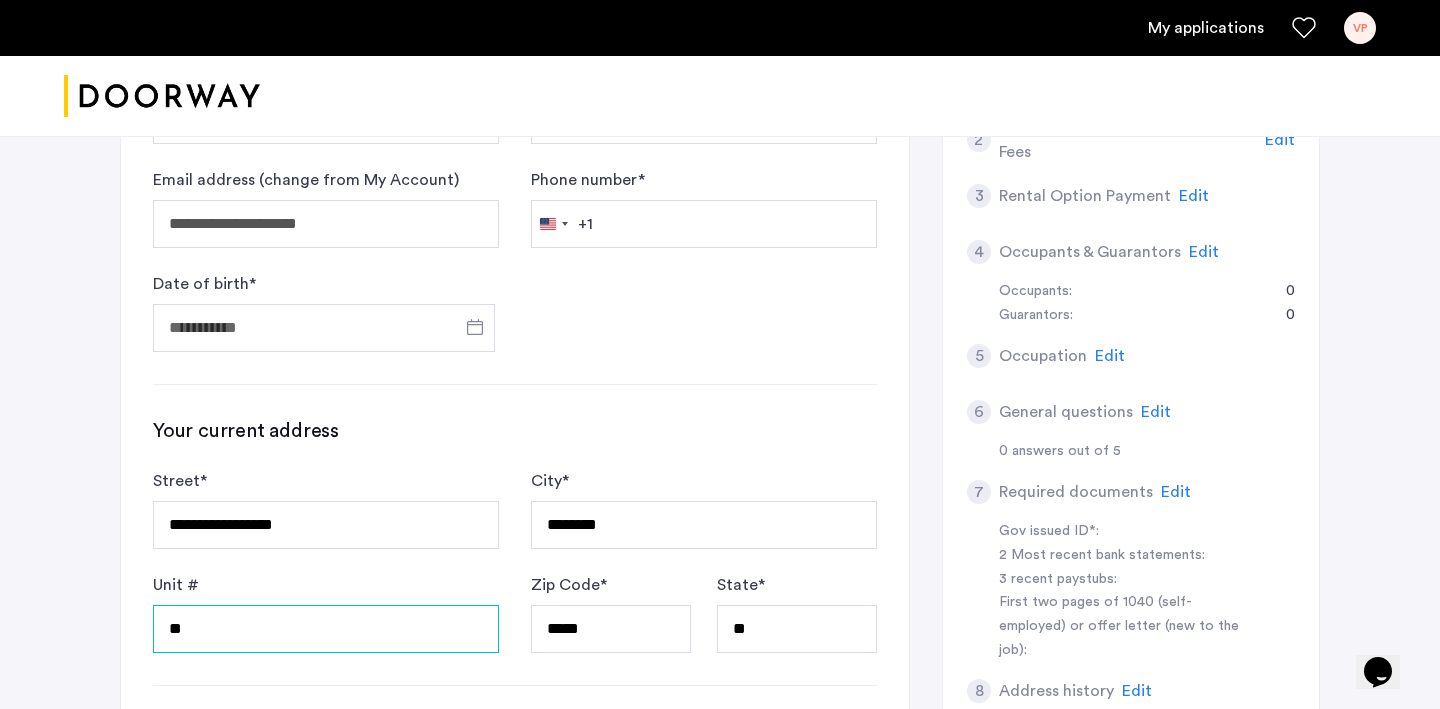 scroll, scrollTop: 474, scrollLeft: 0, axis: vertical 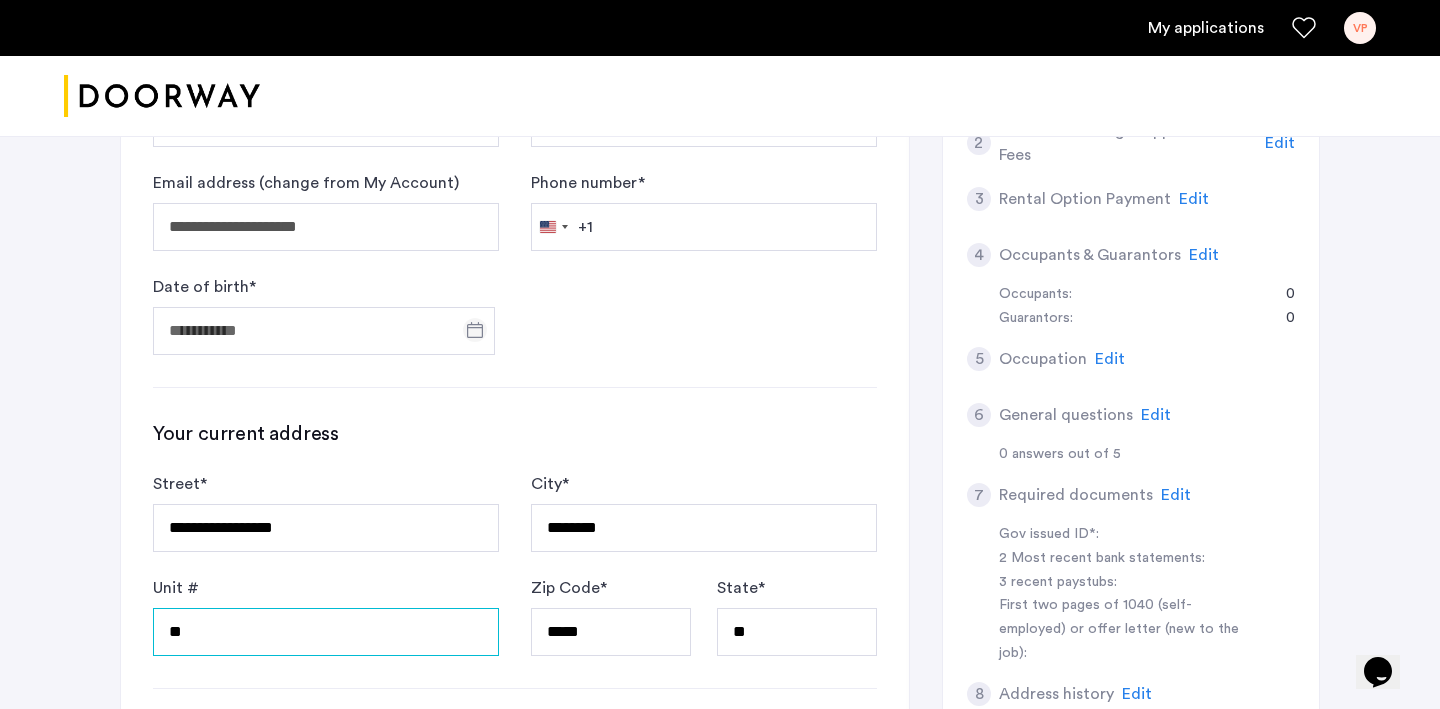 type on "**" 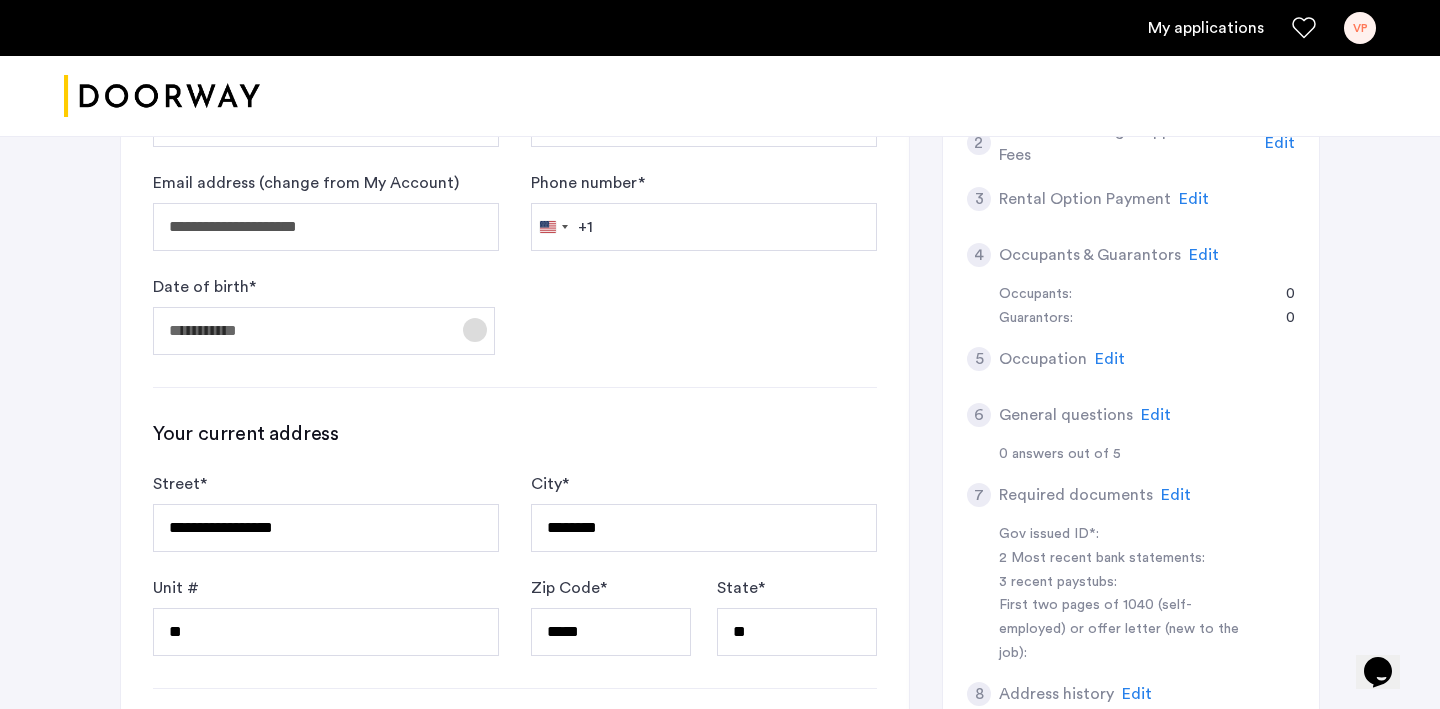 click 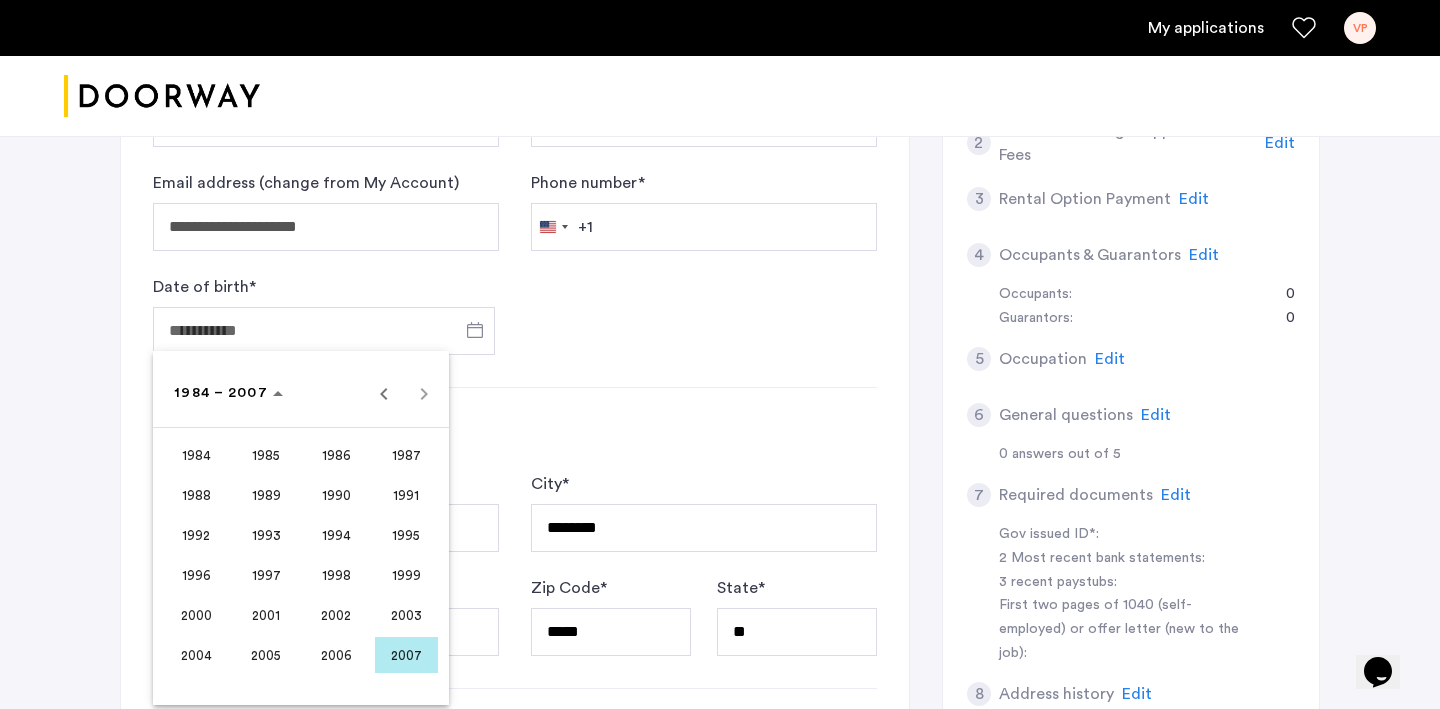 click on "1998" at bounding box center (336, 575) 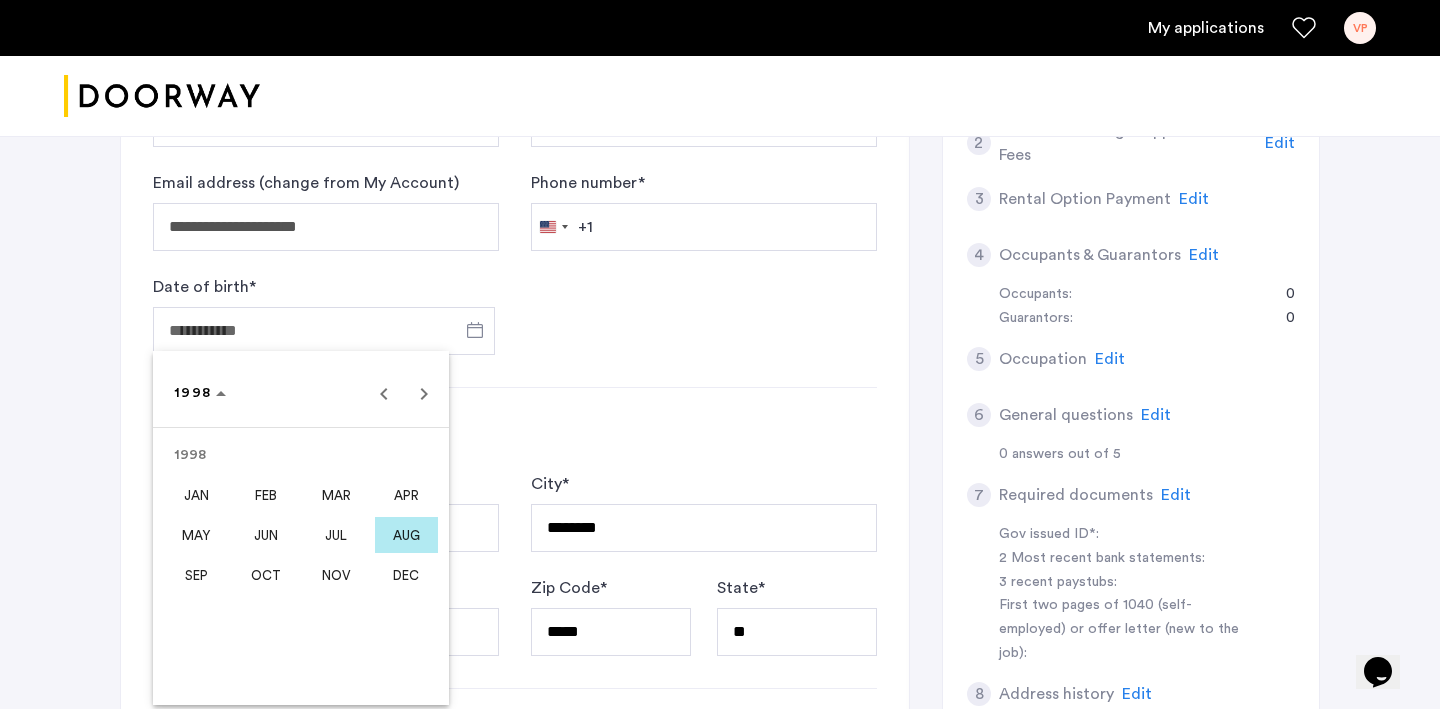 click on "JUL" at bounding box center [336, 535] 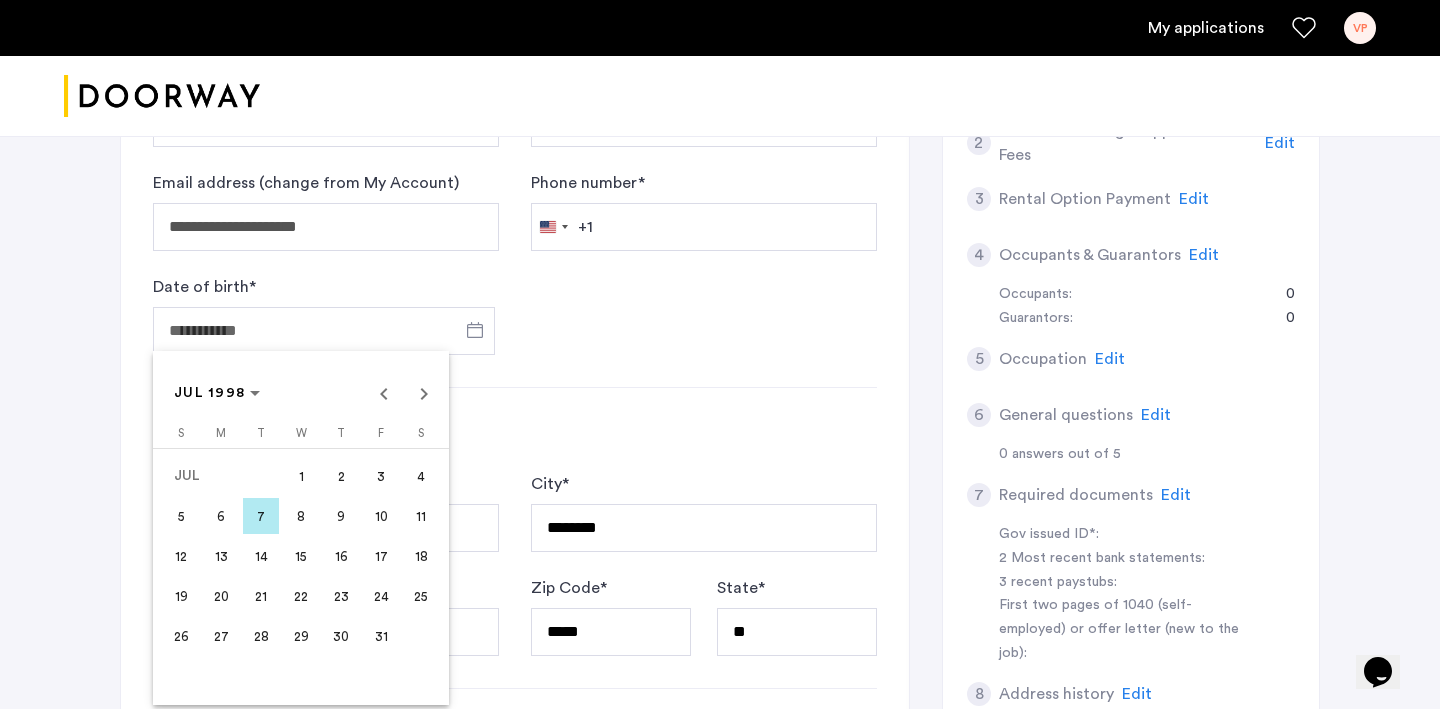click on "20" at bounding box center (221, 596) 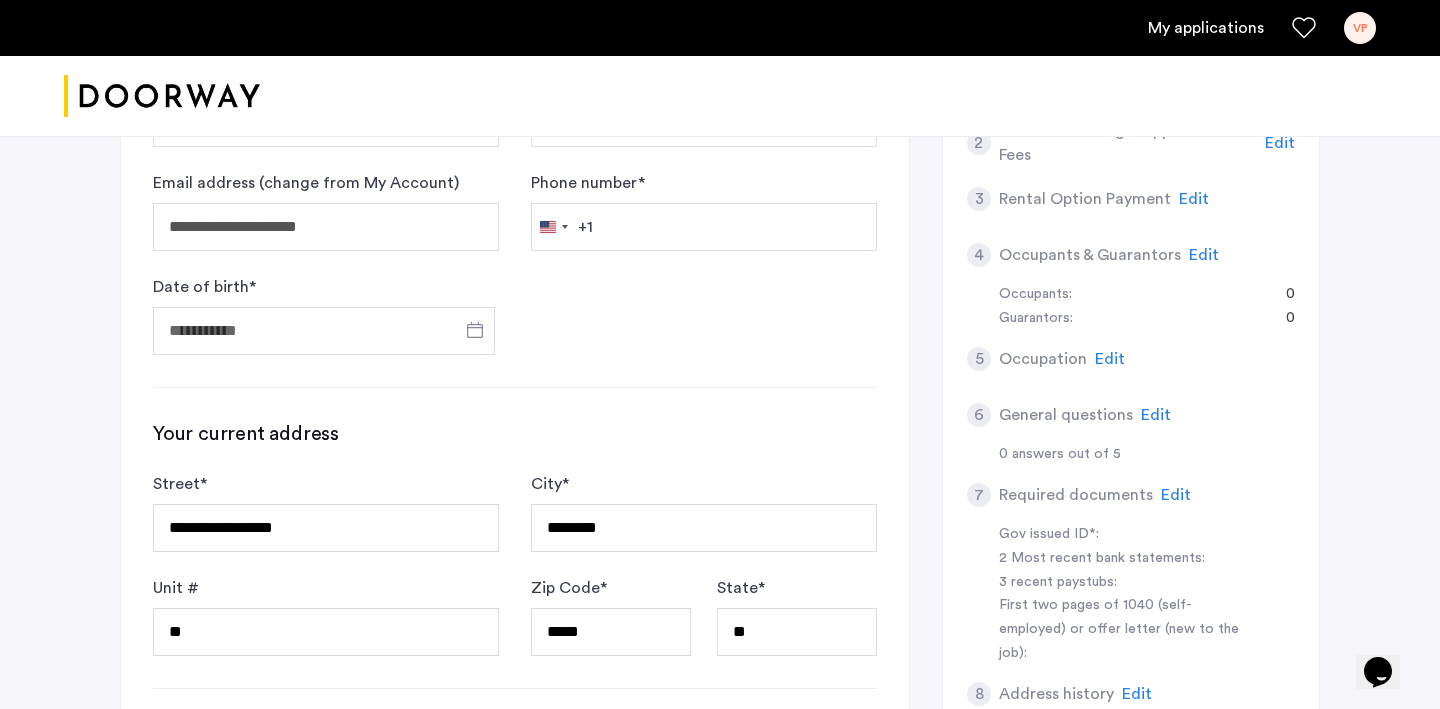 type on "**********" 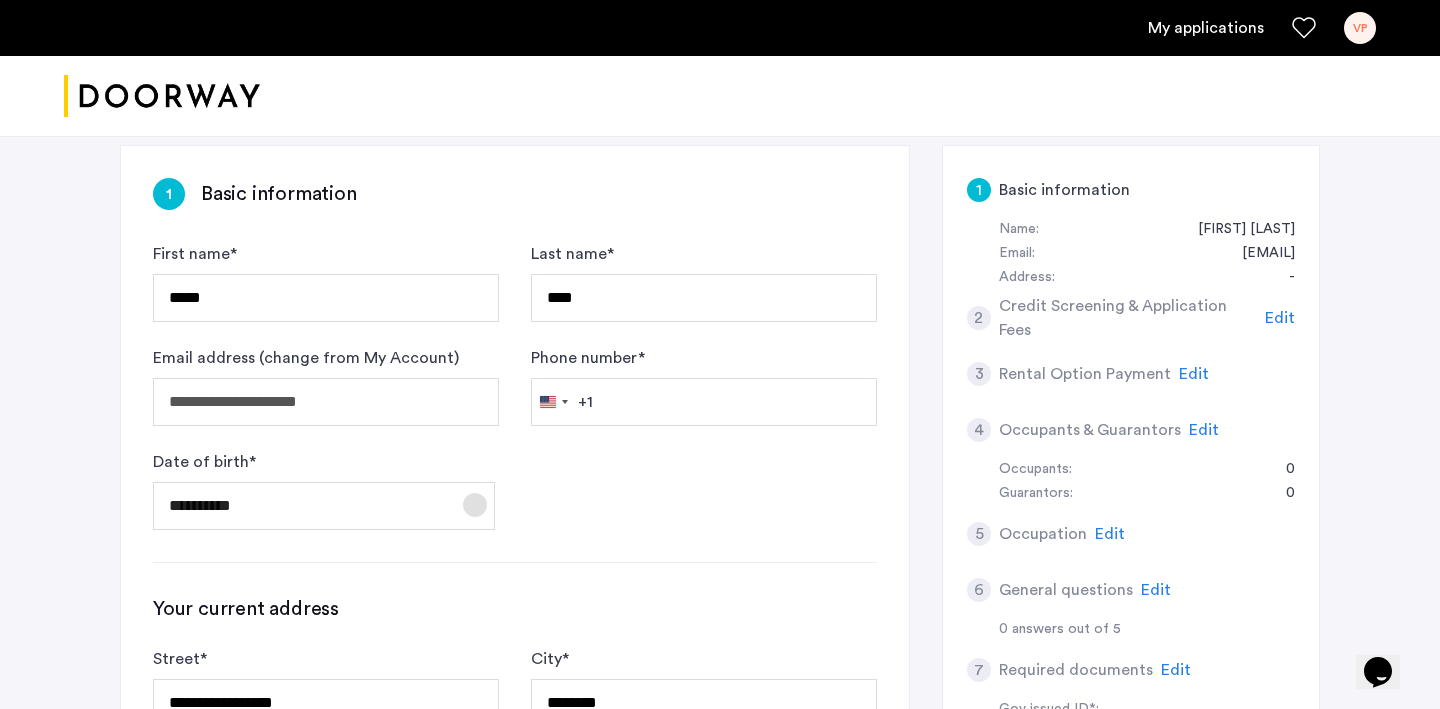 scroll, scrollTop: 287, scrollLeft: 0, axis: vertical 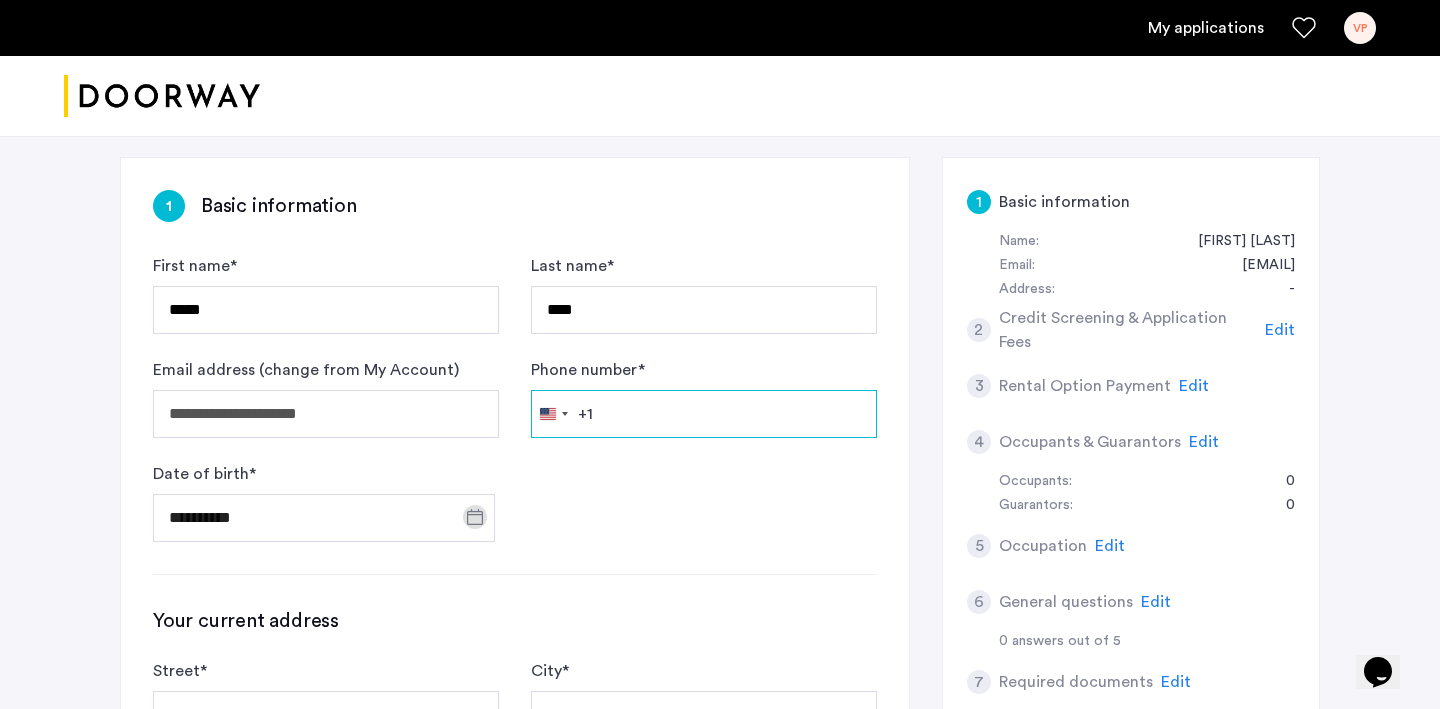 click on "Phone number  *" at bounding box center (704, 414) 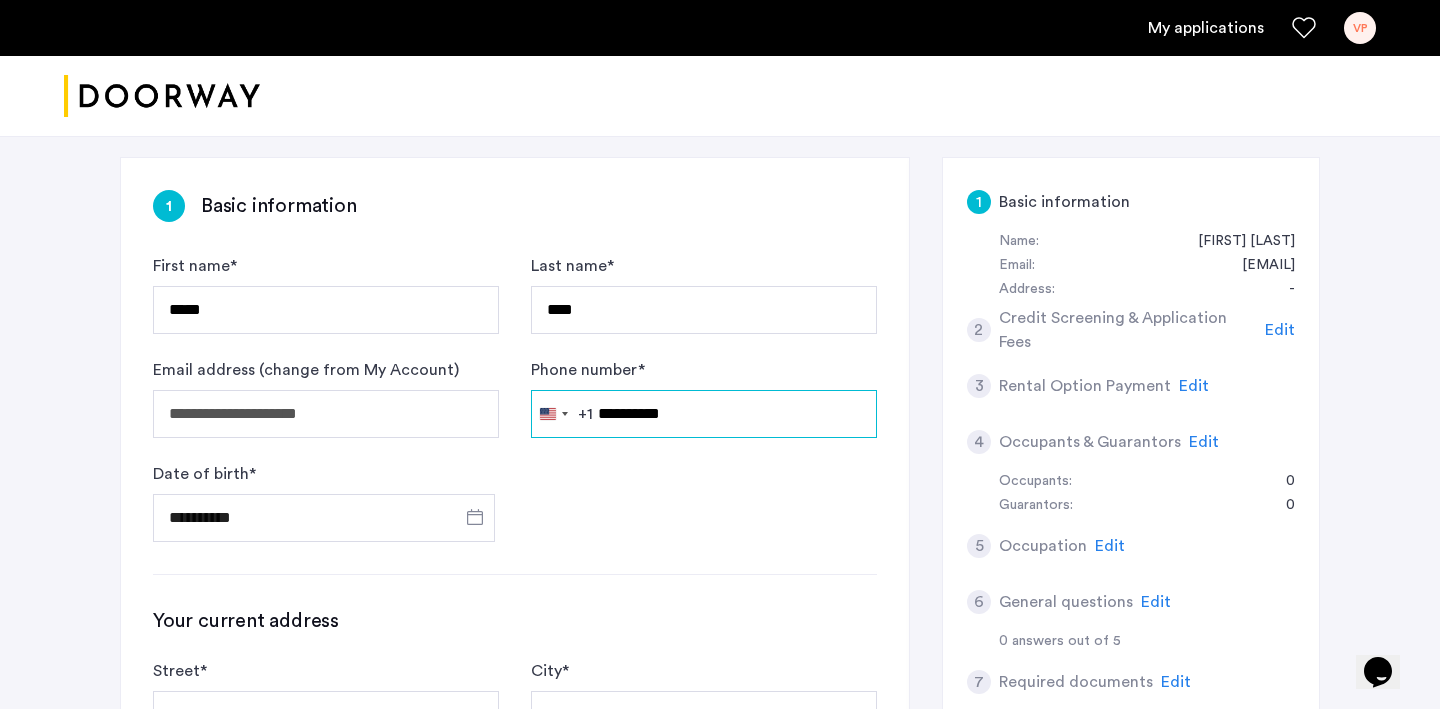 type on "**********" 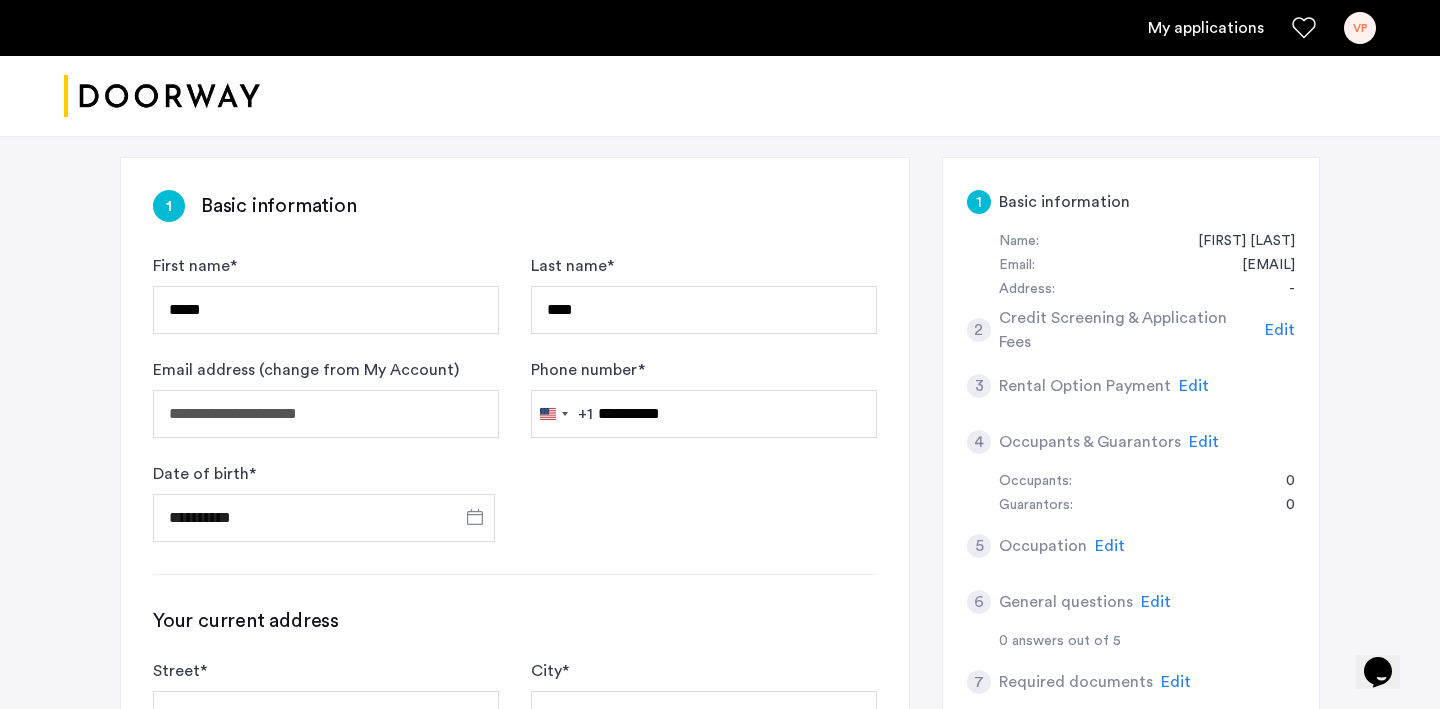 click on "Do you rent or own this property? * Choose please I rent this property I own this property My first time renting Other" 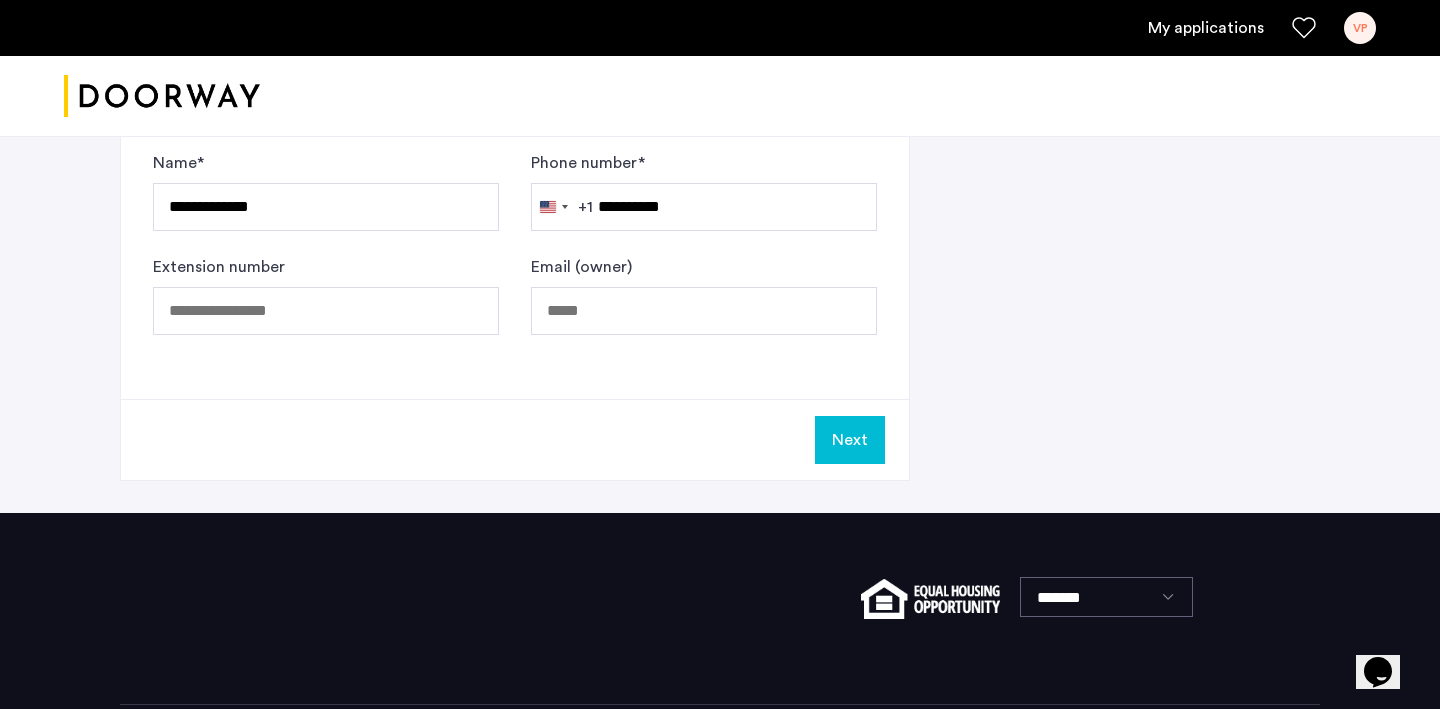 scroll, scrollTop: 1393, scrollLeft: 0, axis: vertical 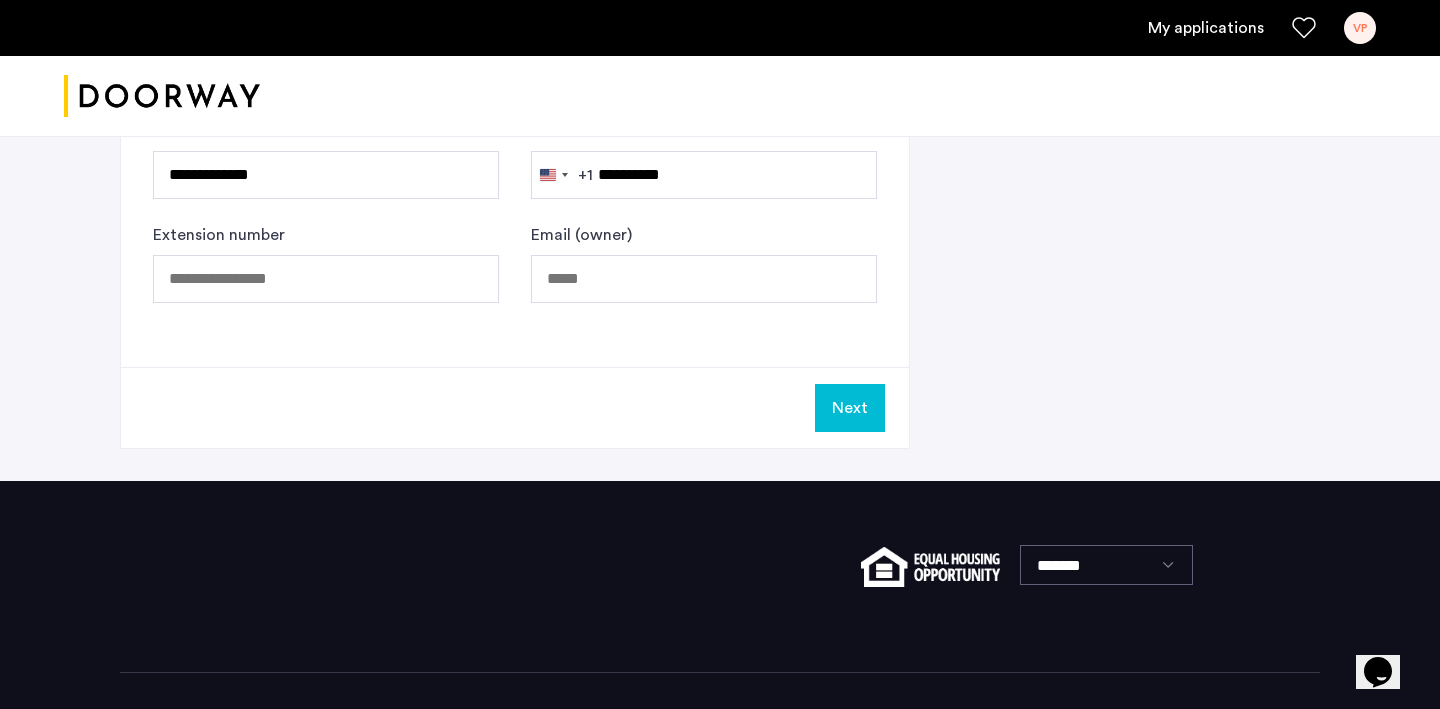 click on "Next" 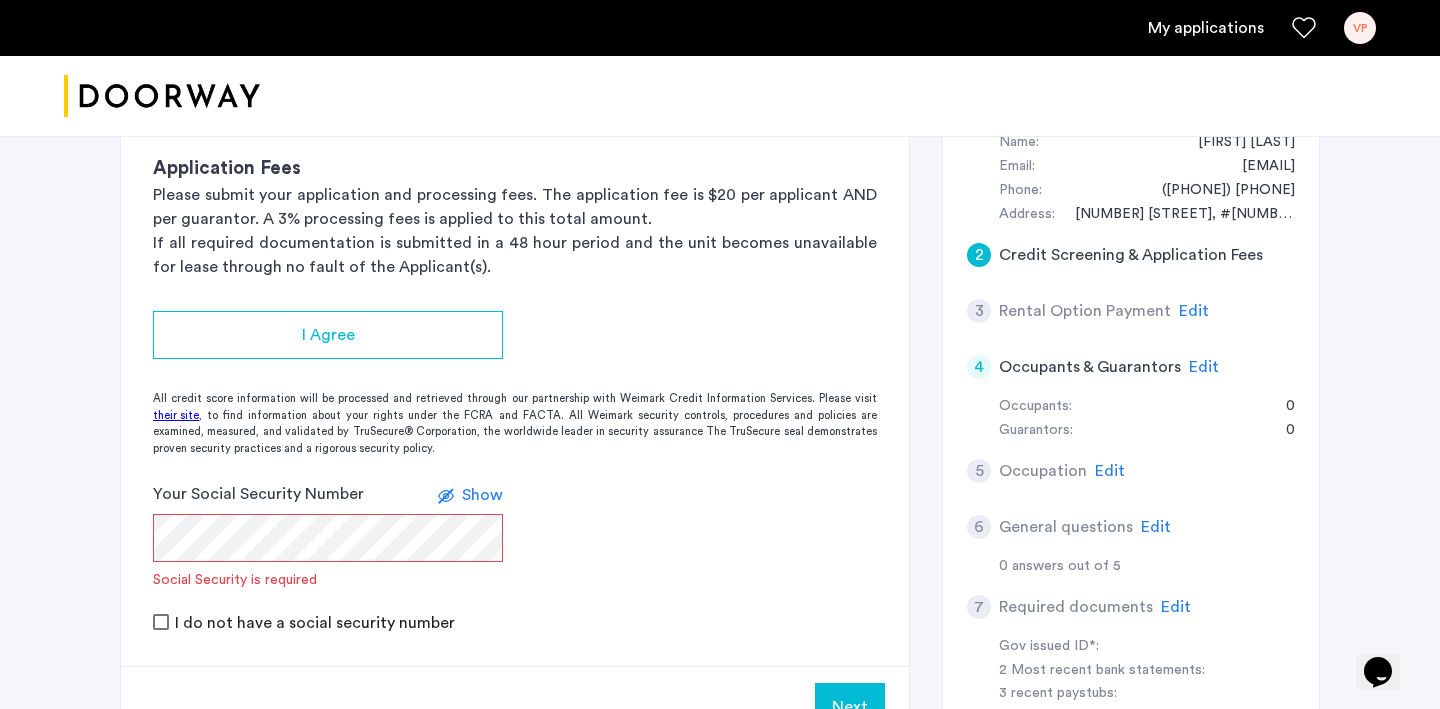 scroll, scrollTop: 468, scrollLeft: 0, axis: vertical 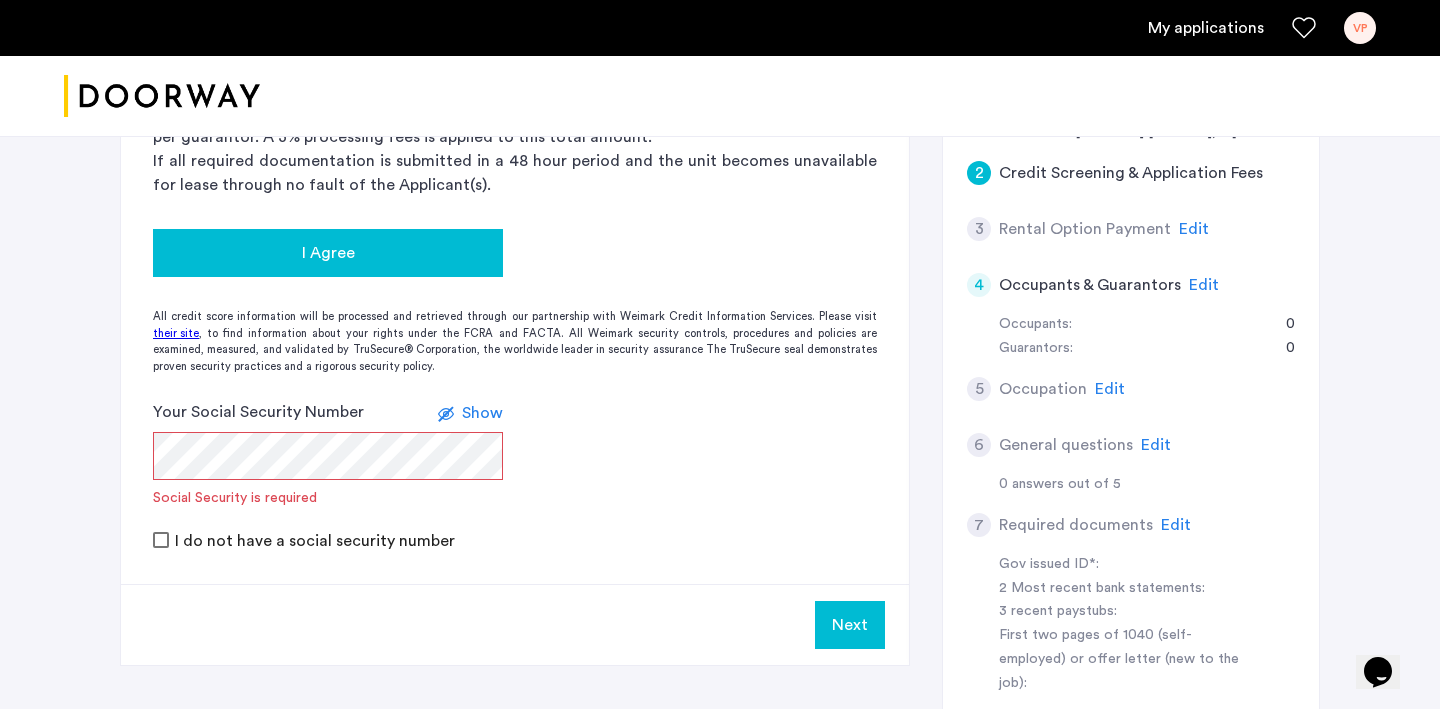 click on "I Agree" 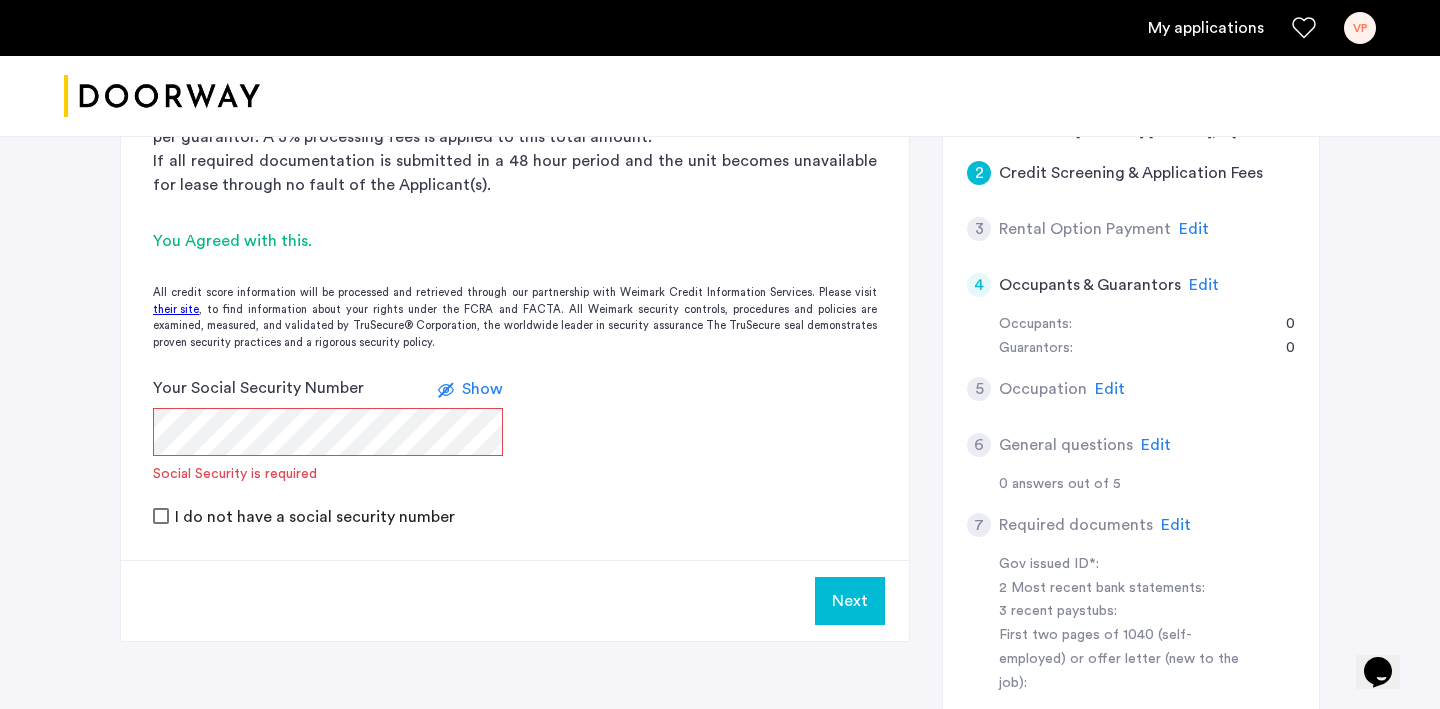 click on "All credit score information will be processed and retrieved through our partnership with Weimark Credit Information Services. Please visit their site , to find information about your rights under the FCRA and FACTA. All Weimark security controls, procedures and policies are examined, measured, and validated by TruSecure® Corporation, the worldwide leader in security assurance The TruSecure seal demonstrates proven security practices and a rigorous security policy." 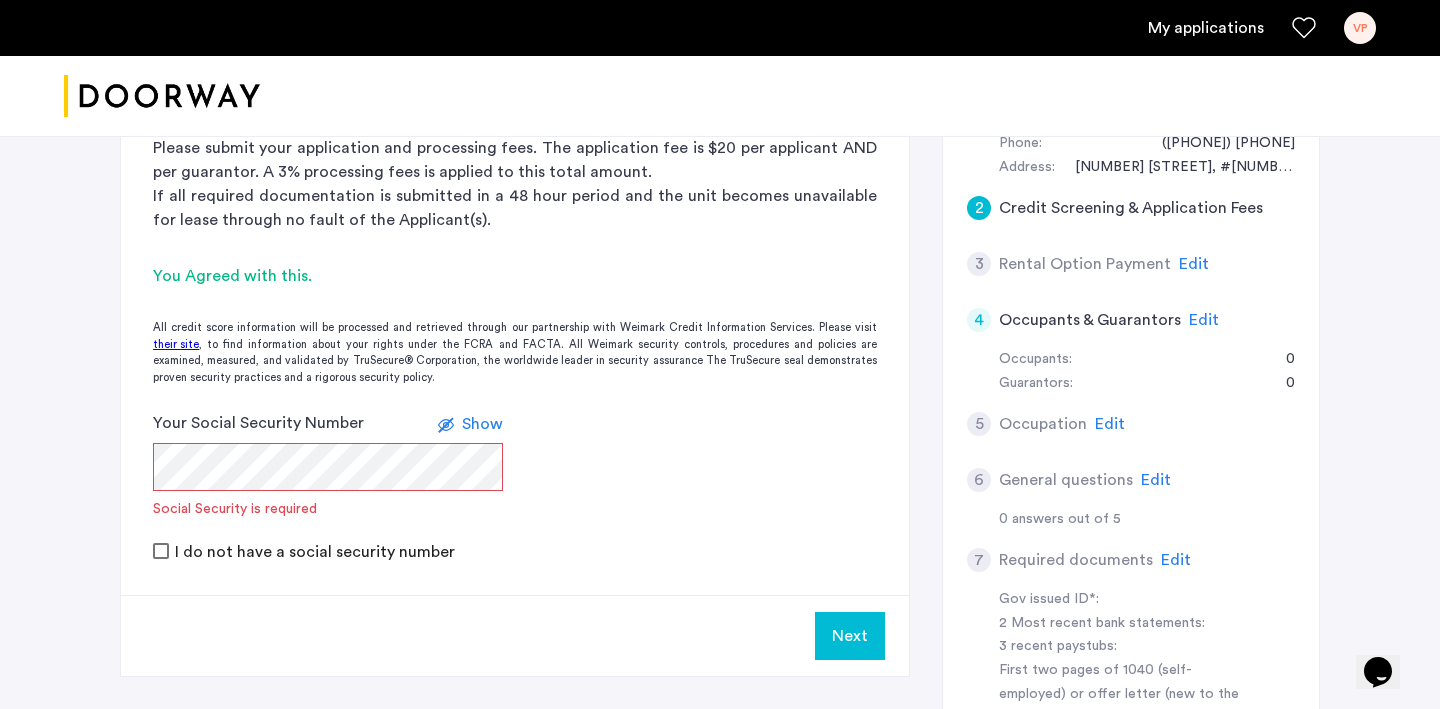 scroll, scrollTop: 434, scrollLeft: 0, axis: vertical 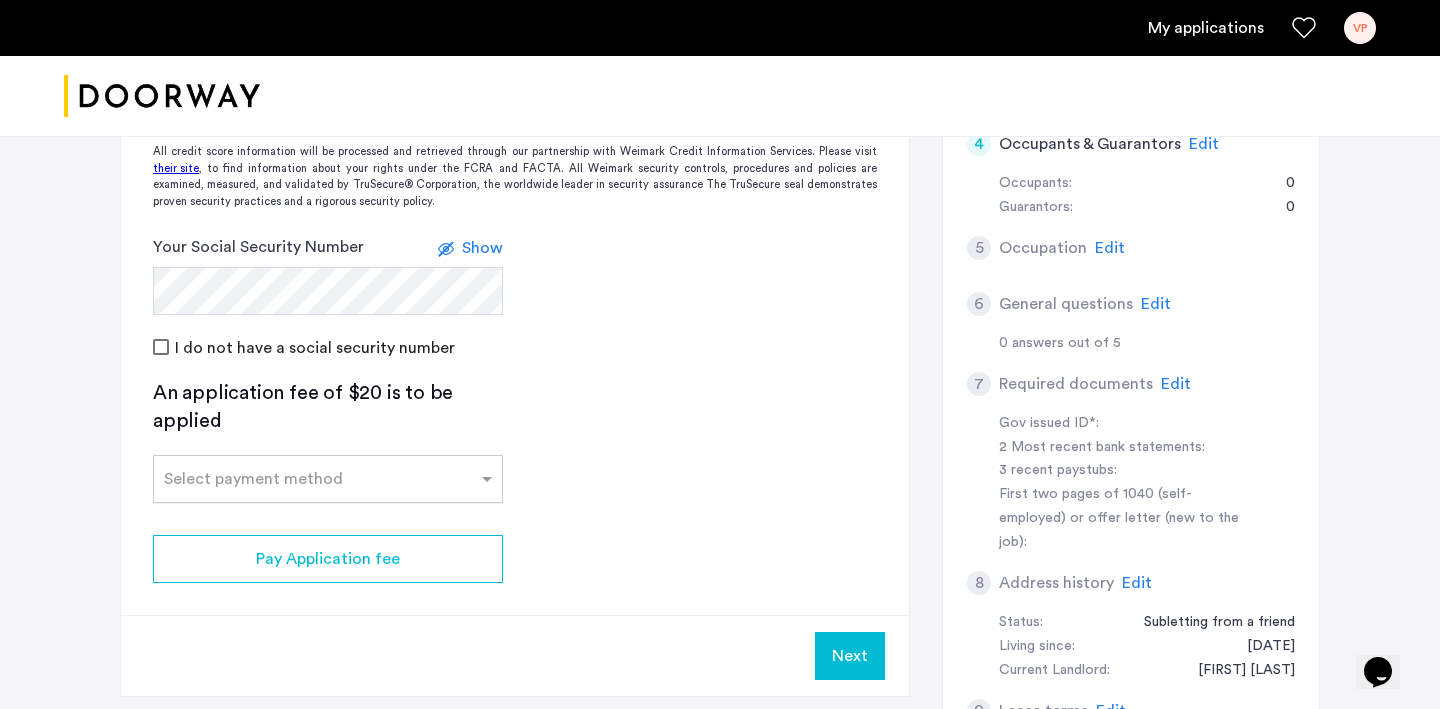 click 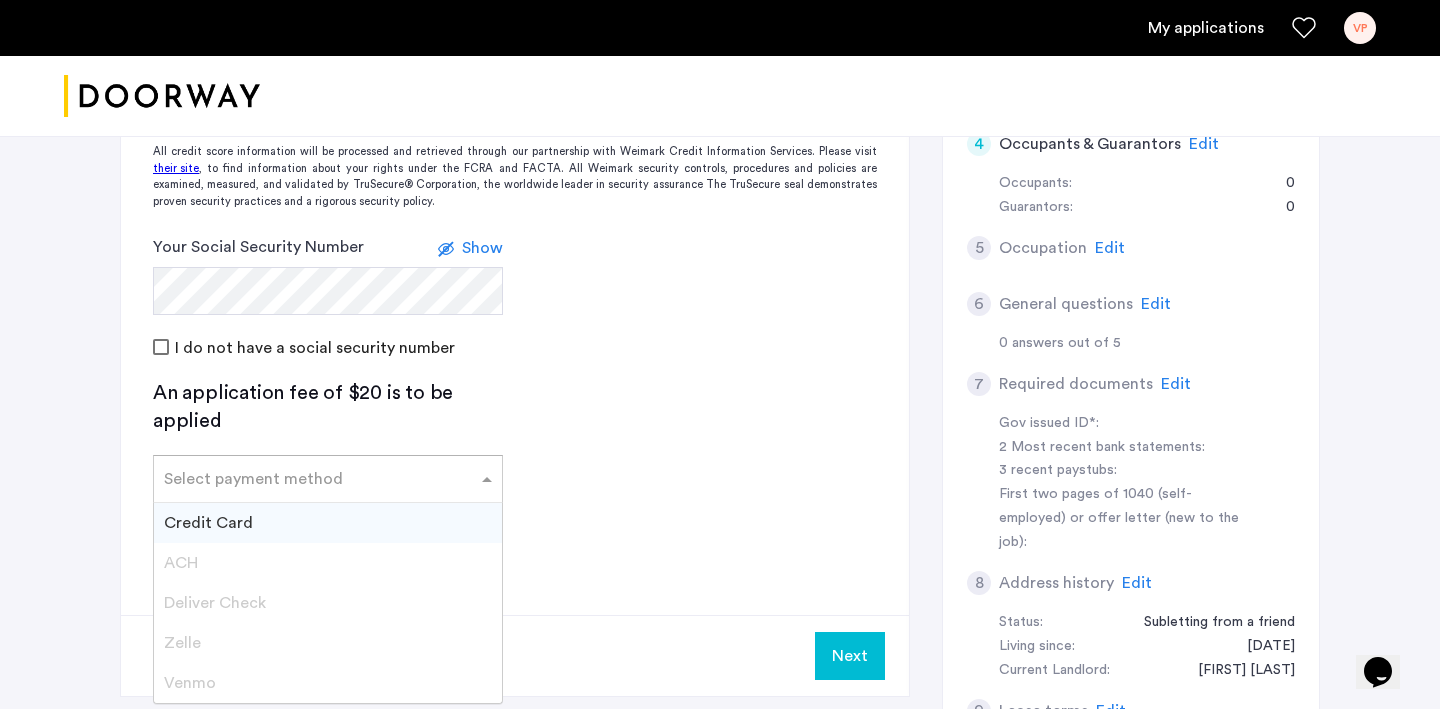 click on "Credit Screening & Application Fees Application Fees Please submit your application and processing fees. The application fee is $[PRICE] per applicant AND per guarantor. A [PERCENTAGE]% processing fees is applied to this total amount. If all required documentation is submitted in a [NUMBER] hour period and the unit becomes unavailable for lease through no fault of the Applicant(s). You Agreed with this. All credit score information will be processed and retrieved through our partnership with Weimark Credit Information Services. Please visit their site , to find information about your rights under the FCRA and FACTA. All Weimark security controls, procedures and policies are examined, measured, and validated by TruSecure® Corporation, the worldwide leader in security assurance The TruSecure seal demonstrates proven security practices and a rigorous security policy. Your Social Security Number Show I do not have a social security number An application fee of $[PRICE] is to be applied Select payment method Credit Card ACH Zelle" 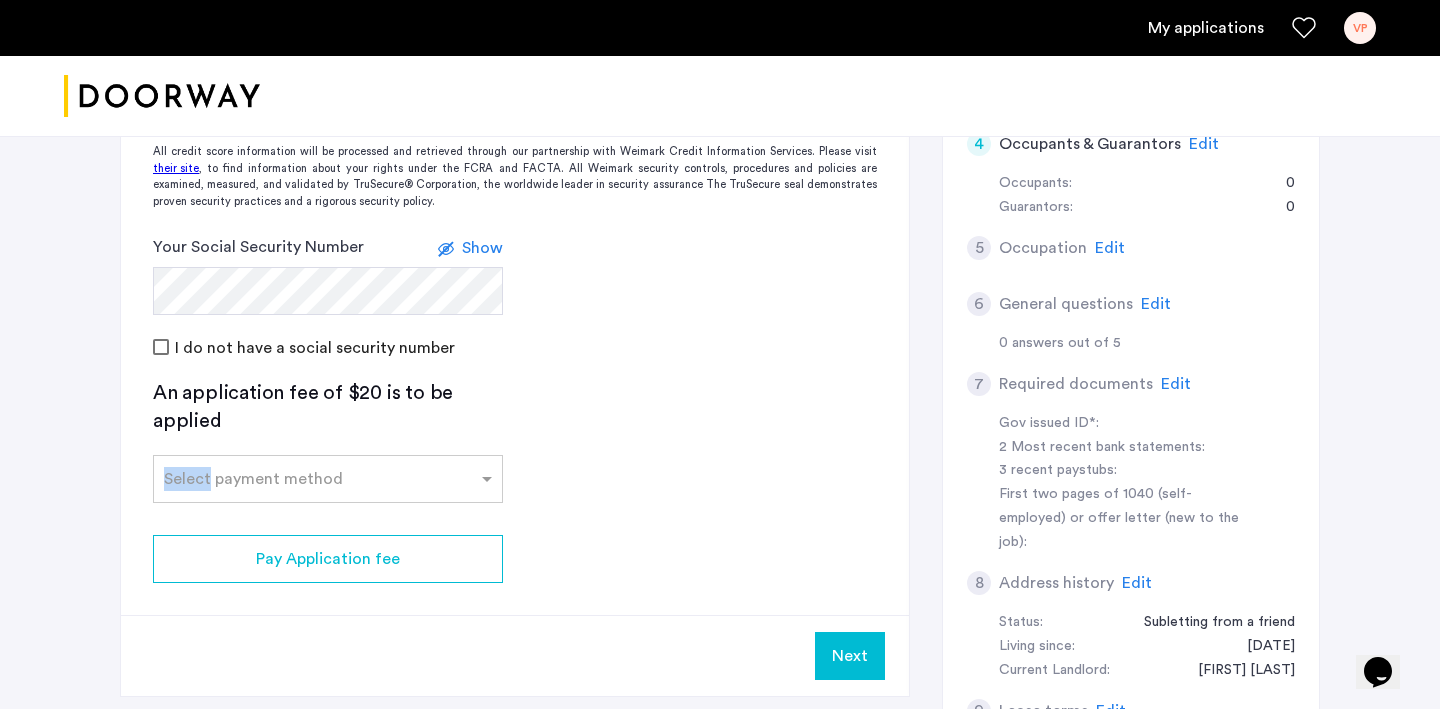 click on "2 Credit Screening & Application Fees Application Fees Please submit your application and processing fees. The application fee is $20 per applicant AND per guarantor. A 3% processing fees is applied to this total amount. If all required documentation is submitted in a 48 hour period and the unit becomes unavailable for lease through no fault of the Applicant(s).  You Agreed with this.  All credit score information will be processed and retrieved through our partnership with Weimark Credit Information Services. Please visit  their site , to find information about your rights under the FCRA and FACTA. All Weimark security controls, procedures and policies are examined, measured, and validated by TruSecure® Corporation, the worldwide leader in security assurance The TruSecure seal demonstrates proven security practices and a rigorous security policy. Your Social Security Number Show I do not have a social security number An application fee of $20 is to be applied Select payment method Pay Application fee Next" 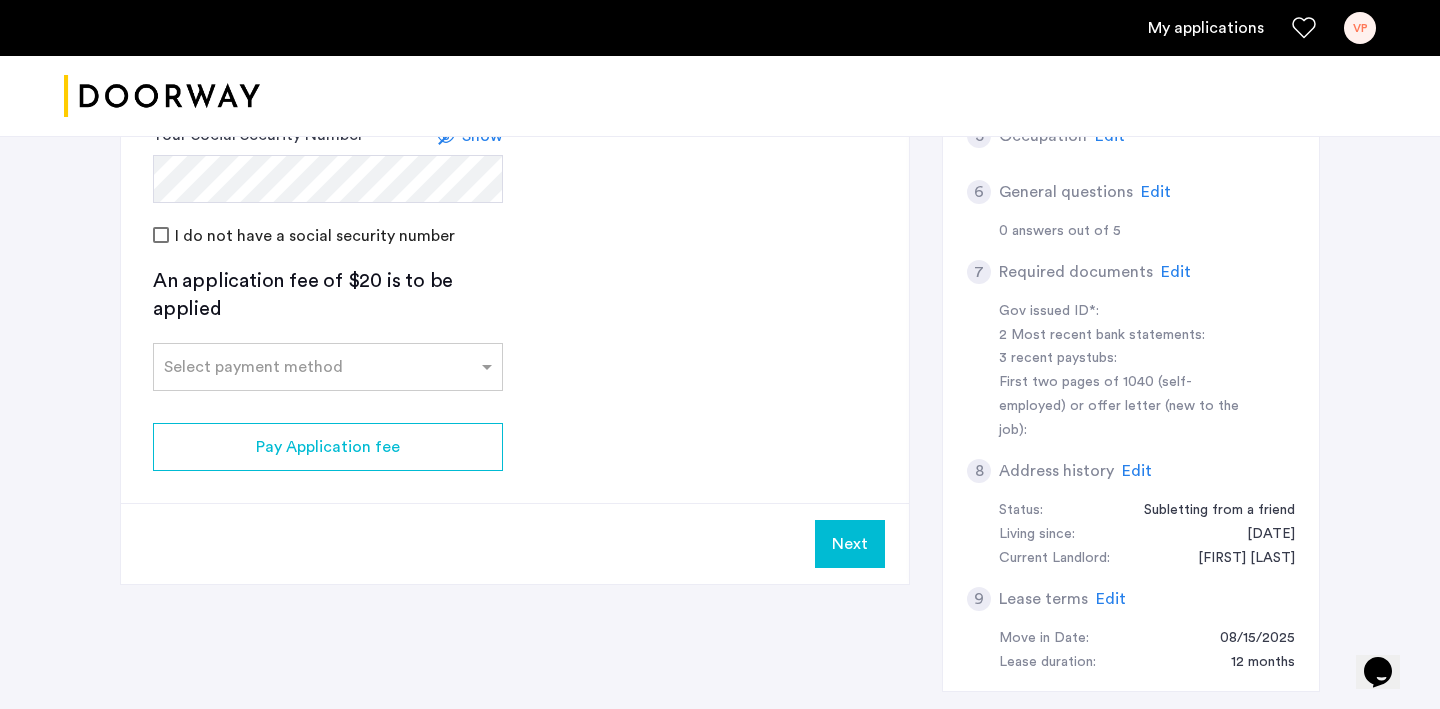 scroll, scrollTop: 714, scrollLeft: 0, axis: vertical 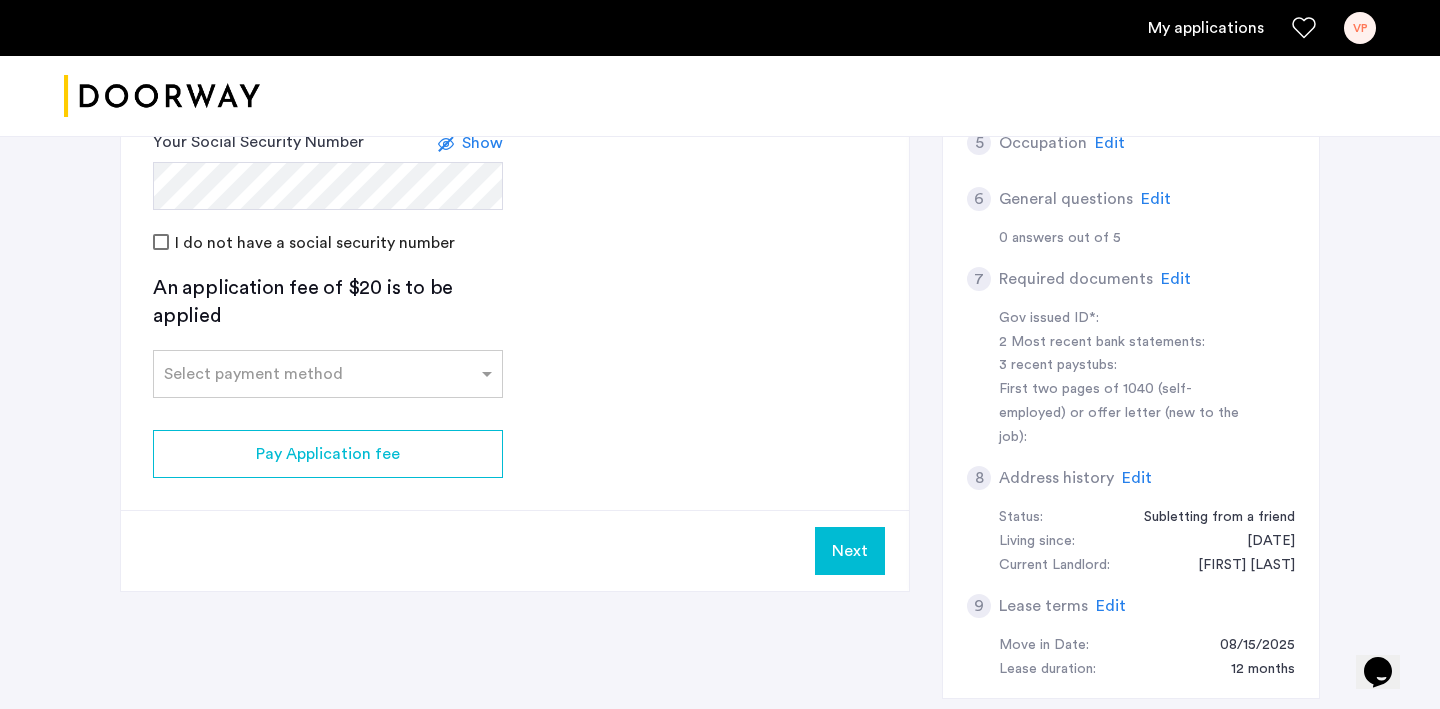 click on "Gov issued ID*: 2 Most recent bank statements: 3 recent paystubs: First two pages of 1040 (self-employed) or offer letter (new to the job):" 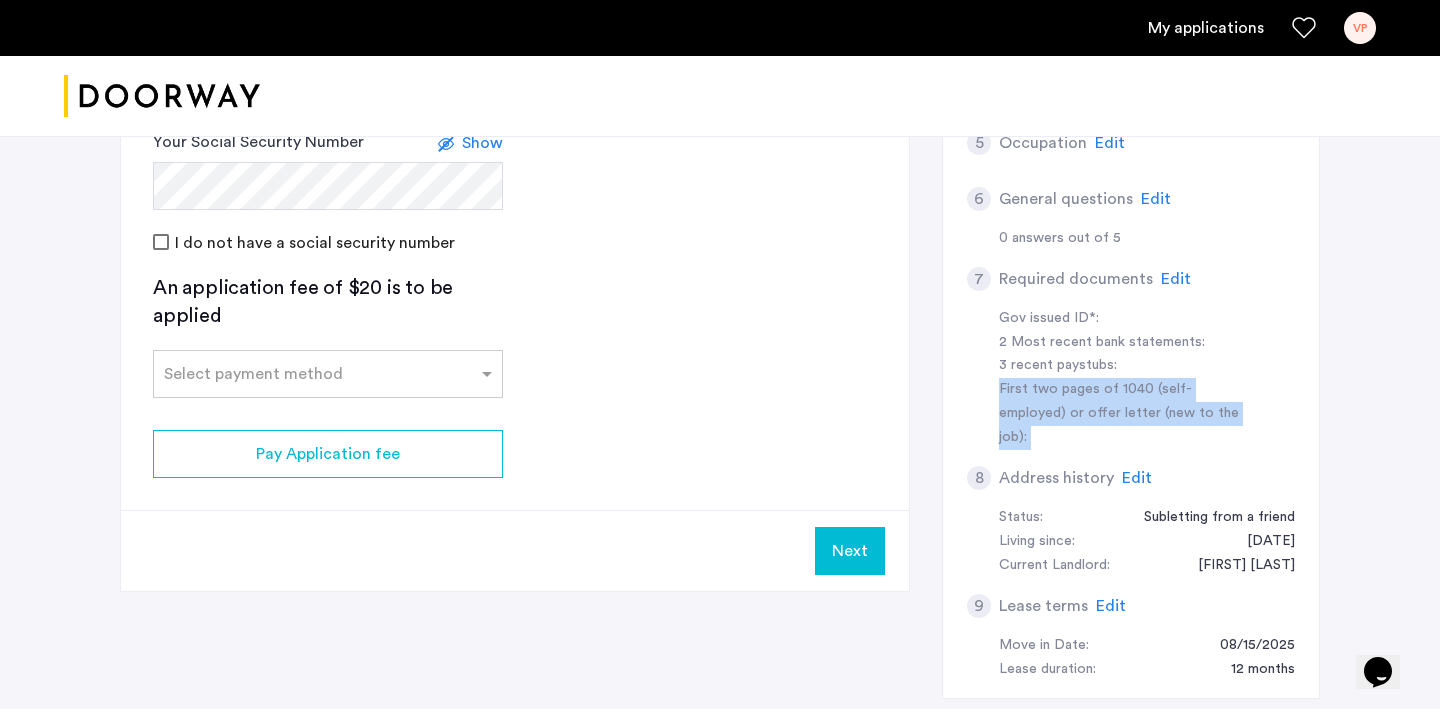 click on "Gov issued ID*: 2 Most recent bank statements: 3 recent paystubs: First two pages of 1040 (self-employed) or offer letter (new to the job):" 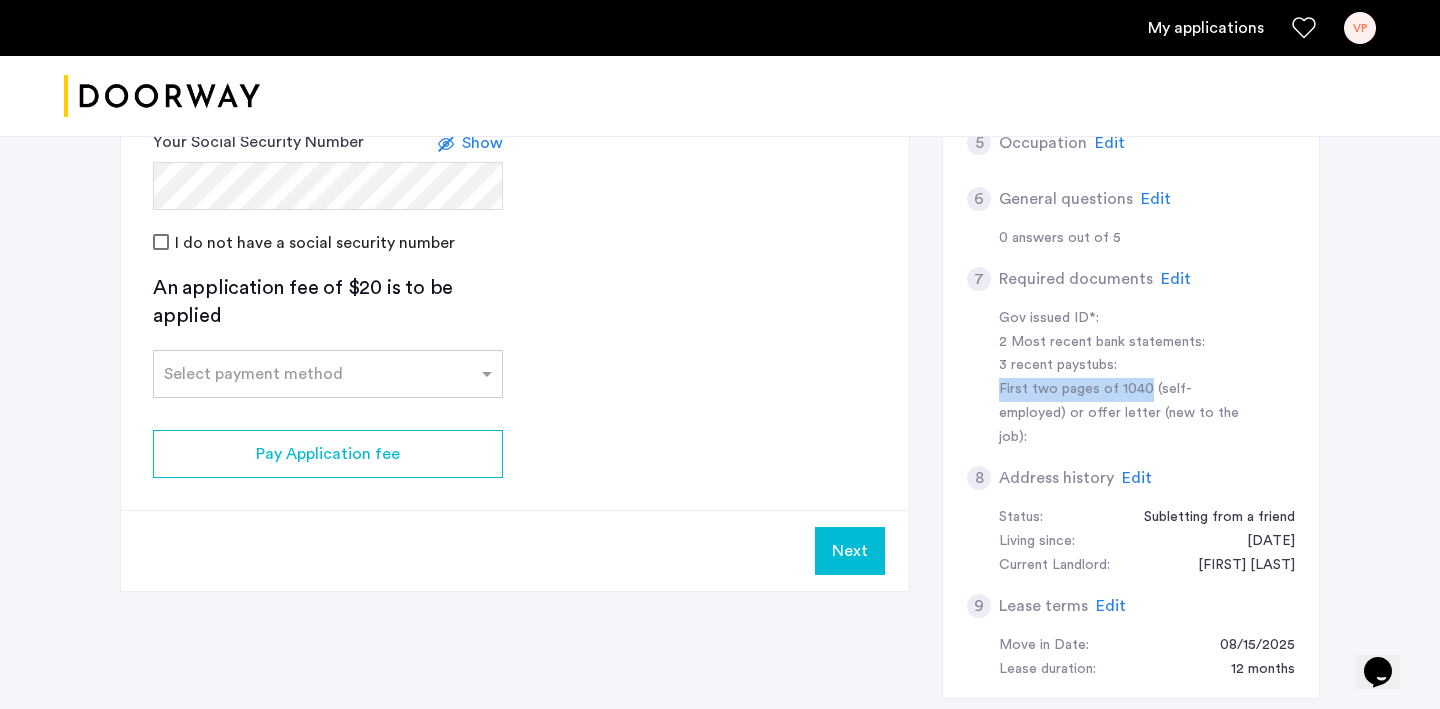 drag, startPoint x: 994, startPoint y: 389, endPoint x: 1144, endPoint y: 392, distance: 150.03 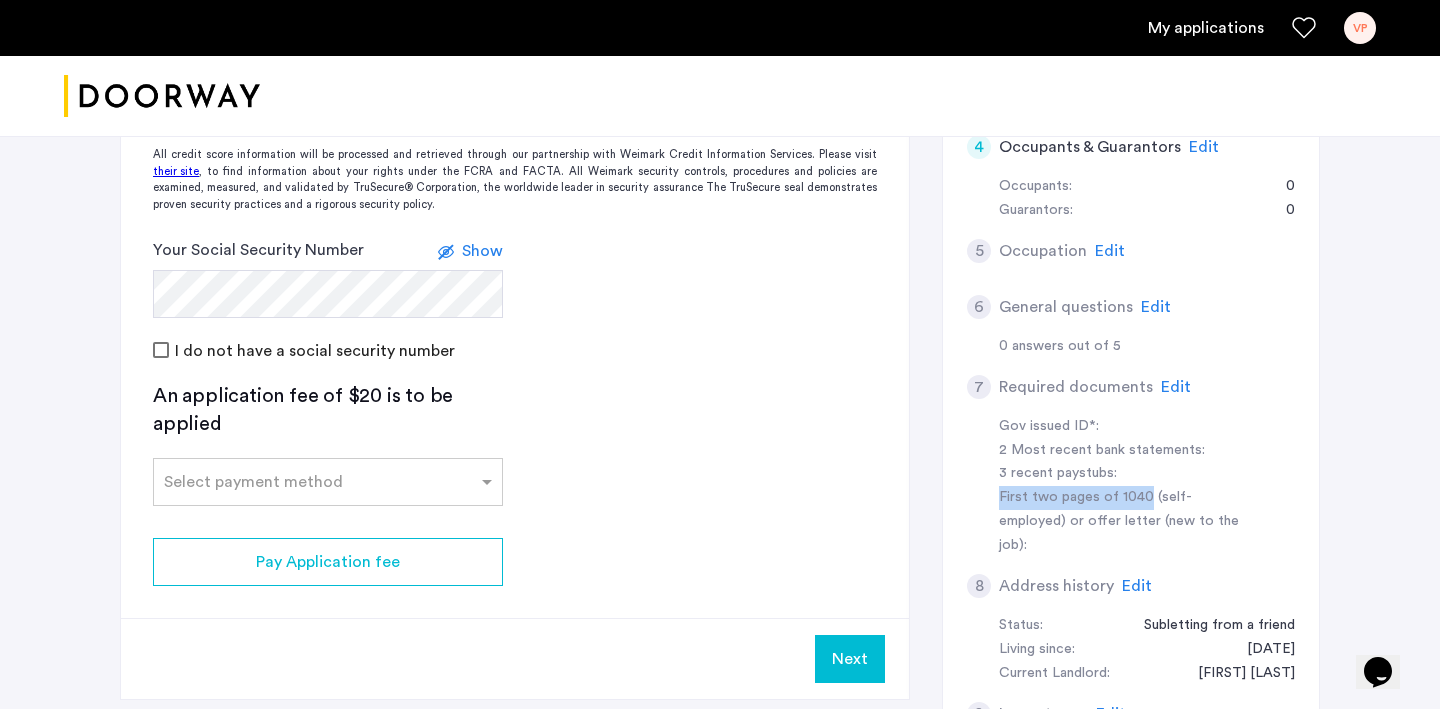 scroll, scrollTop: 613, scrollLeft: 0, axis: vertical 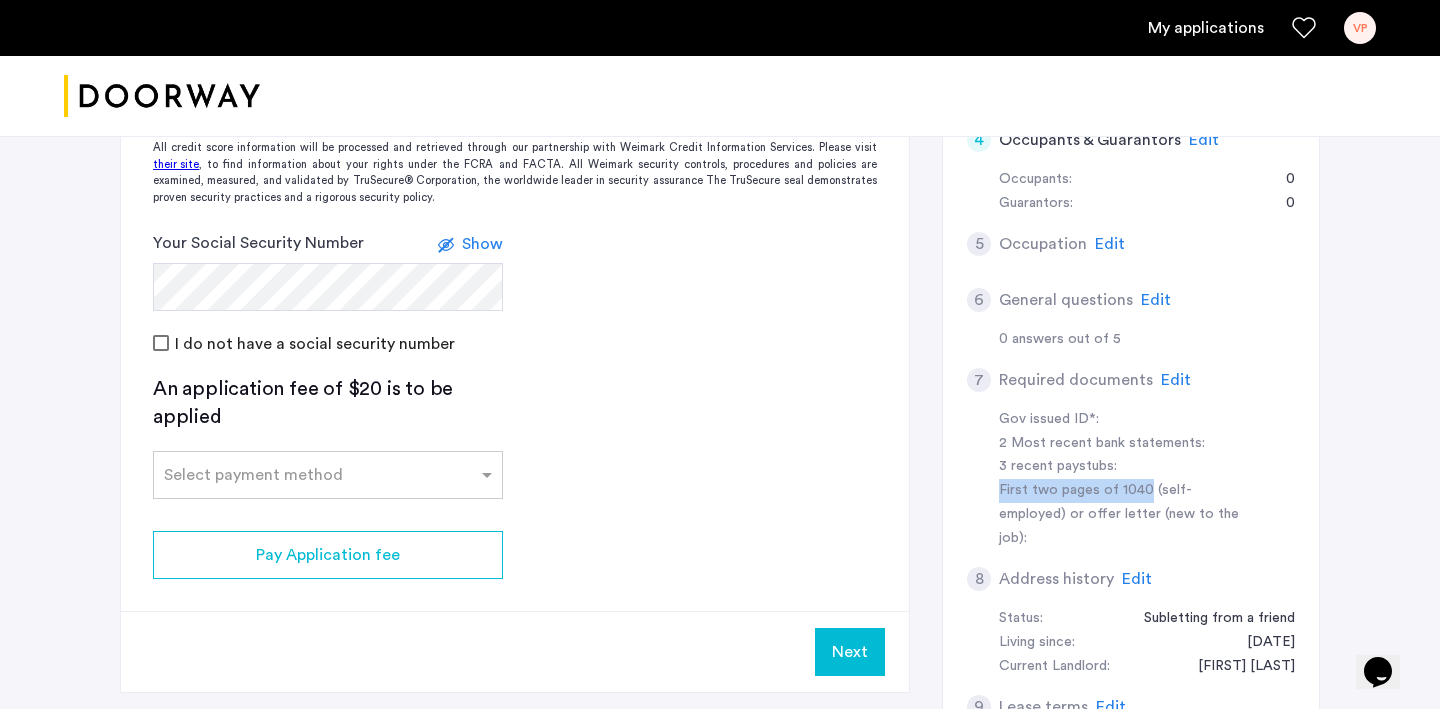 click on "First two pages of 1040 (self-employed) or offer letter (new to the job):" 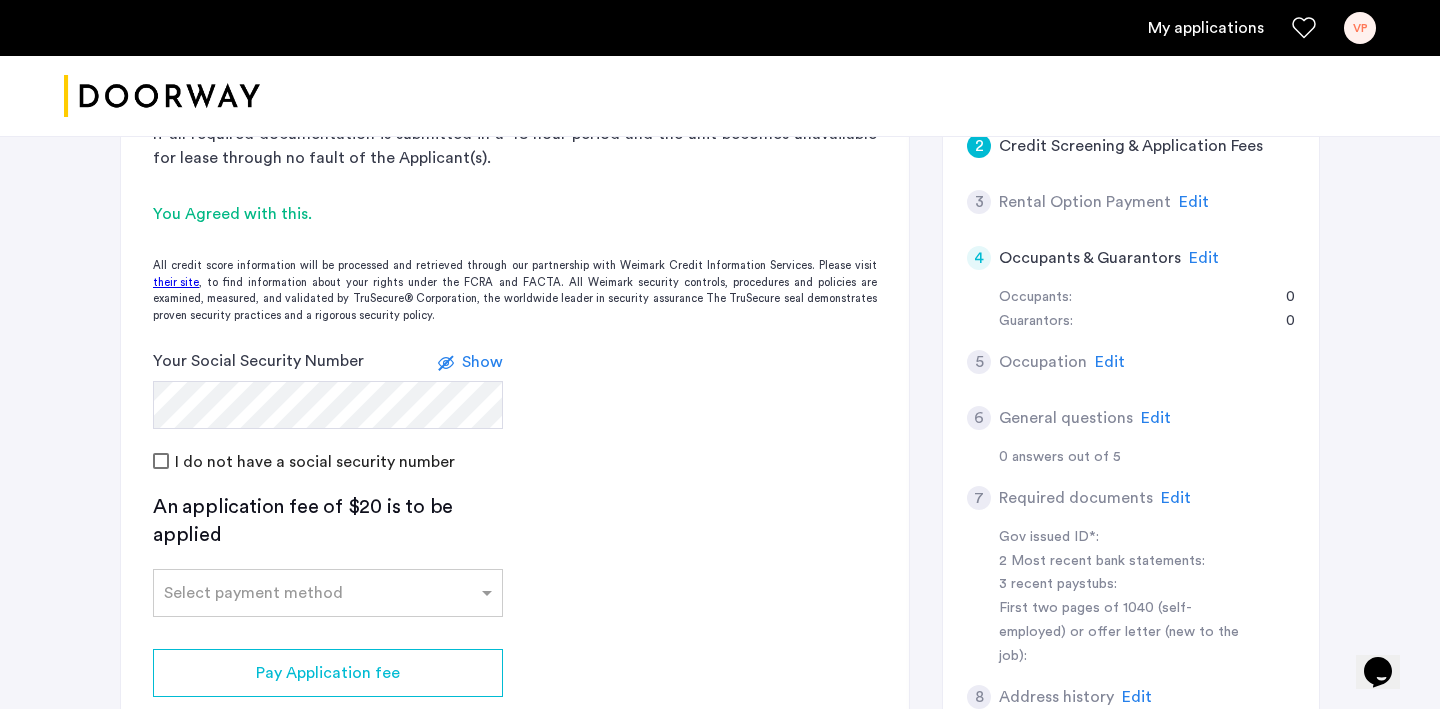 scroll, scrollTop: 601, scrollLeft: 0, axis: vertical 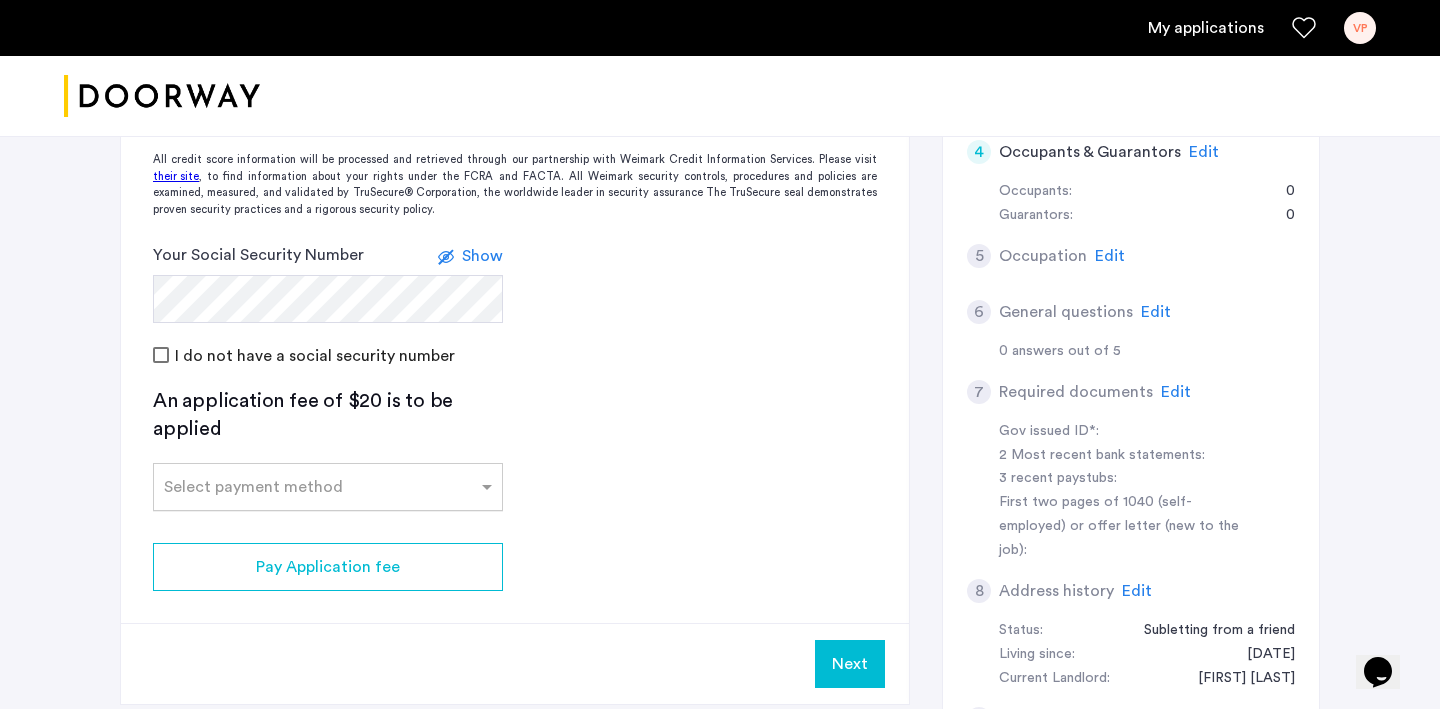 click on "Select payment method" 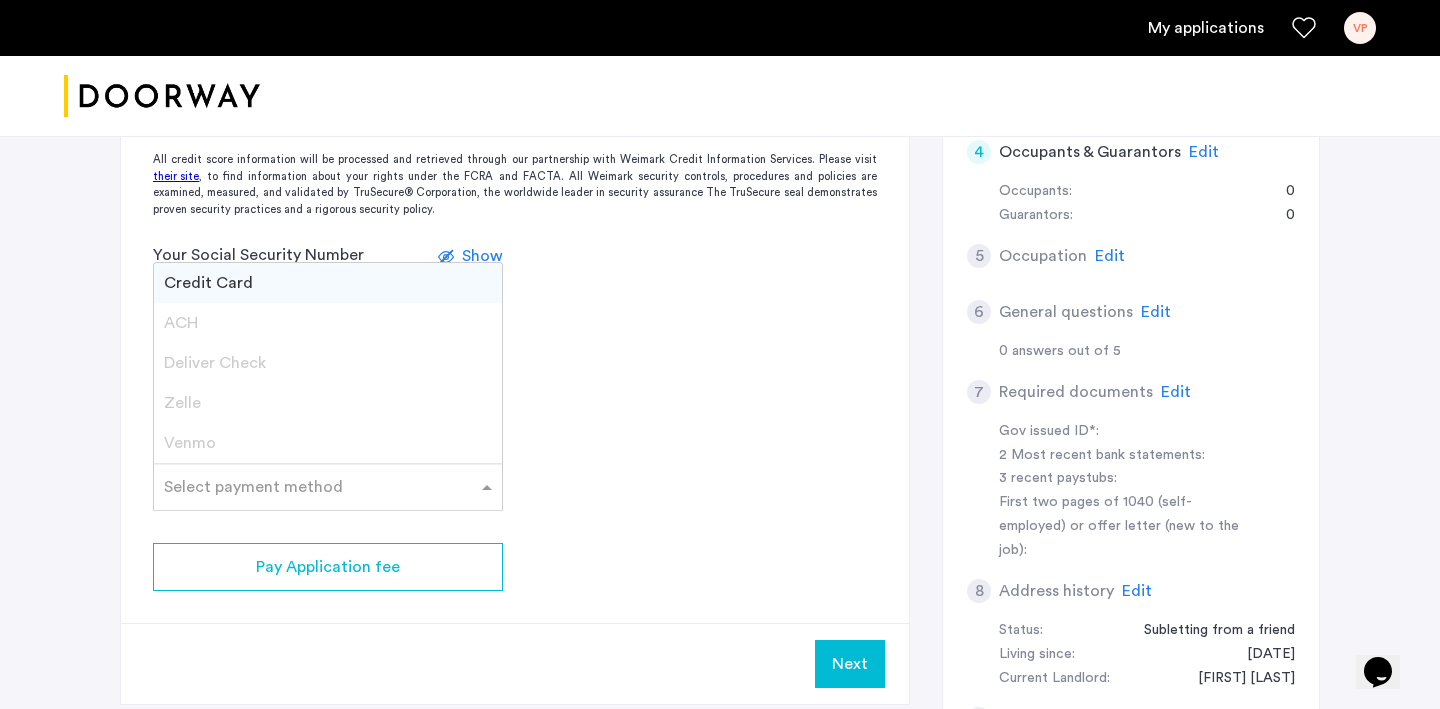 click on "Credit Card" at bounding box center [328, 283] 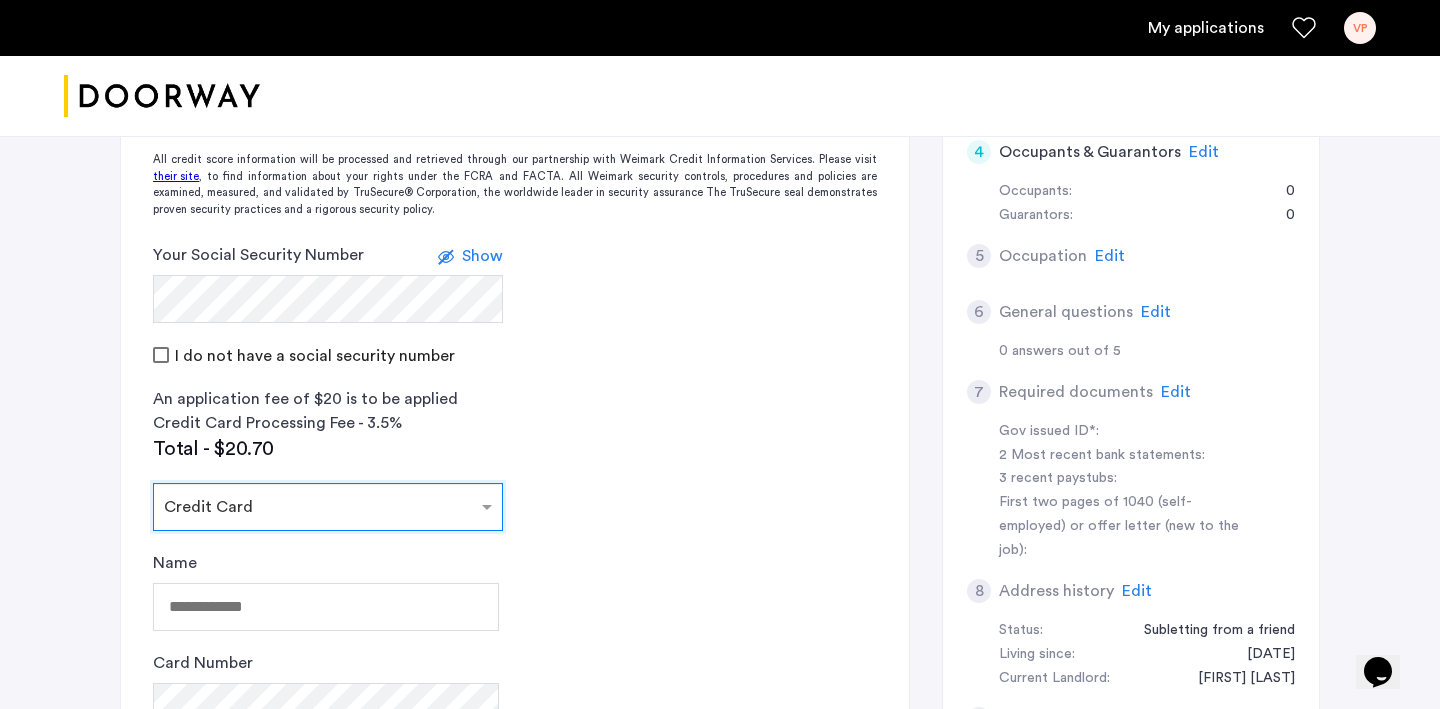 scroll, scrollTop: 827, scrollLeft: 0, axis: vertical 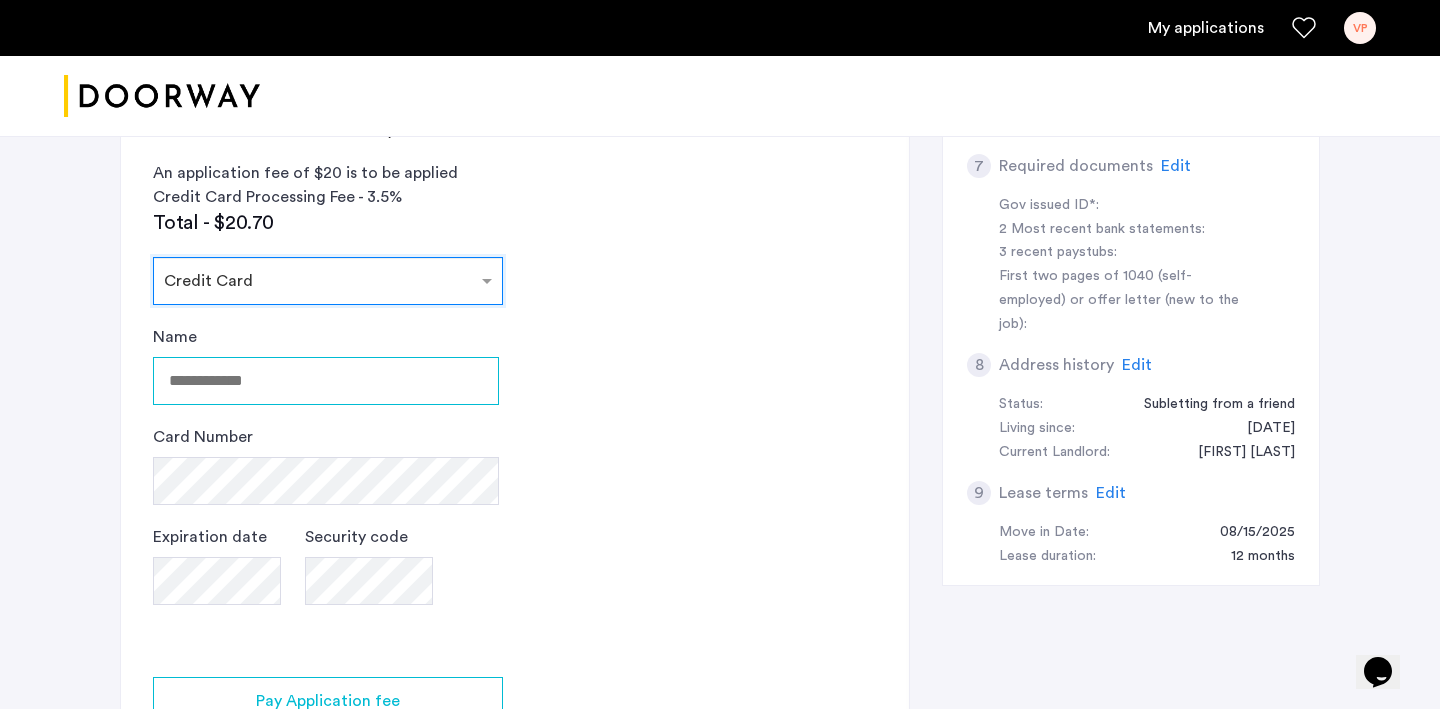 click on "Name" at bounding box center [326, 381] 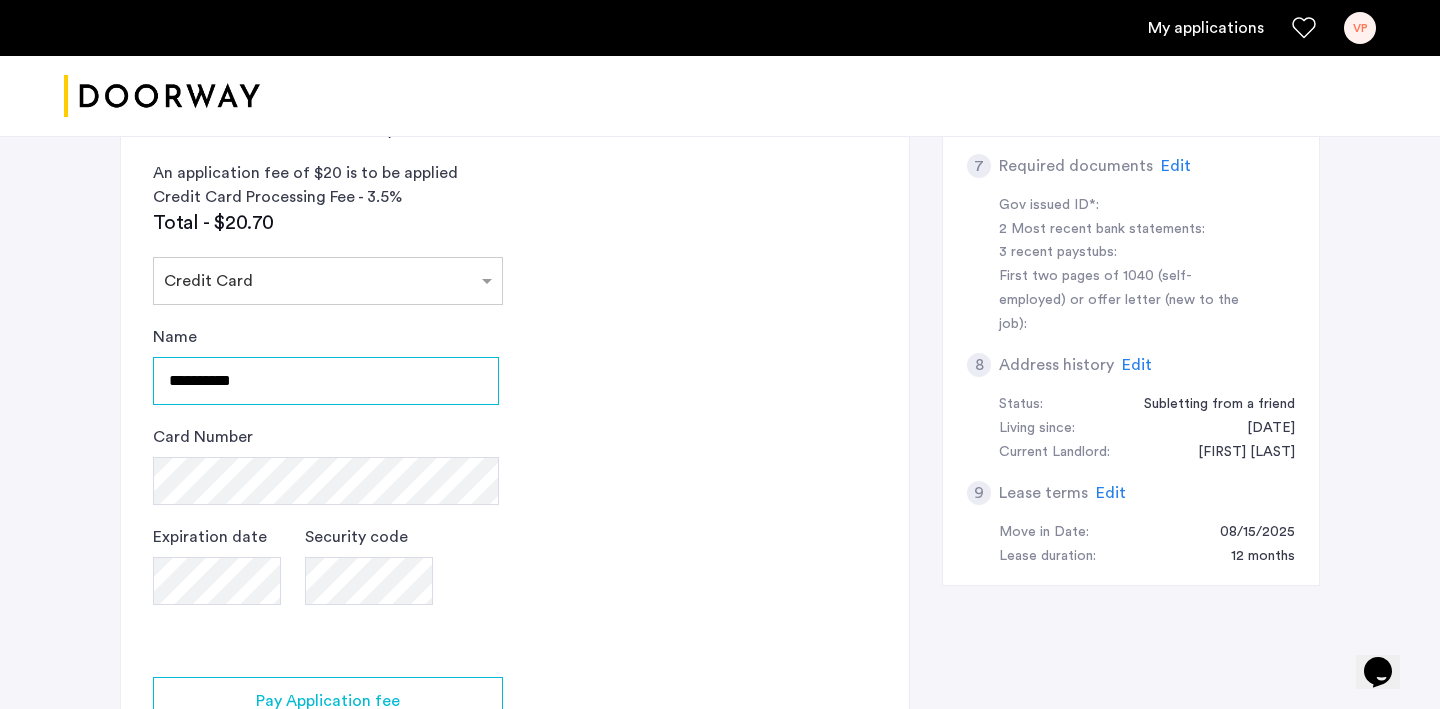 type on "**********" 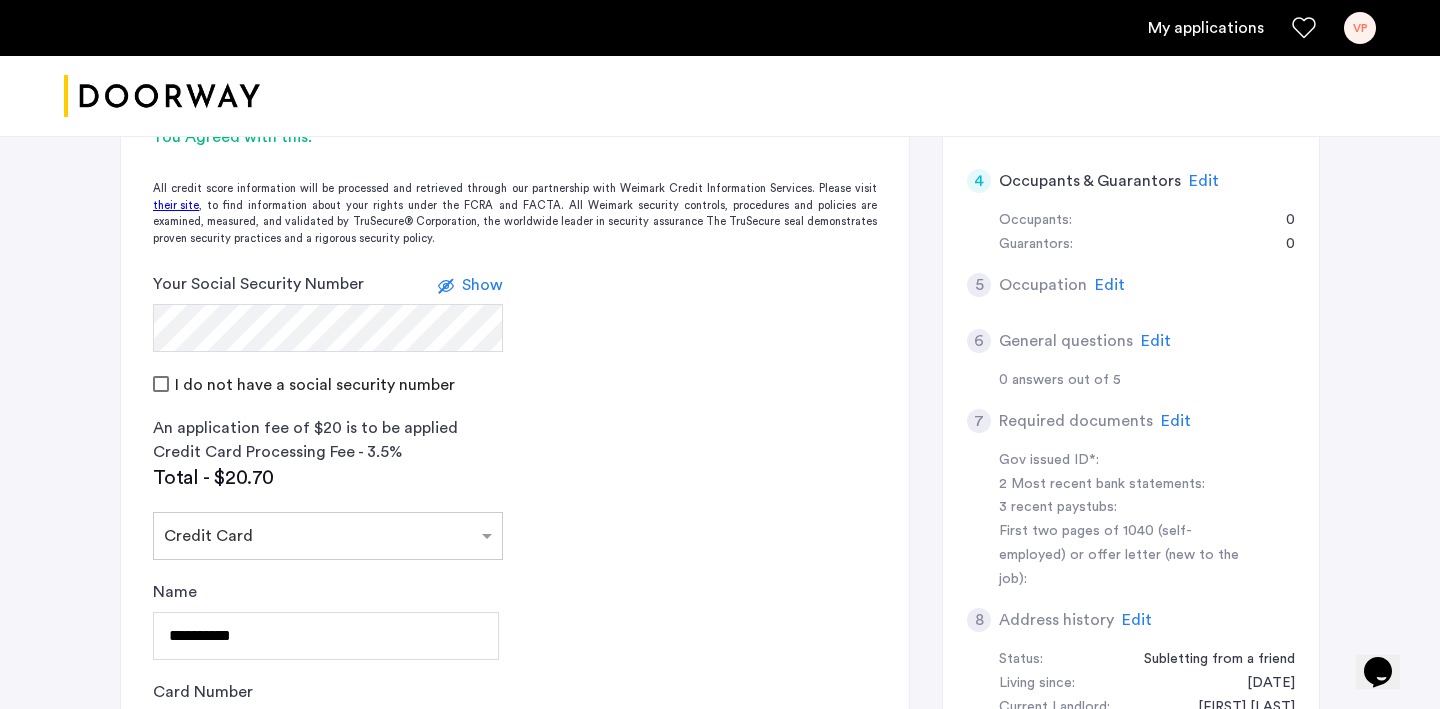scroll, scrollTop: 534, scrollLeft: 0, axis: vertical 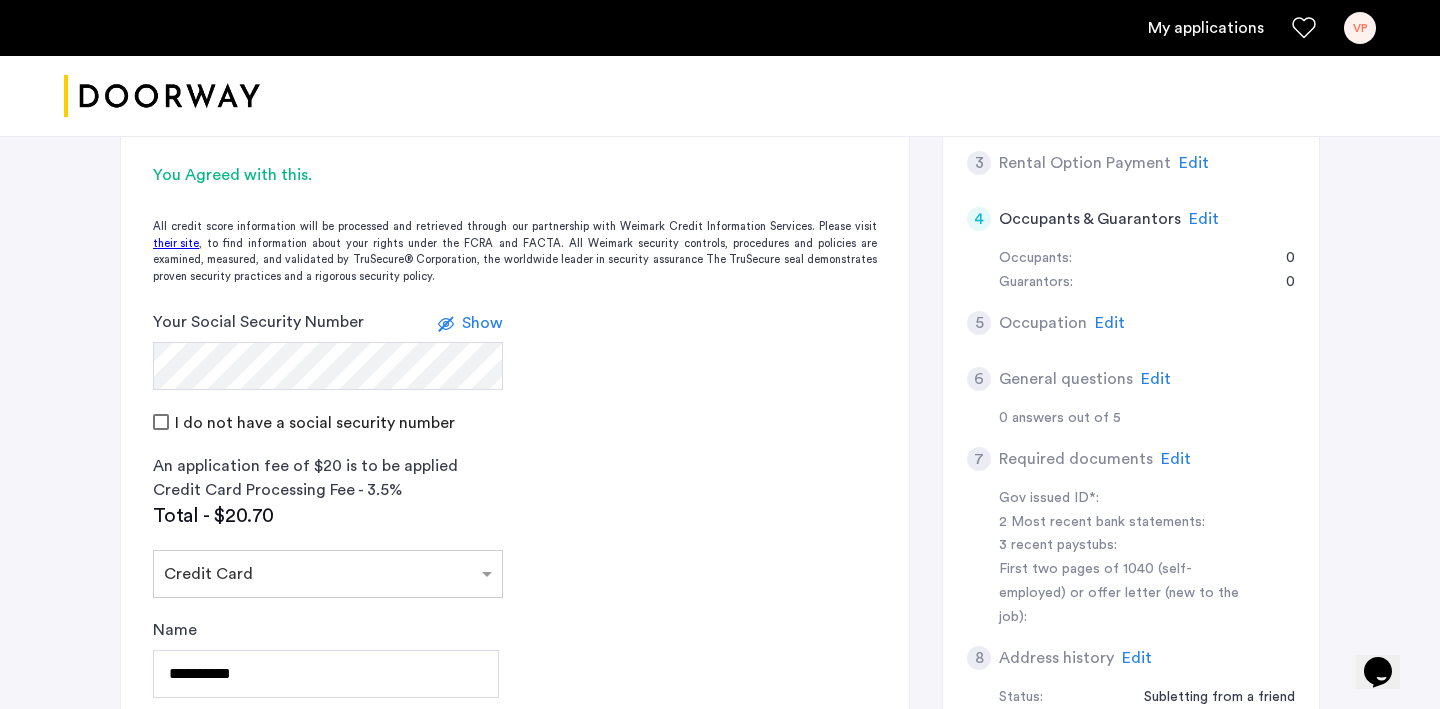 click on "Edit" 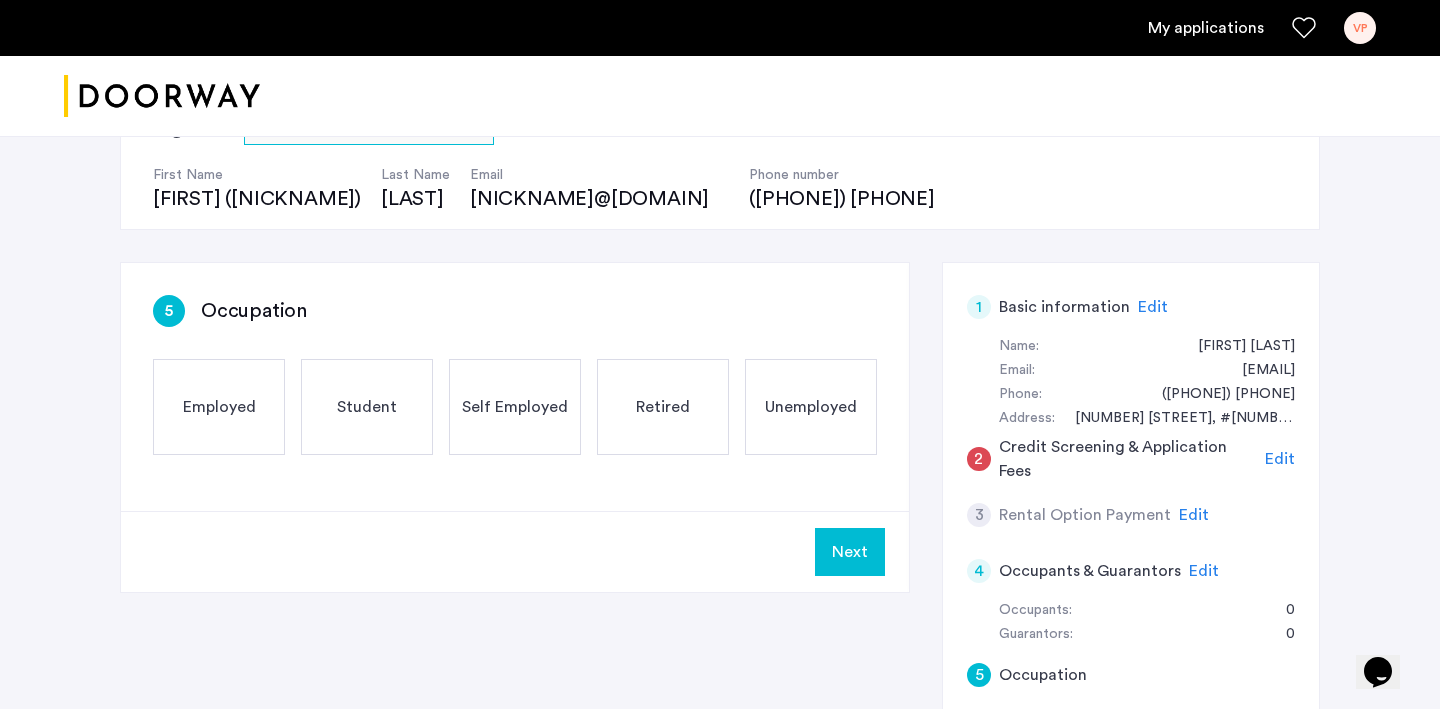 scroll, scrollTop: 174, scrollLeft: 0, axis: vertical 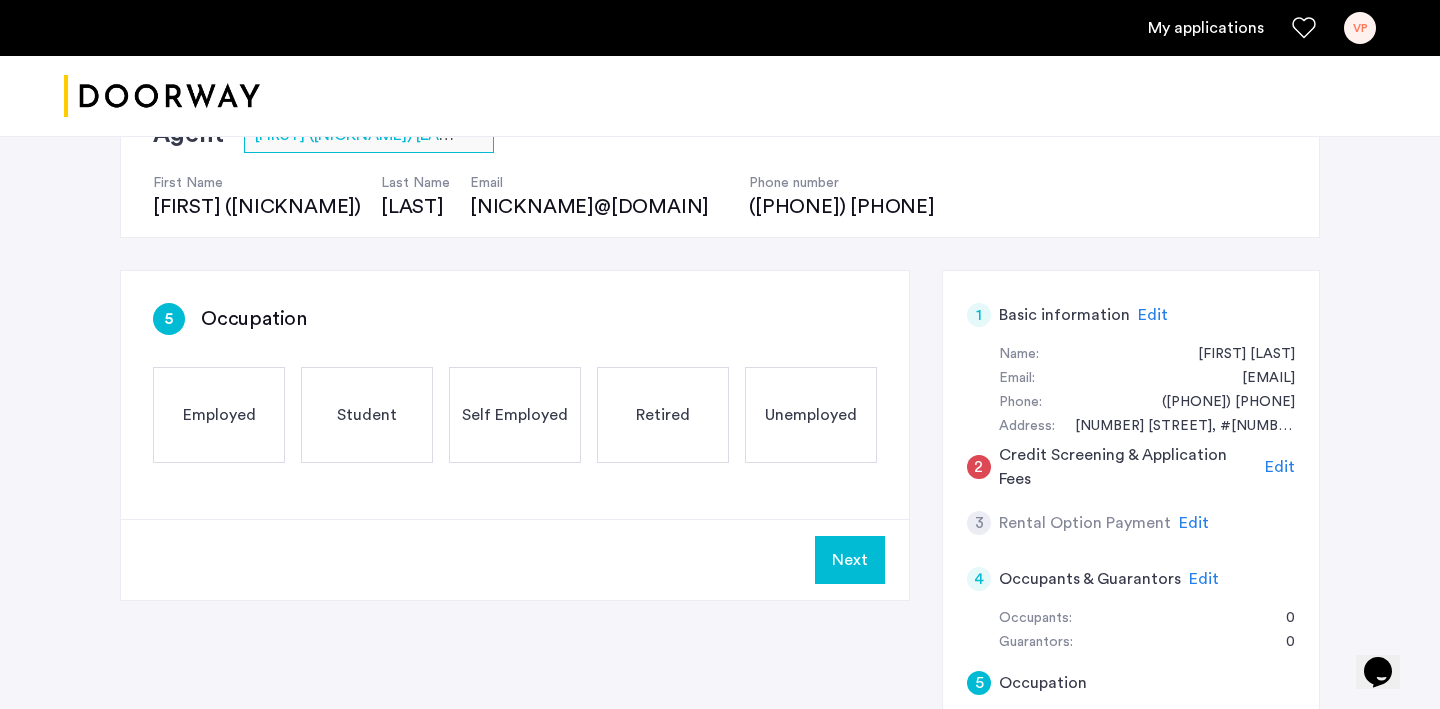 click on "Employed" 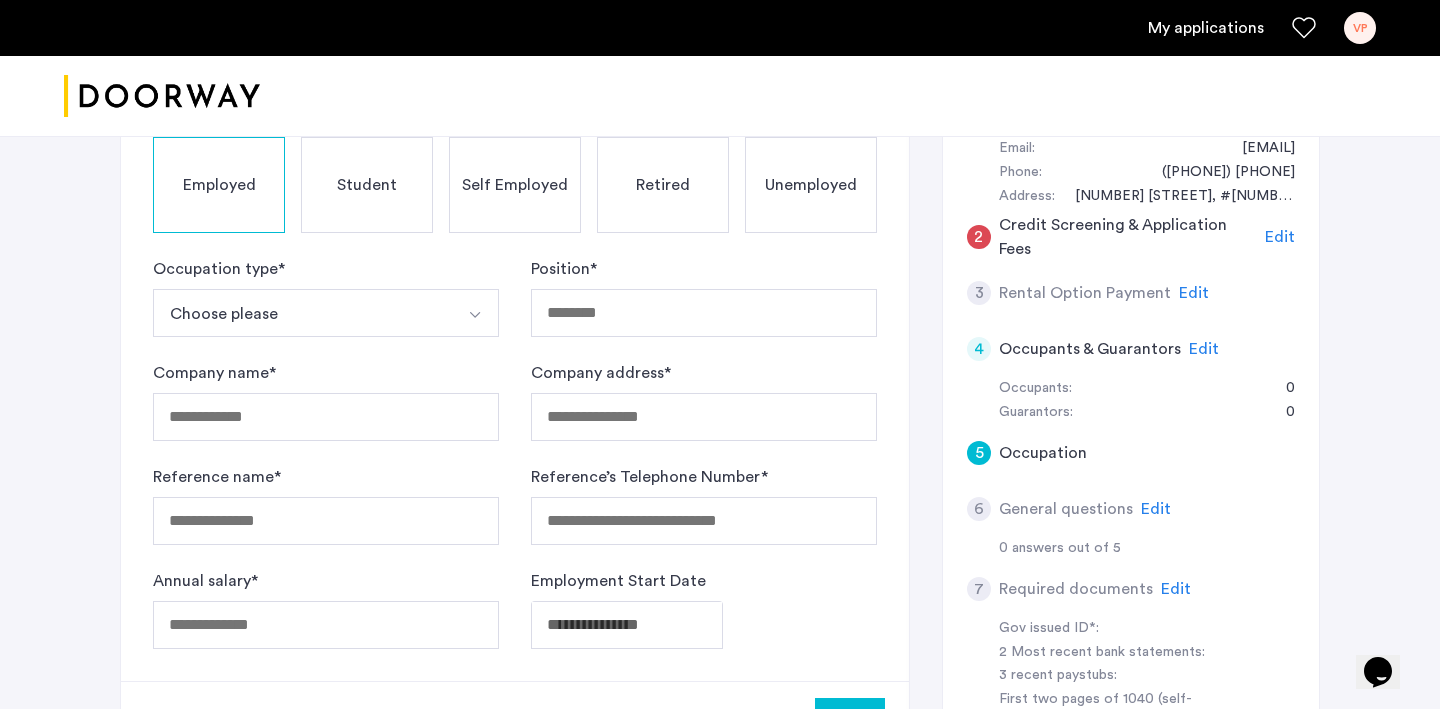 scroll, scrollTop: 399, scrollLeft: 0, axis: vertical 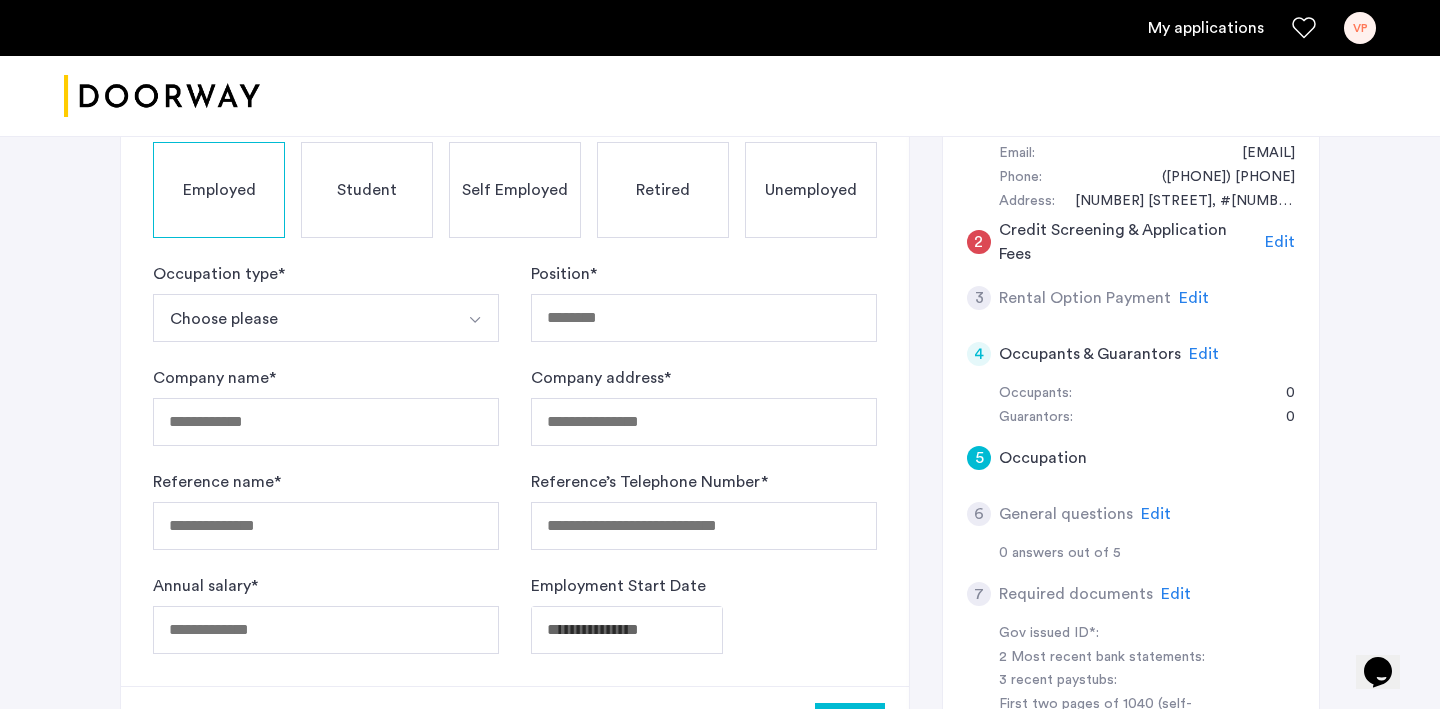 click on "Unemployed" 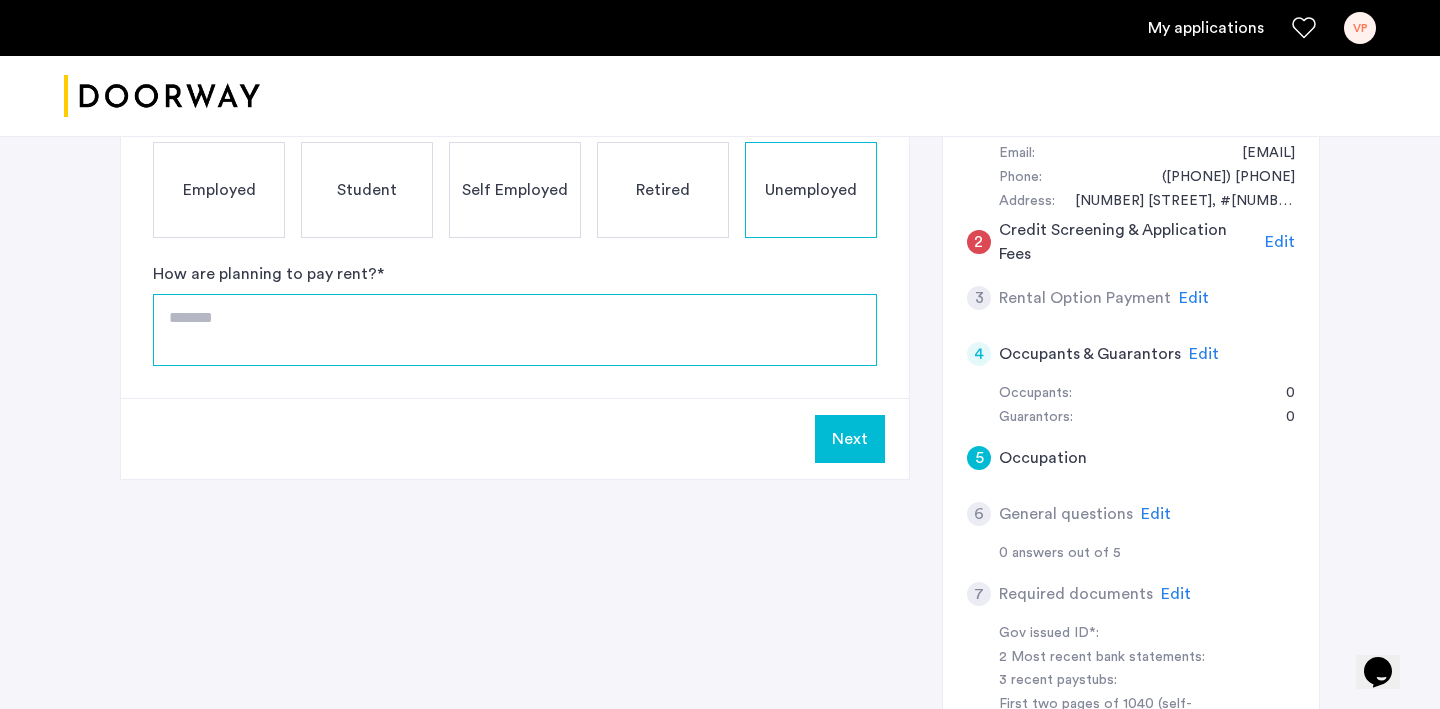 click 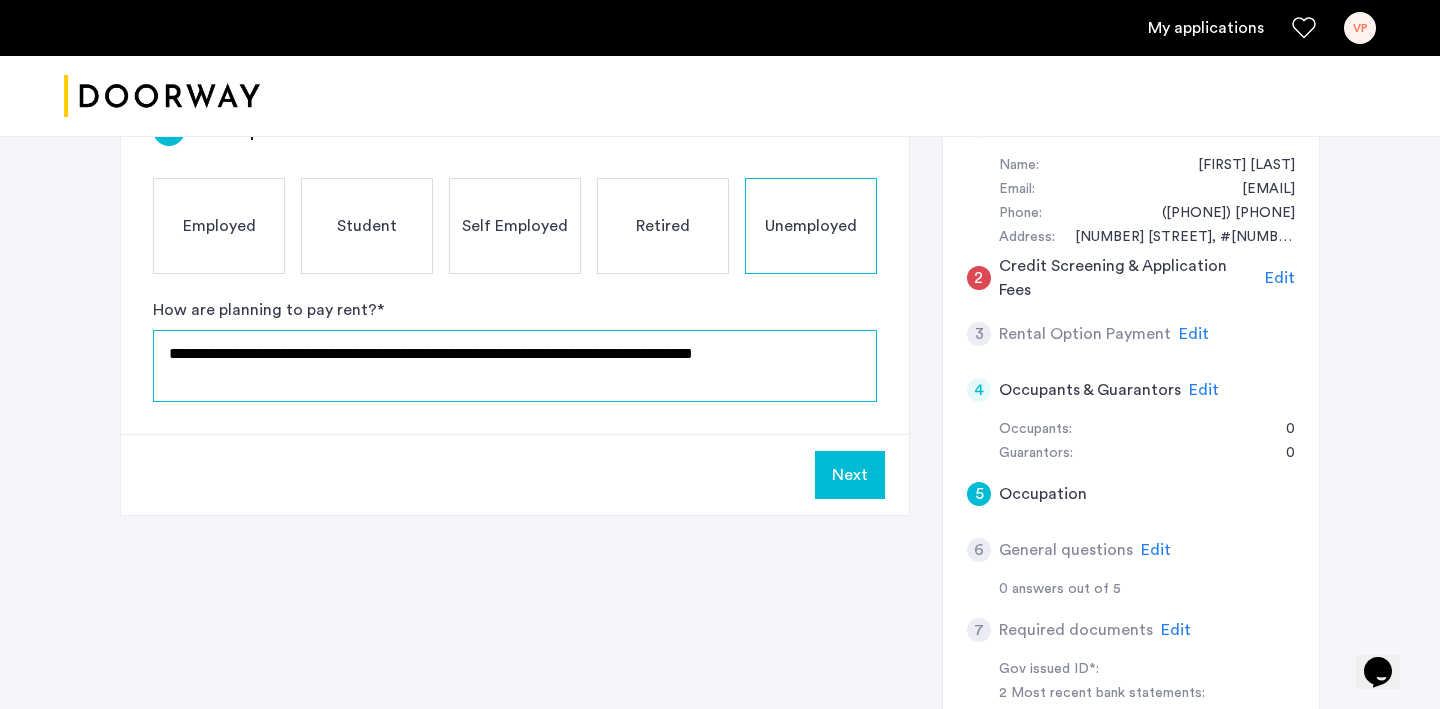 scroll, scrollTop: 359, scrollLeft: 0, axis: vertical 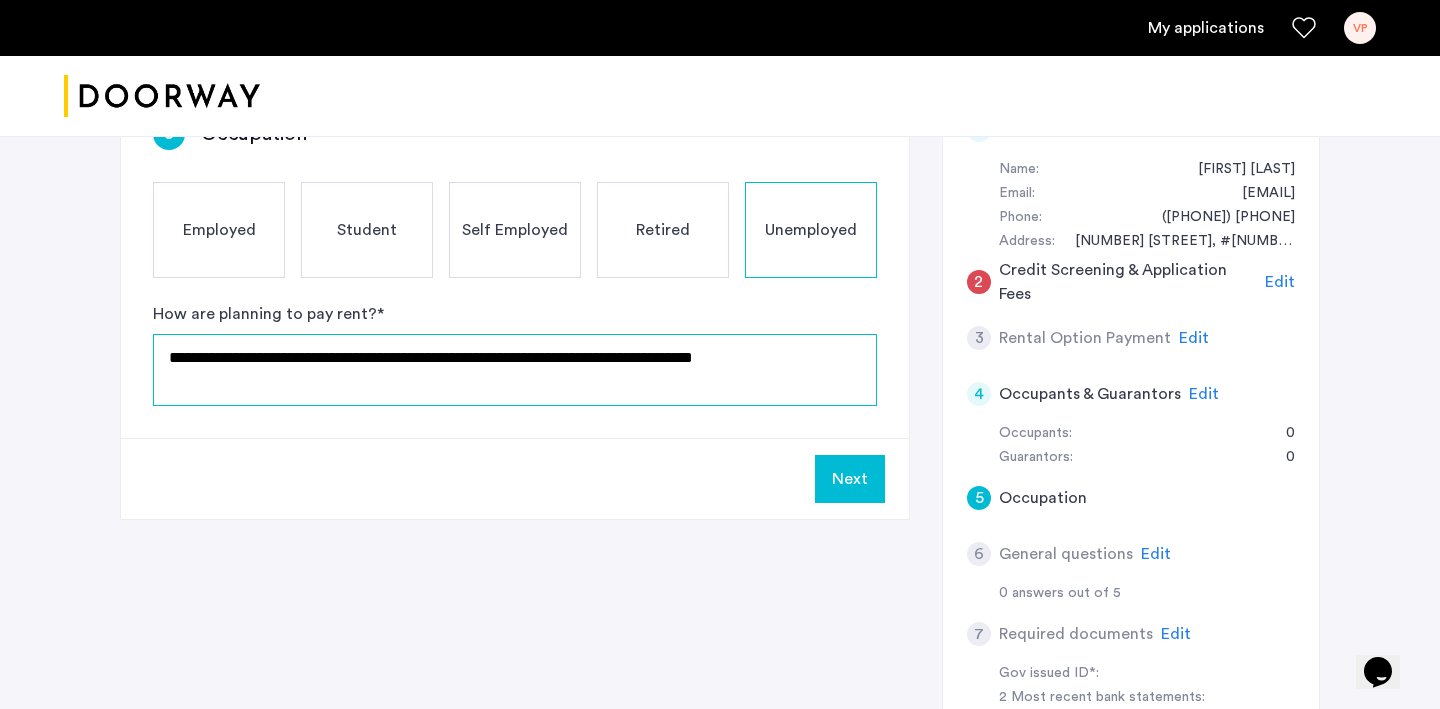 type on "**********" 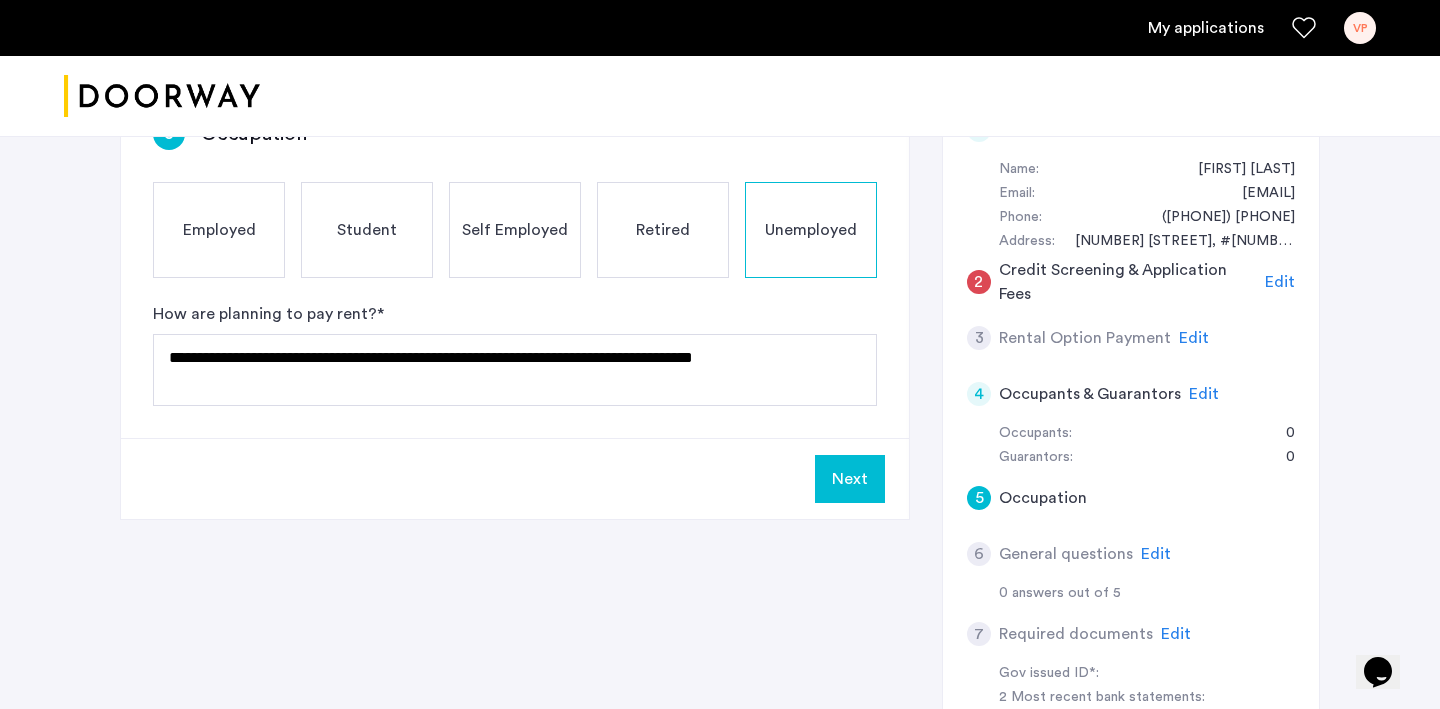click on "Next" 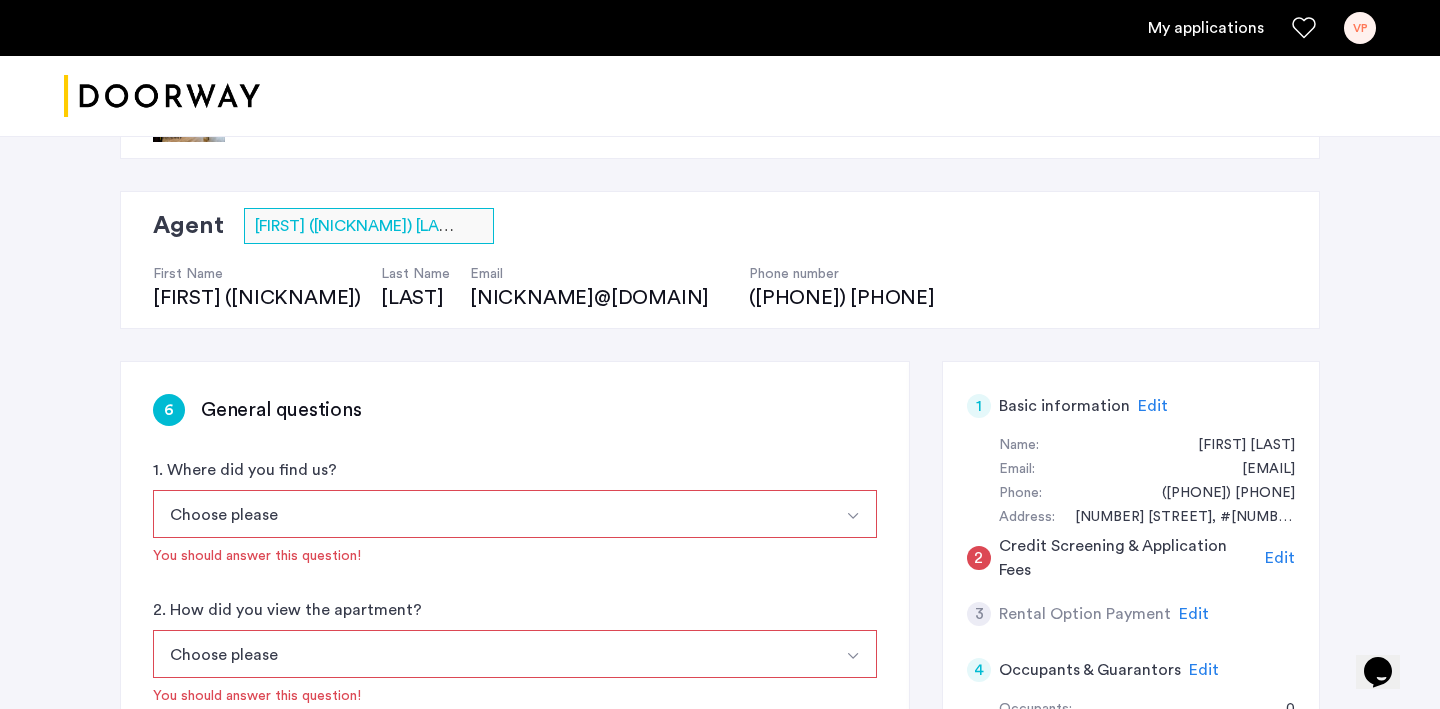 scroll, scrollTop: 240, scrollLeft: 0, axis: vertical 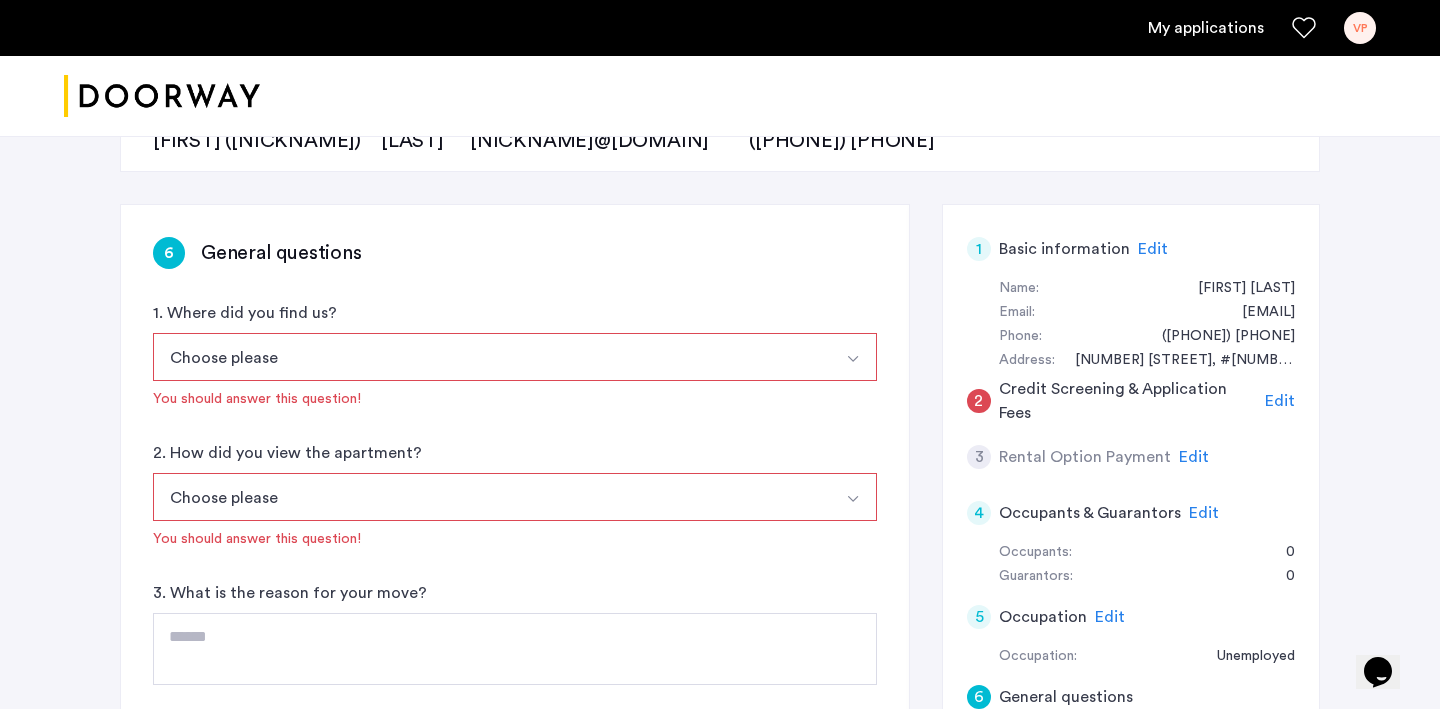 click on "Choose please" at bounding box center [491, 357] 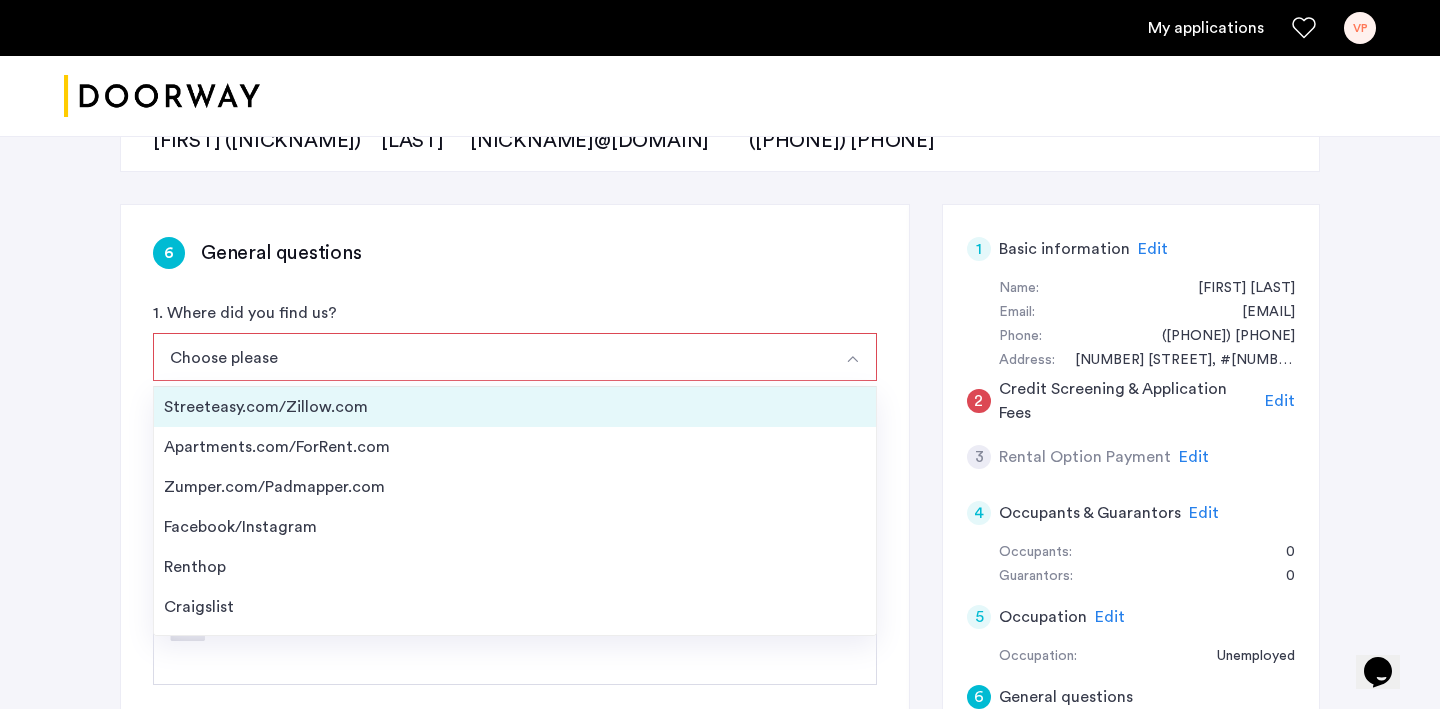 click on "Streeteasy.com/Zillow.com" at bounding box center [515, 407] 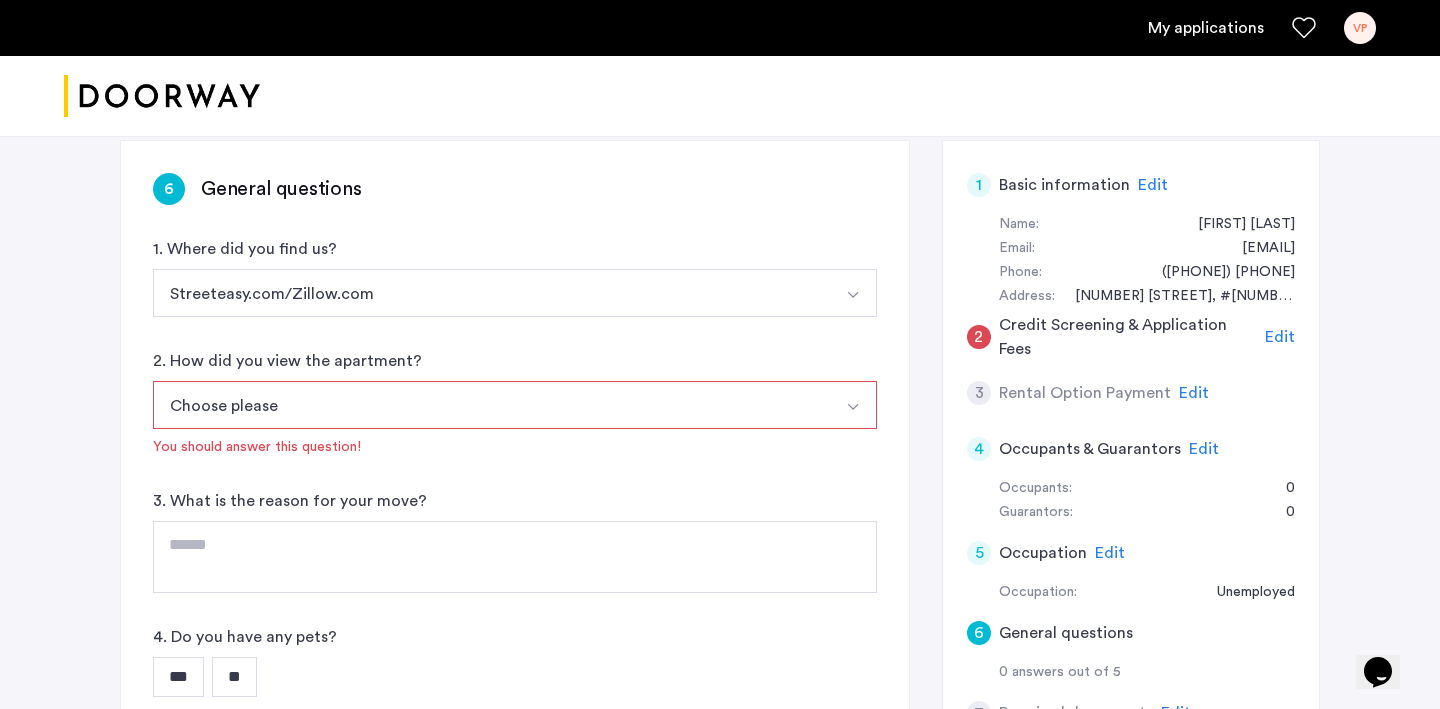 scroll, scrollTop: 379, scrollLeft: 0, axis: vertical 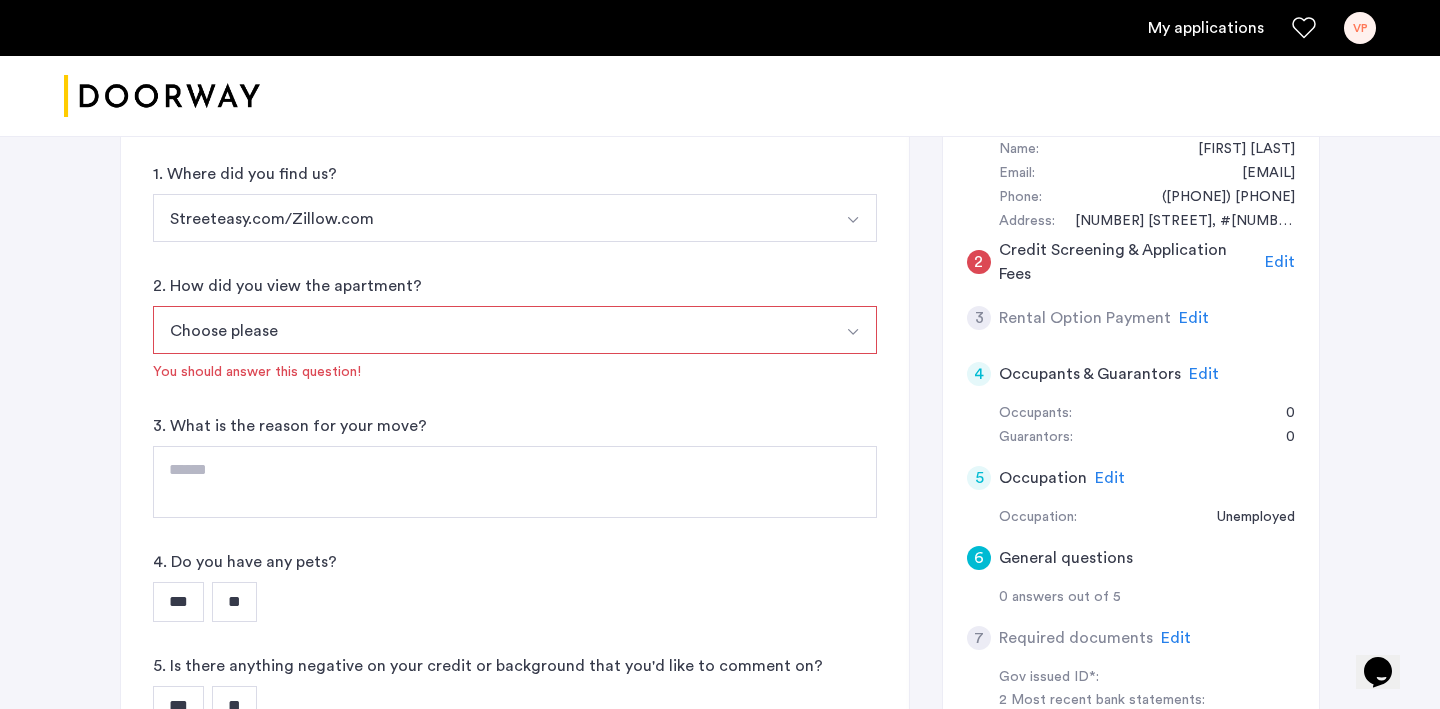 click on "Choose please" at bounding box center (491, 330) 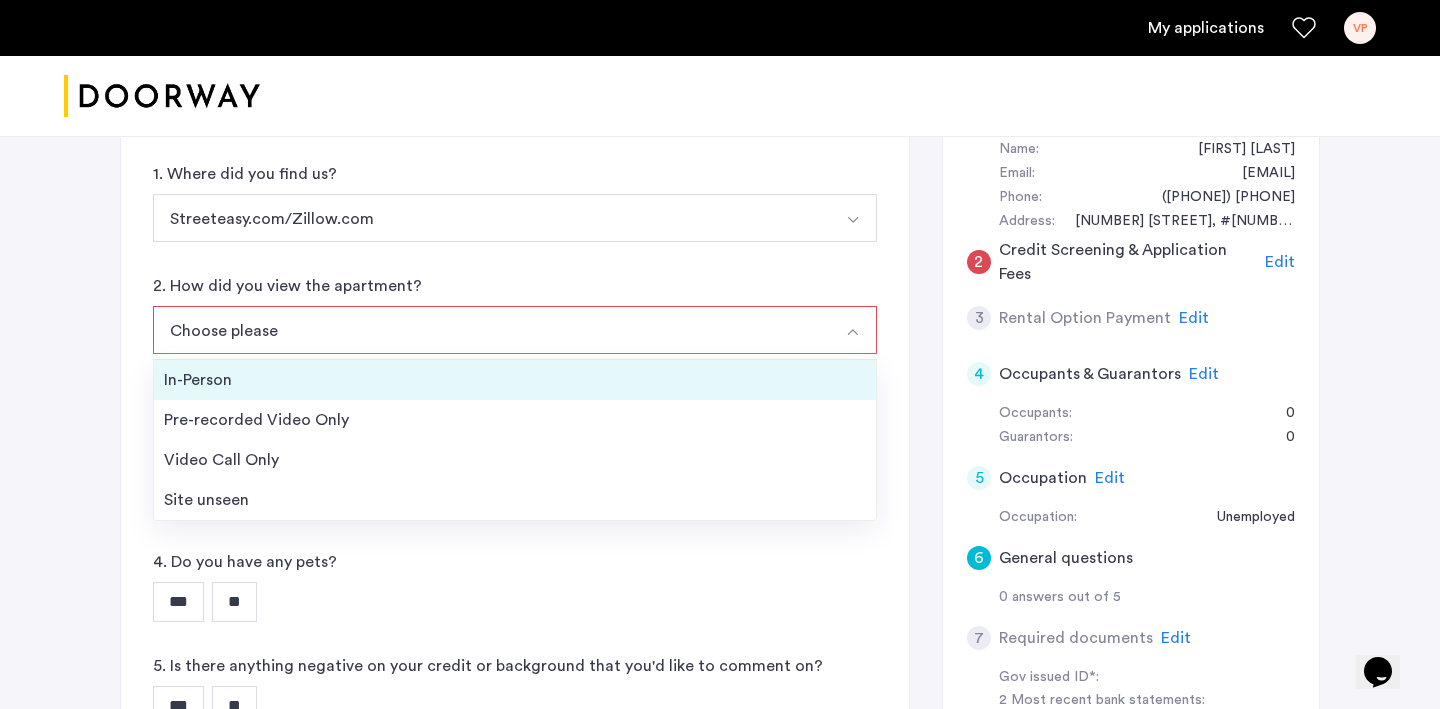 click on "In-Person" at bounding box center [515, 380] 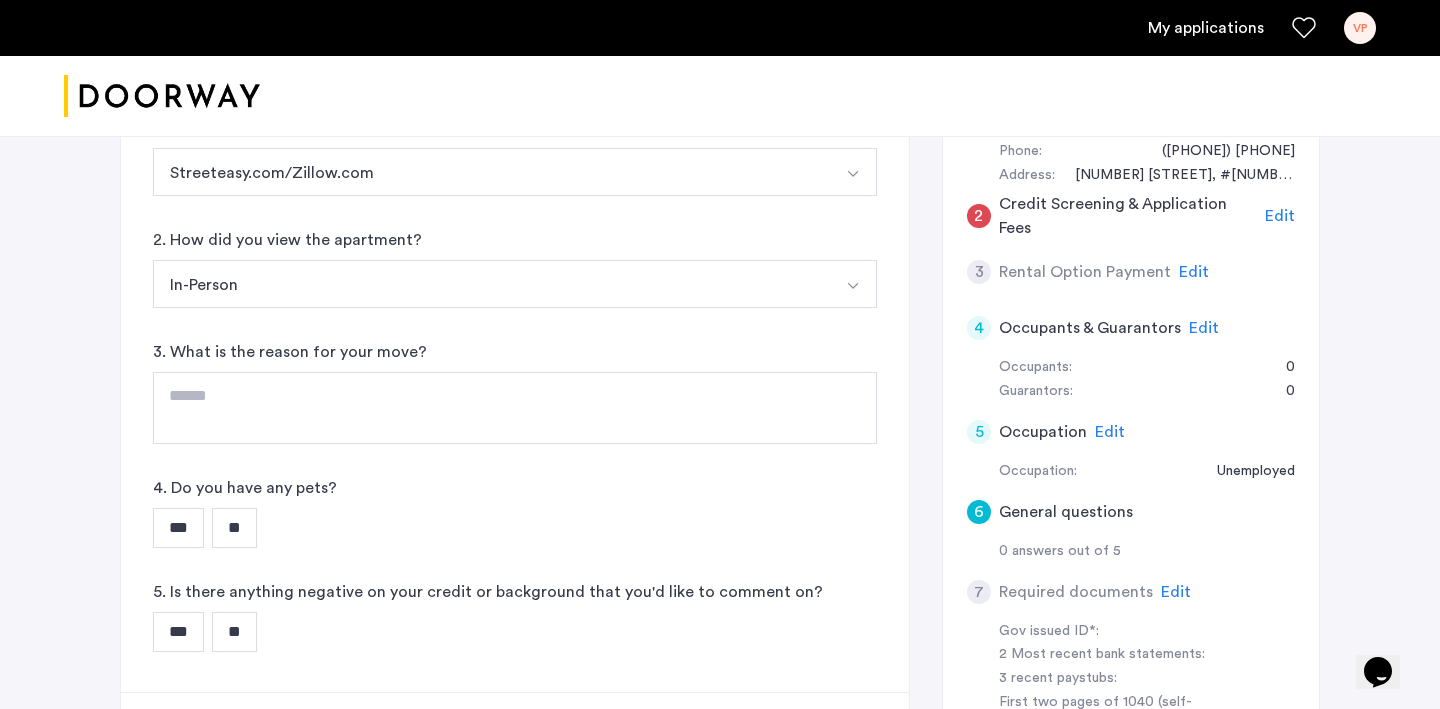 scroll, scrollTop: 456, scrollLeft: 0, axis: vertical 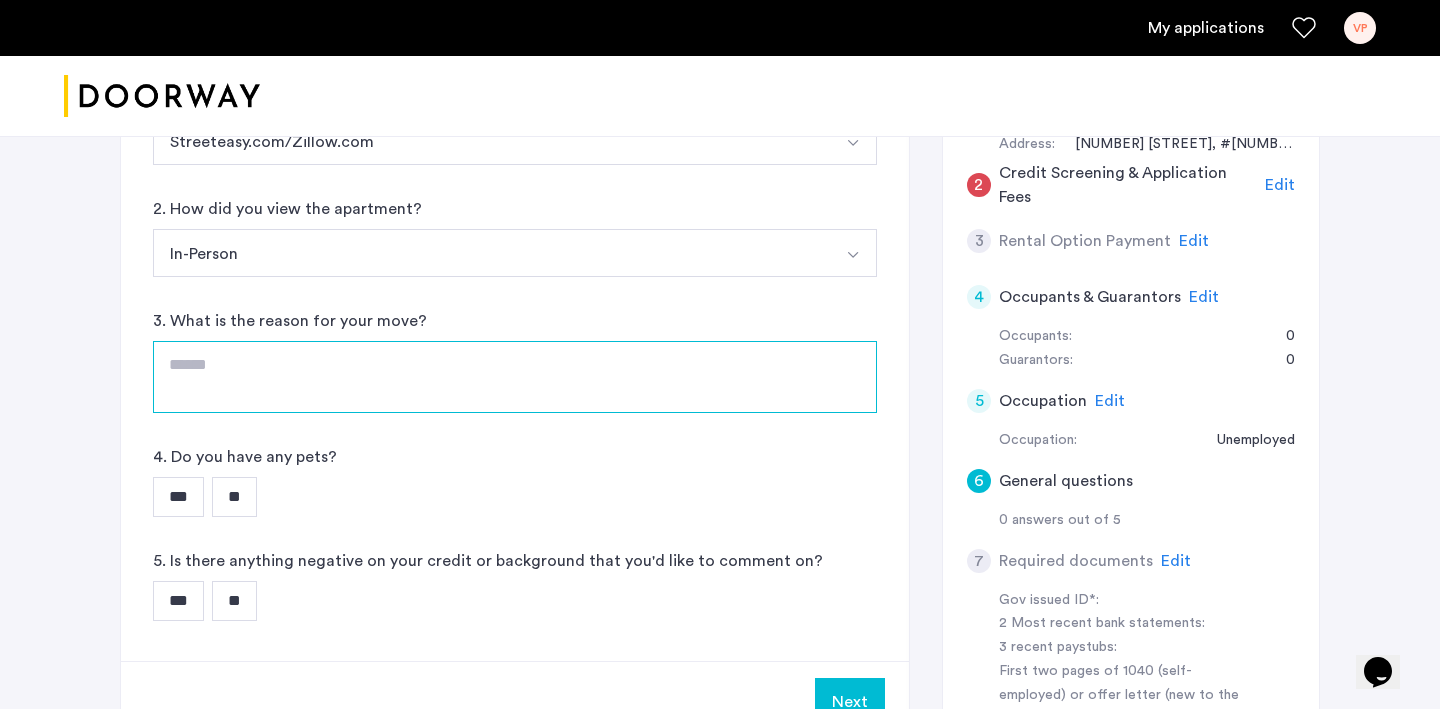 click 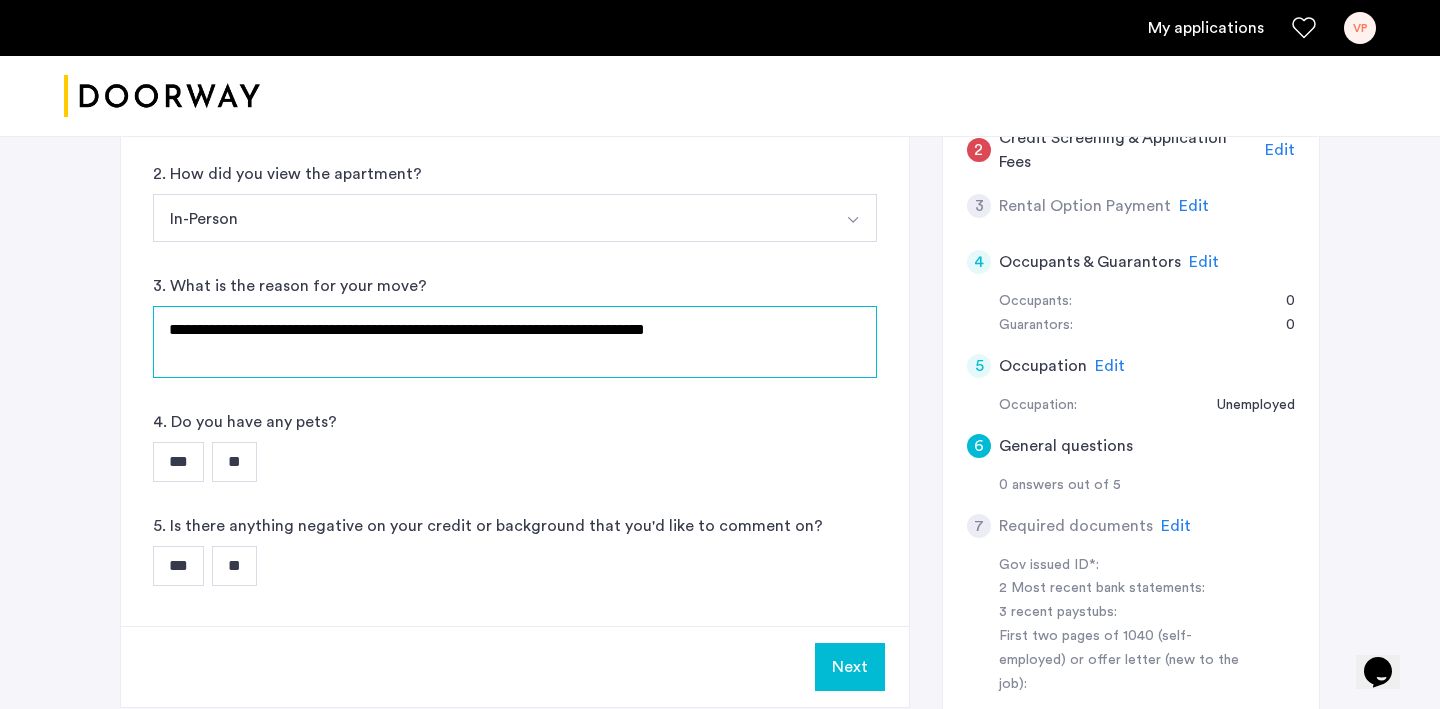 type on "**********" 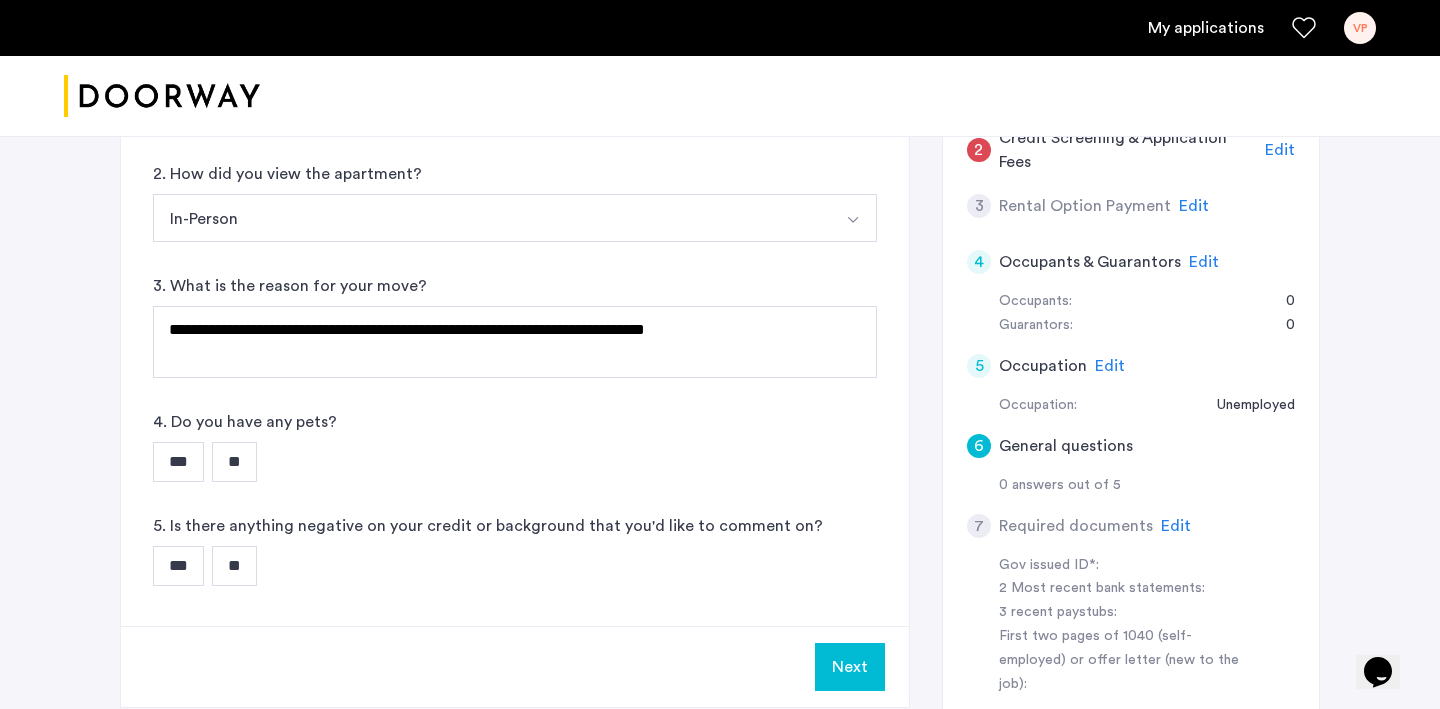click on "***" at bounding box center [178, 462] 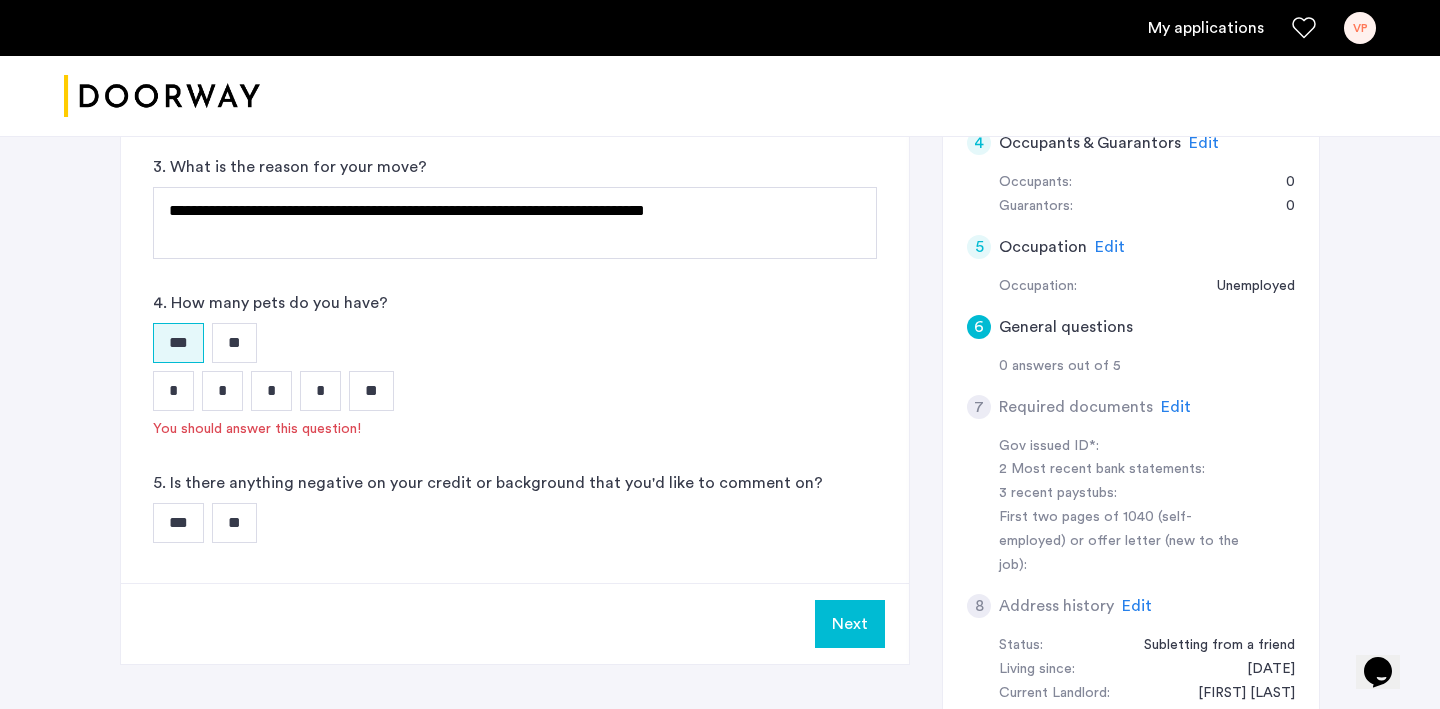 drag, startPoint x: 165, startPoint y: 386, endPoint x: 174, endPoint y: 409, distance: 24.698177 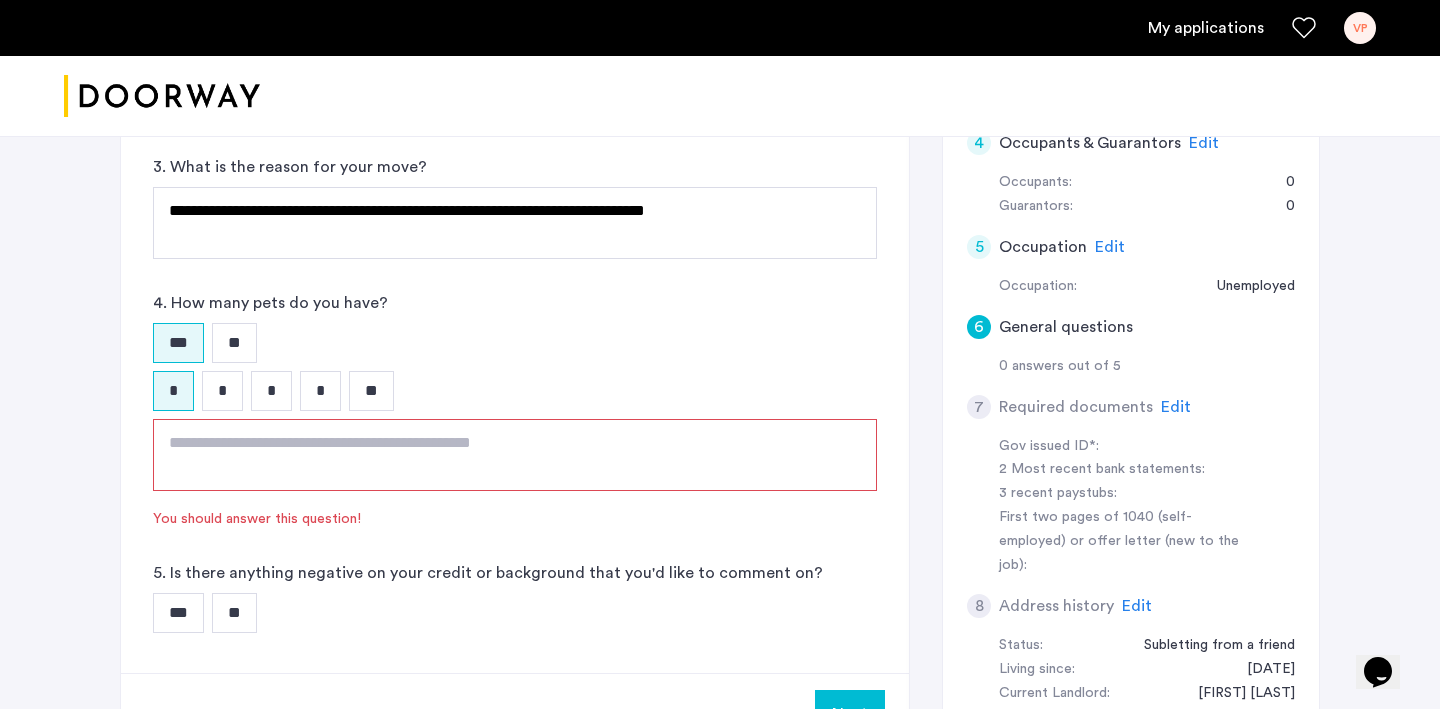 scroll, scrollTop: 659, scrollLeft: 0, axis: vertical 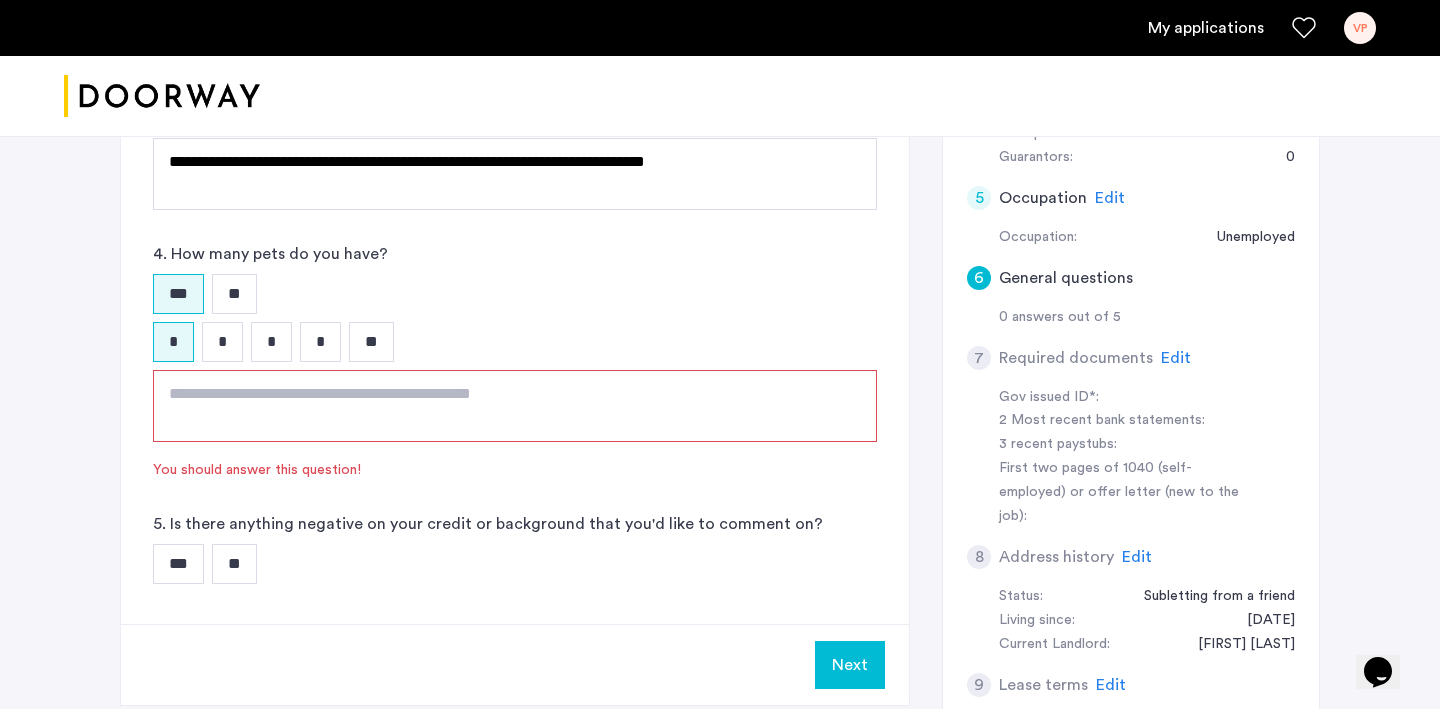 click 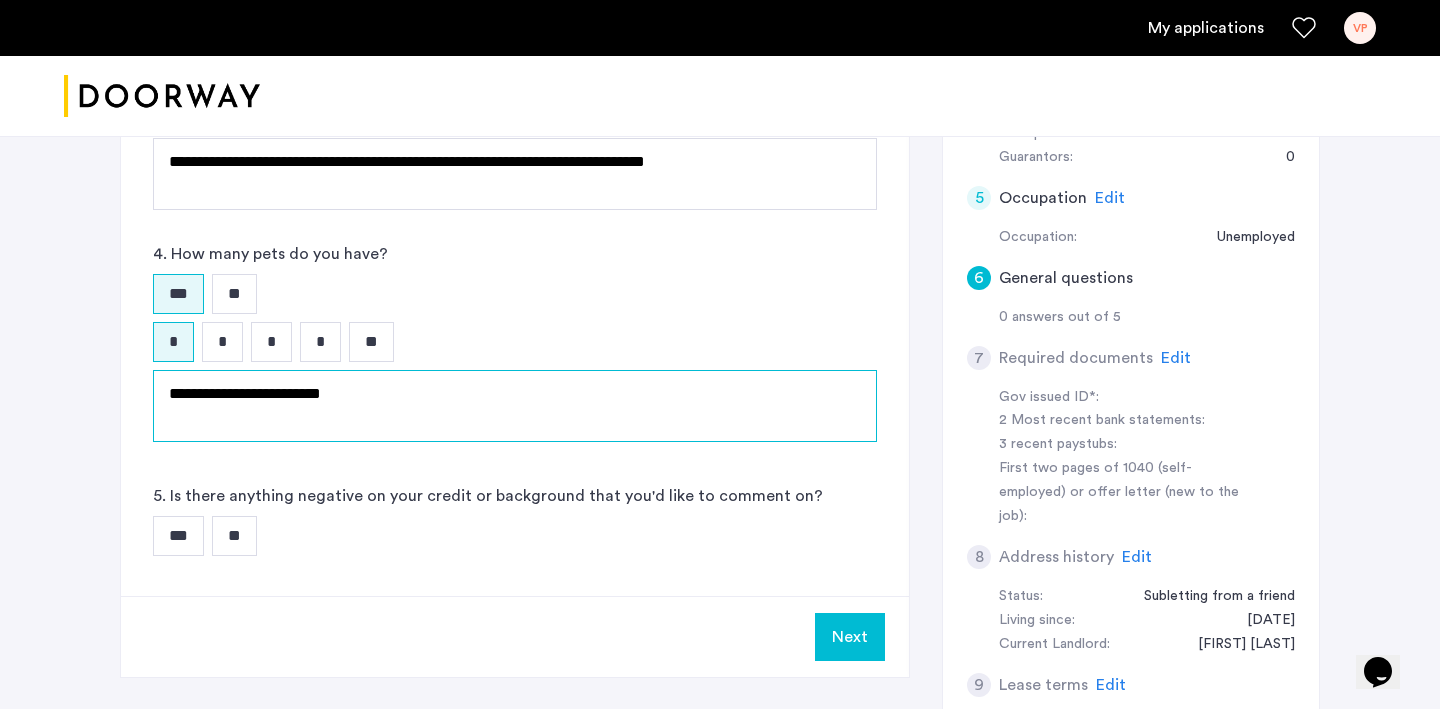 type on "**********" 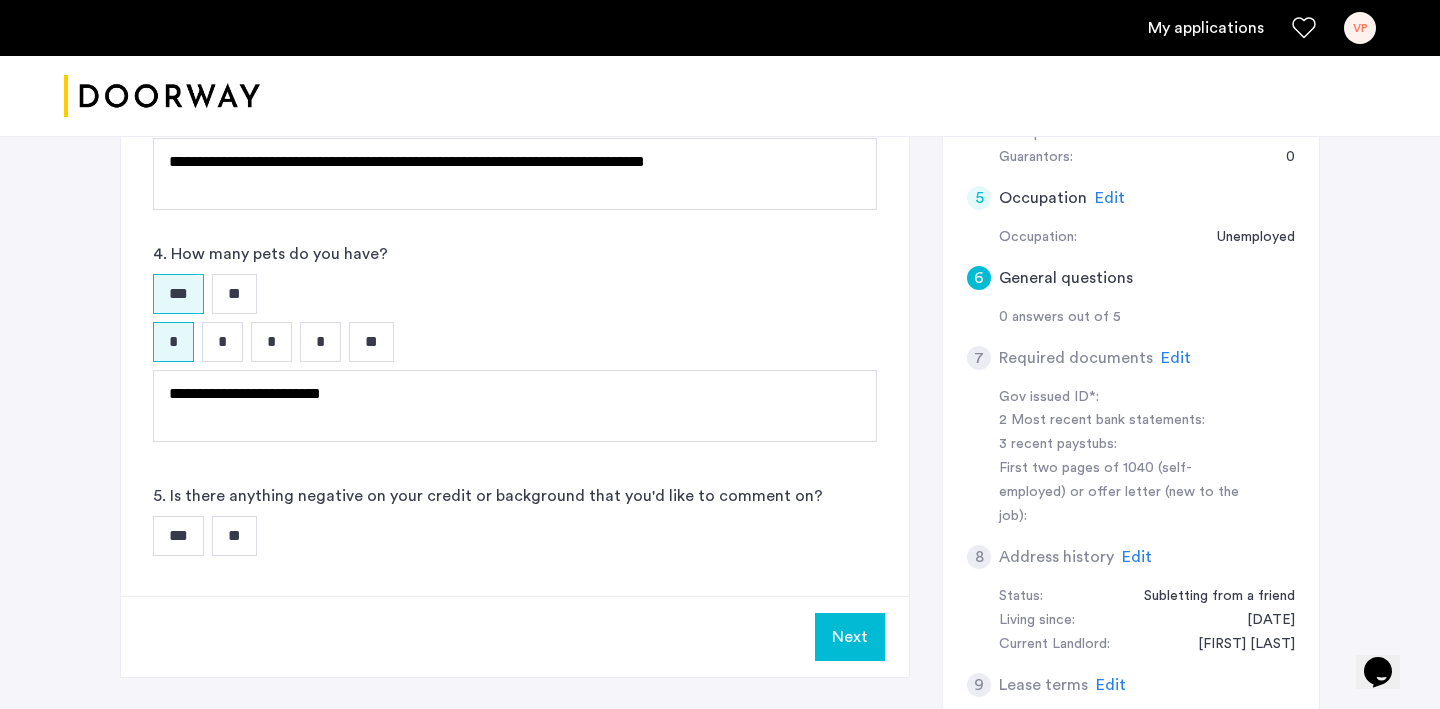 click on "**" at bounding box center [234, 536] 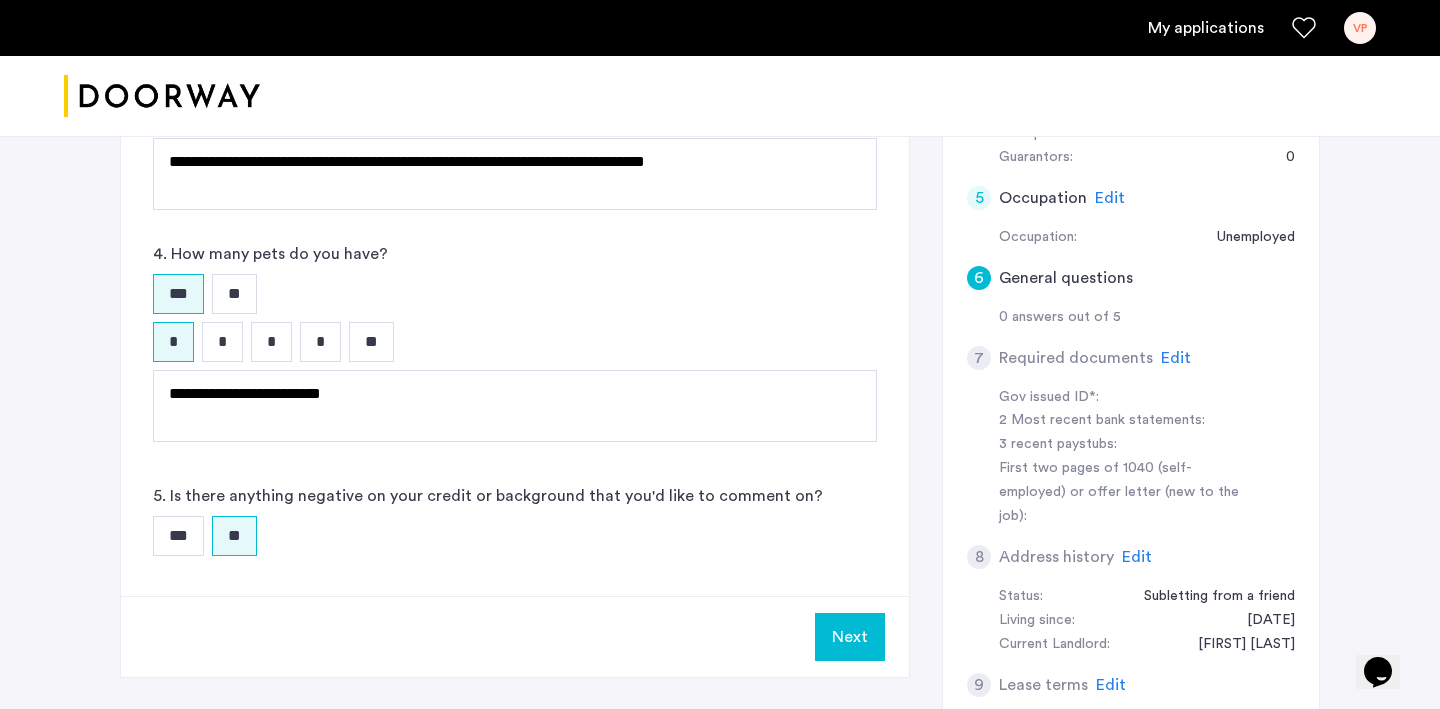 click on "Next" at bounding box center [850, 637] 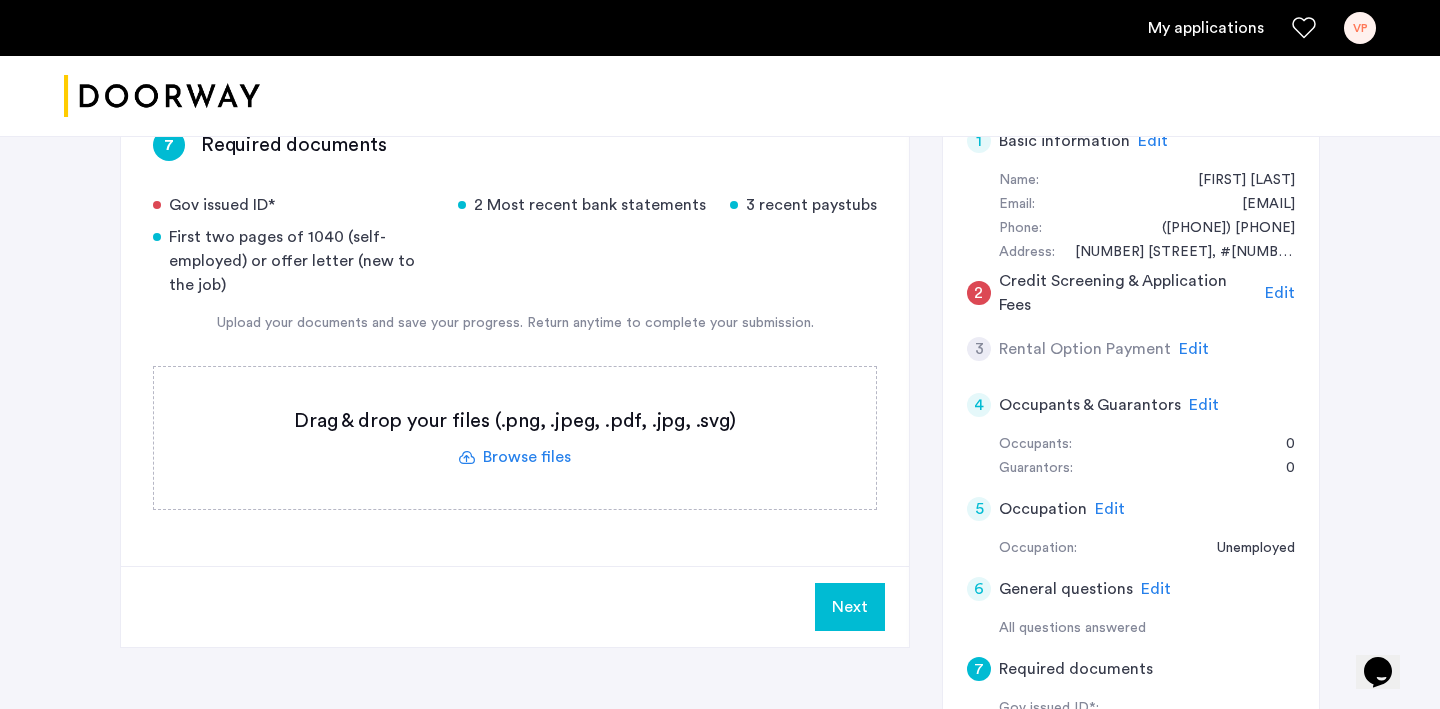 scroll, scrollTop: 356, scrollLeft: 0, axis: vertical 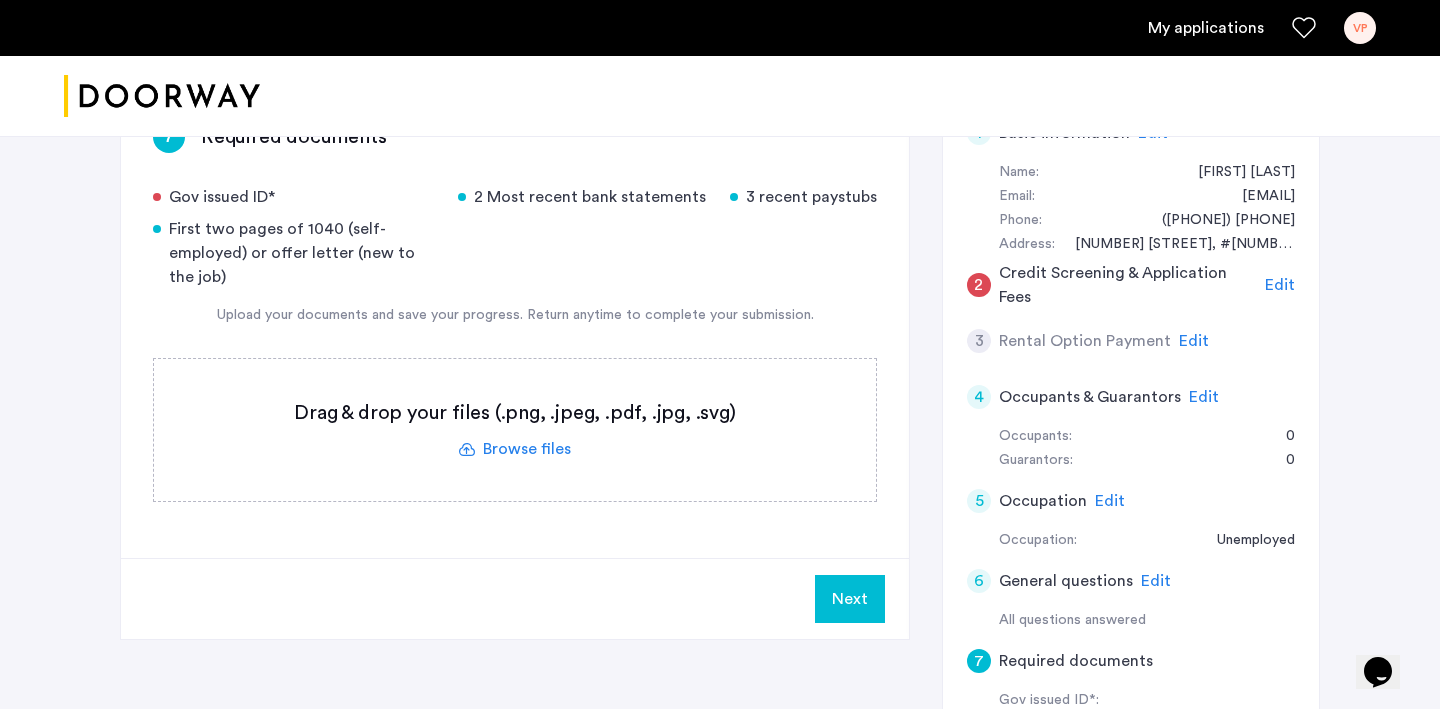 click on "Edit" 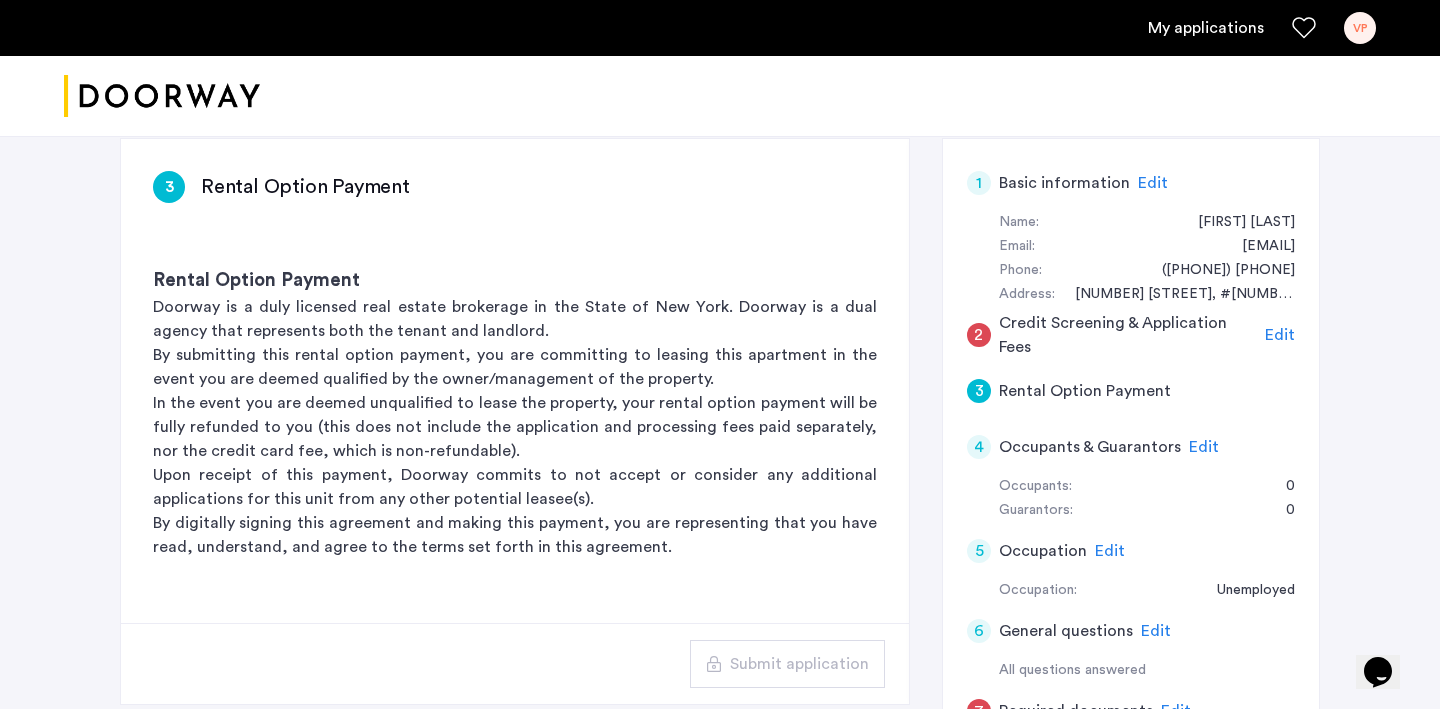 scroll, scrollTop: 307, scrollLeft: 0, axis: vertical 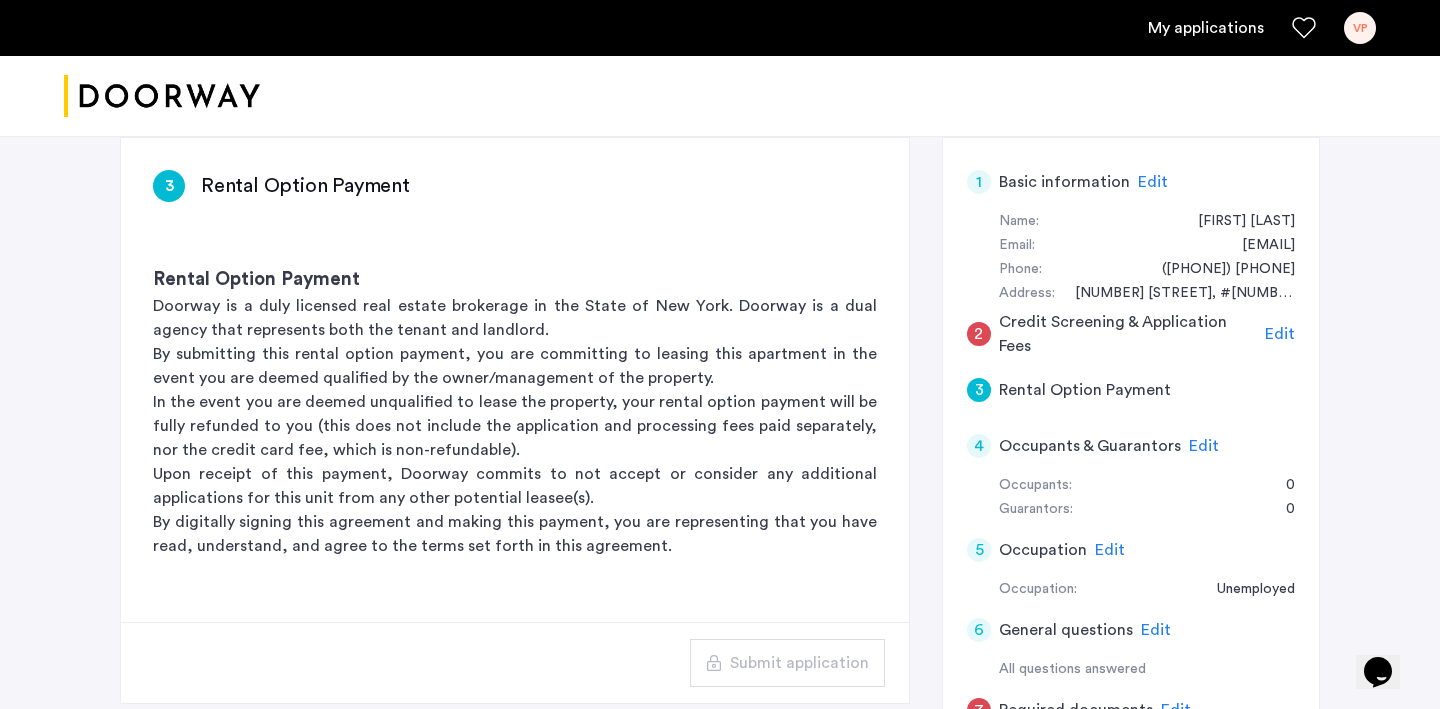 click on "Edit" 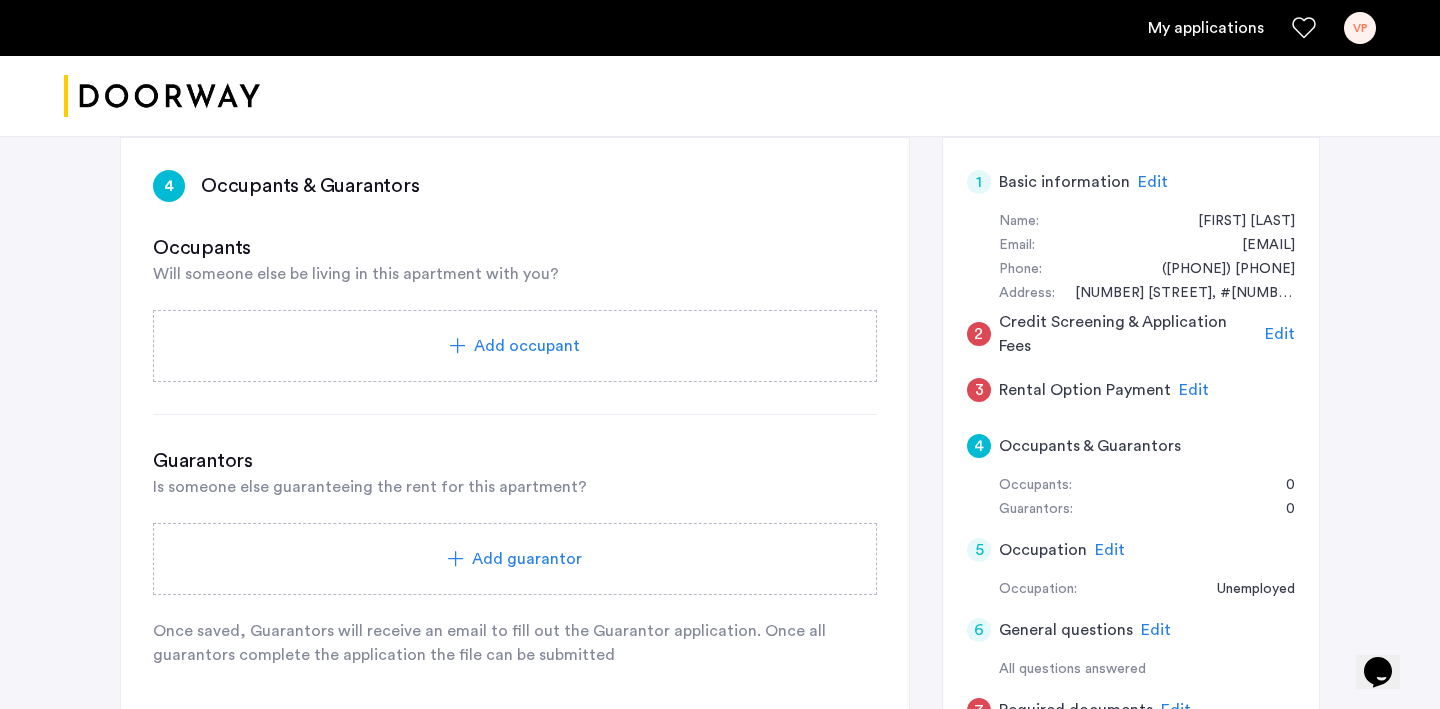 click on "Edit" 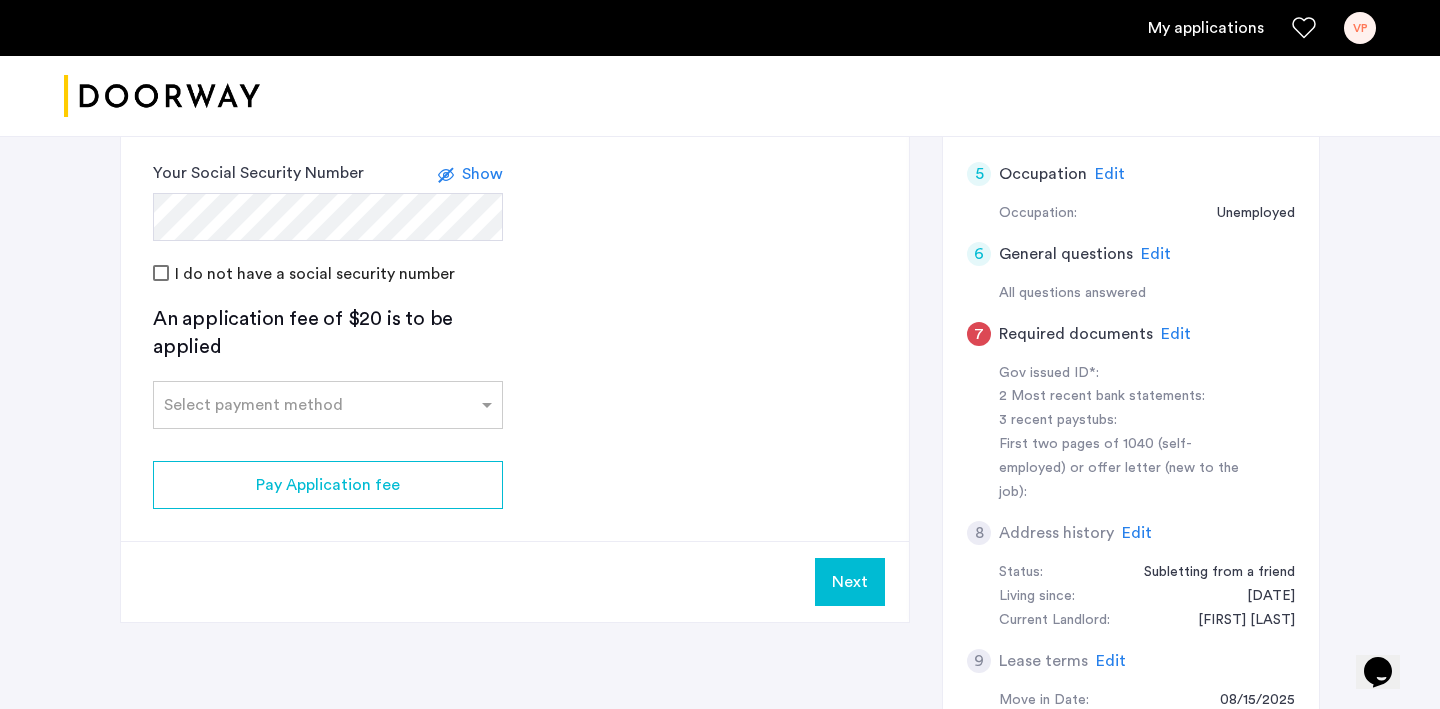 scroll, scrollTop: 581, scrollLeft: 0, axis: vertical 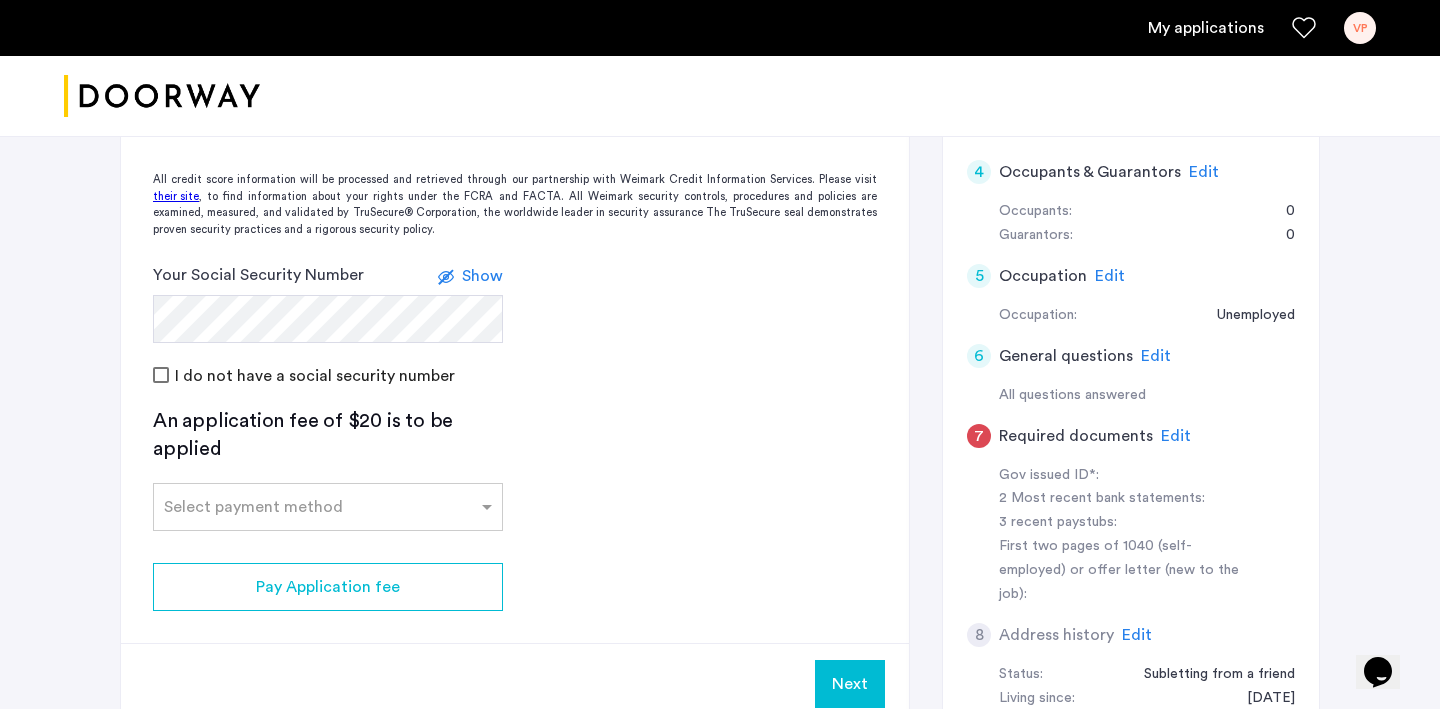 click on "Edit" 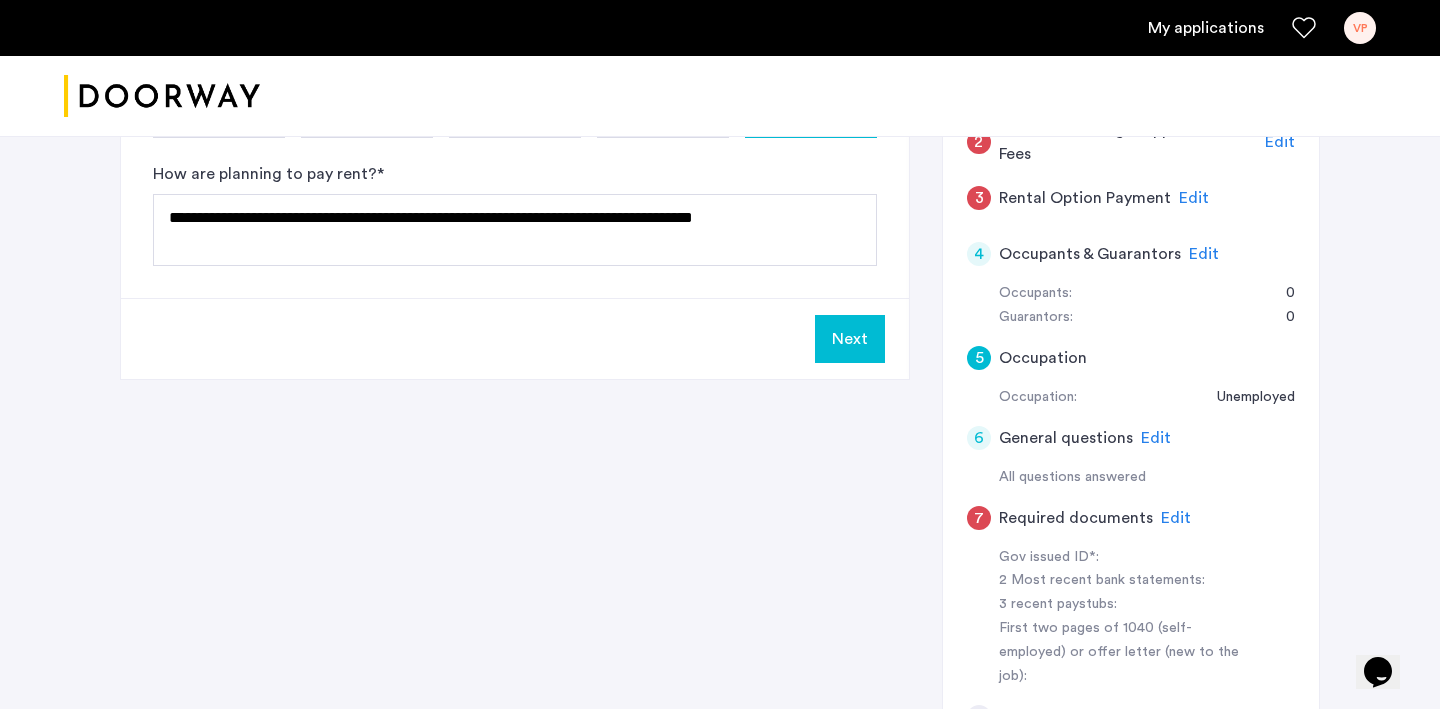 scroll, scrollTop: 369, scrollLeft: 0, axis: vertical 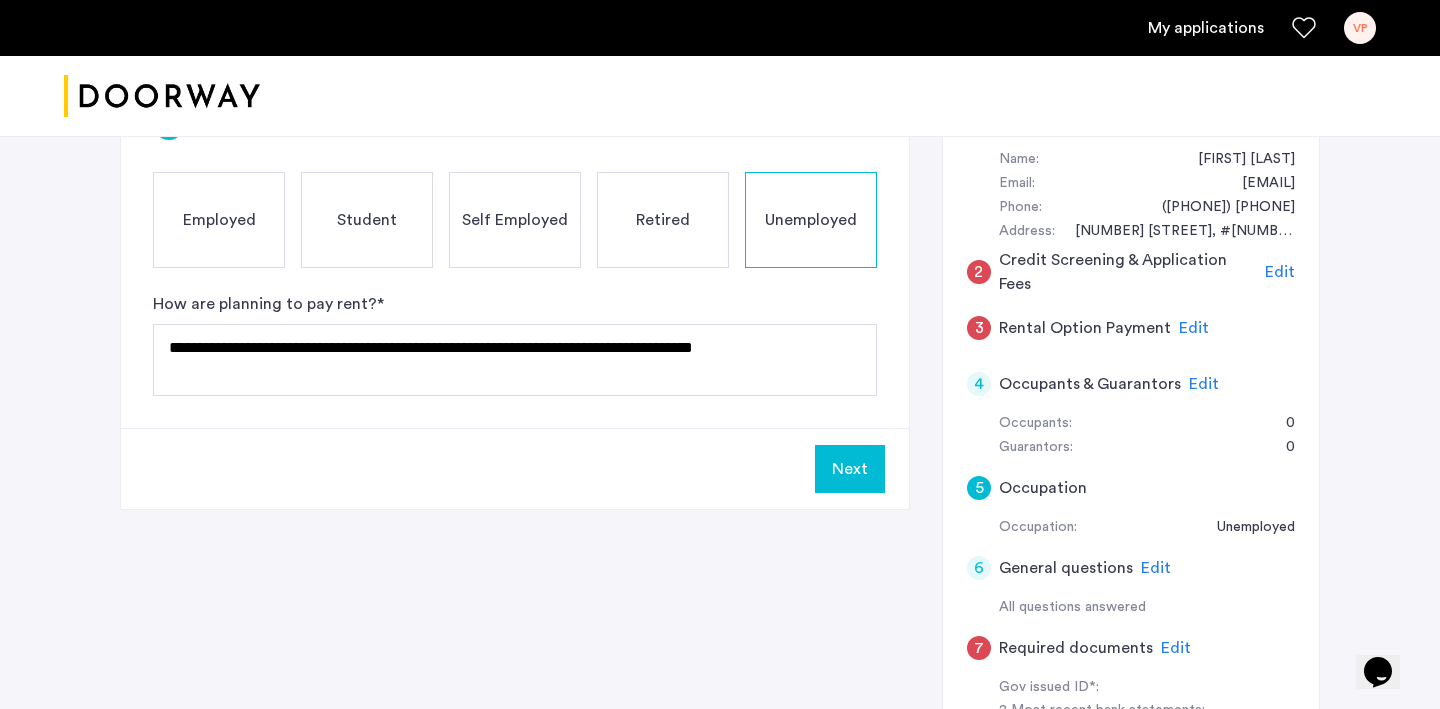 click on "Edit" 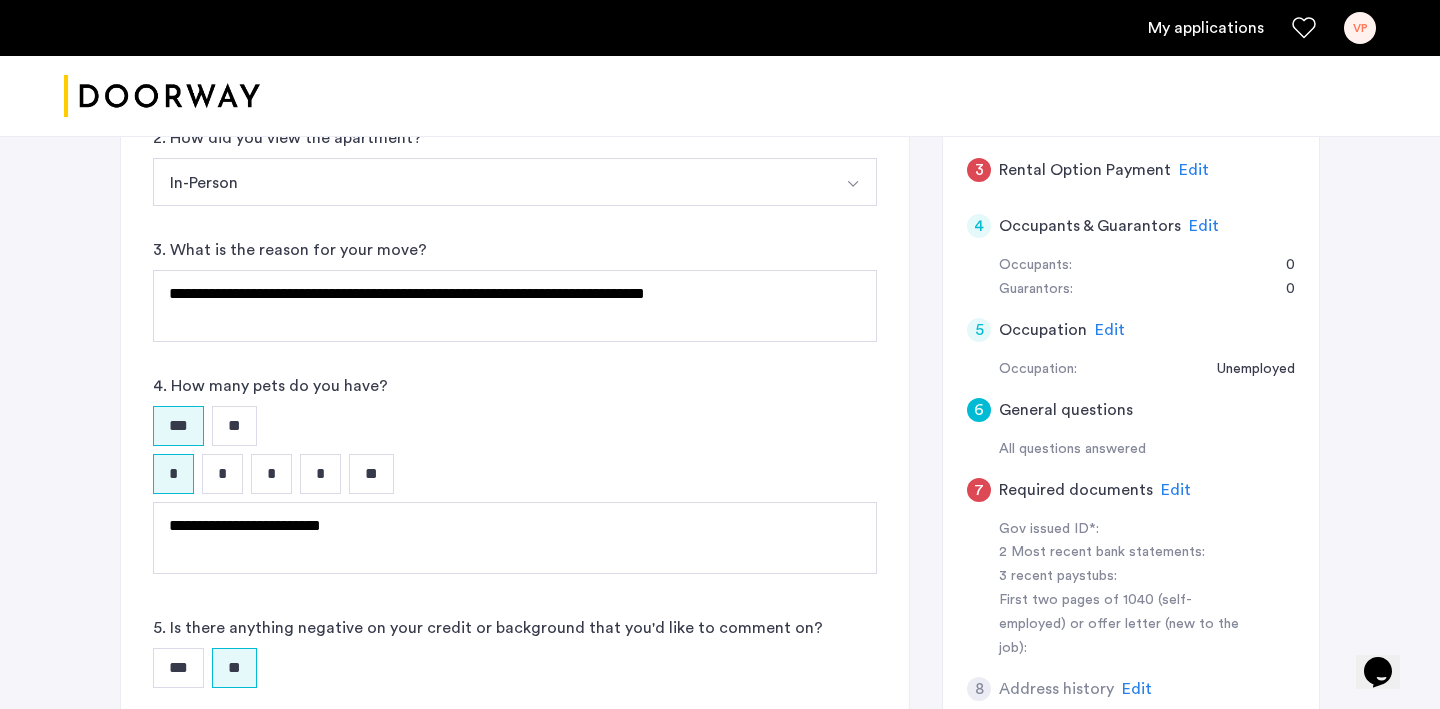 scroll, scrollTop: 548, scrollLeft: 0, axis: vertical 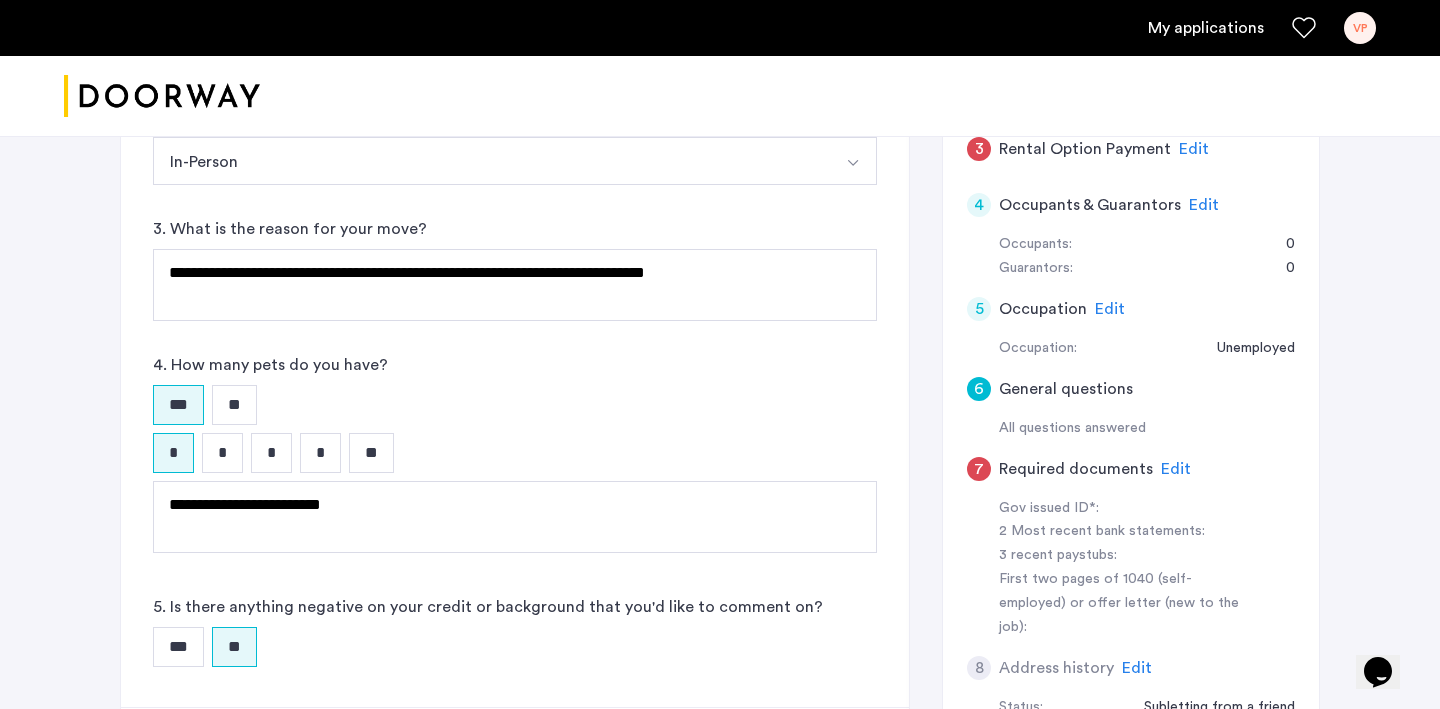 click on "Edit" 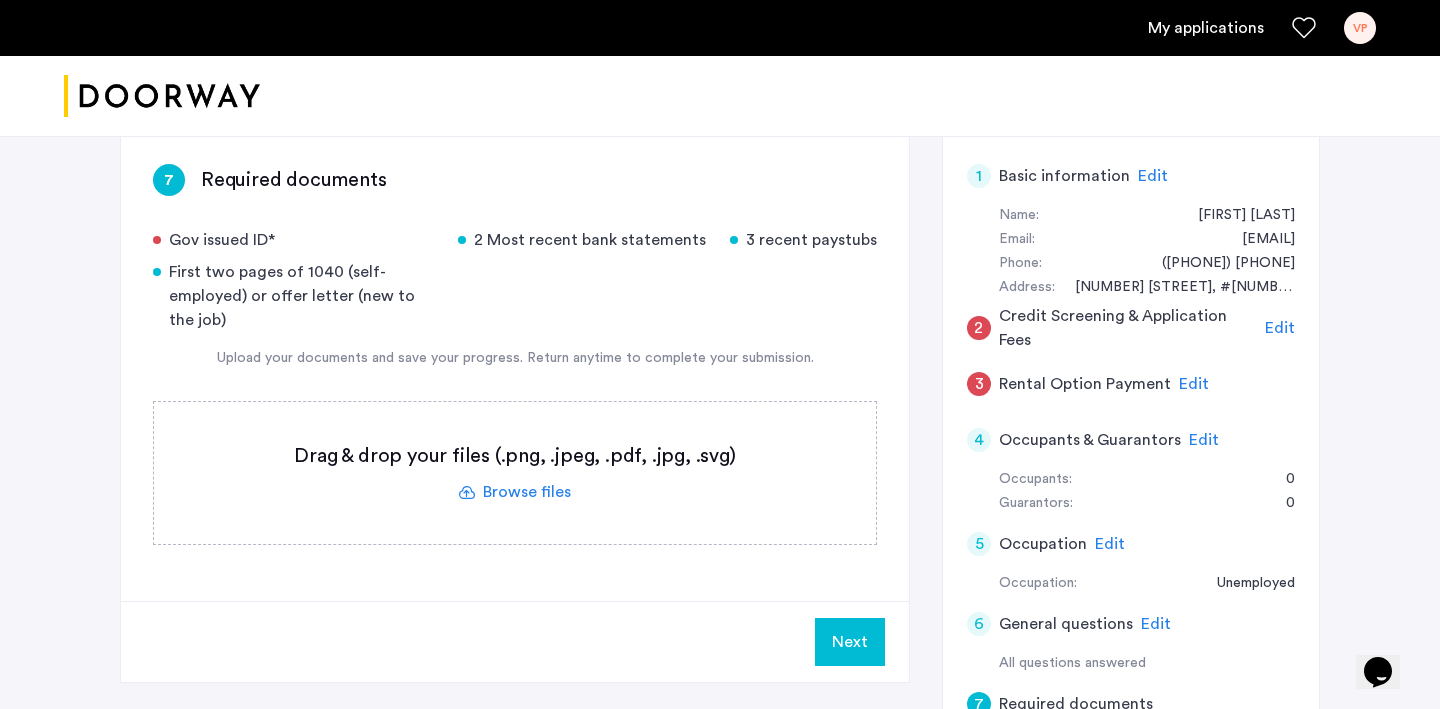 scroll, scrollTop: 375, scrollLeft: 0, axis: vertical 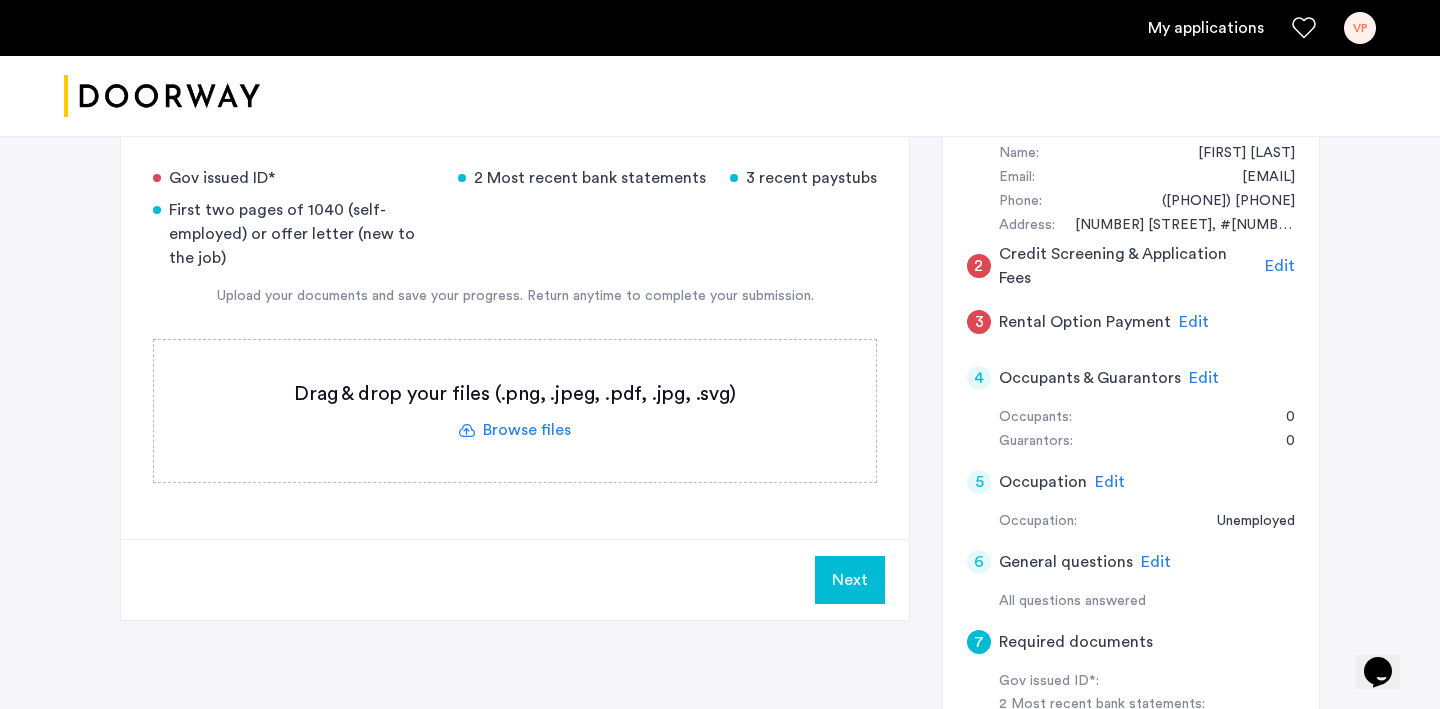 click on "Edit" 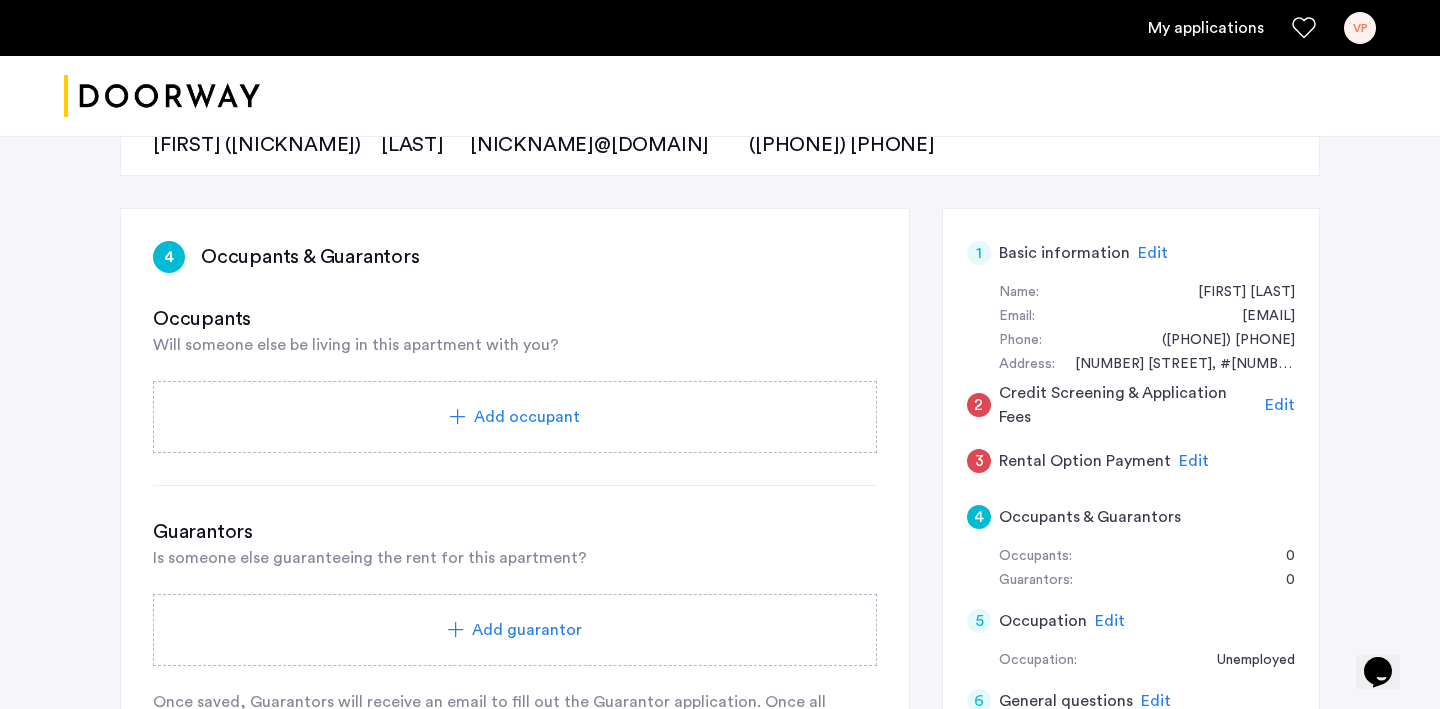 scroll, scrollTop: 239, scrollLeft: 0, axis: vertical 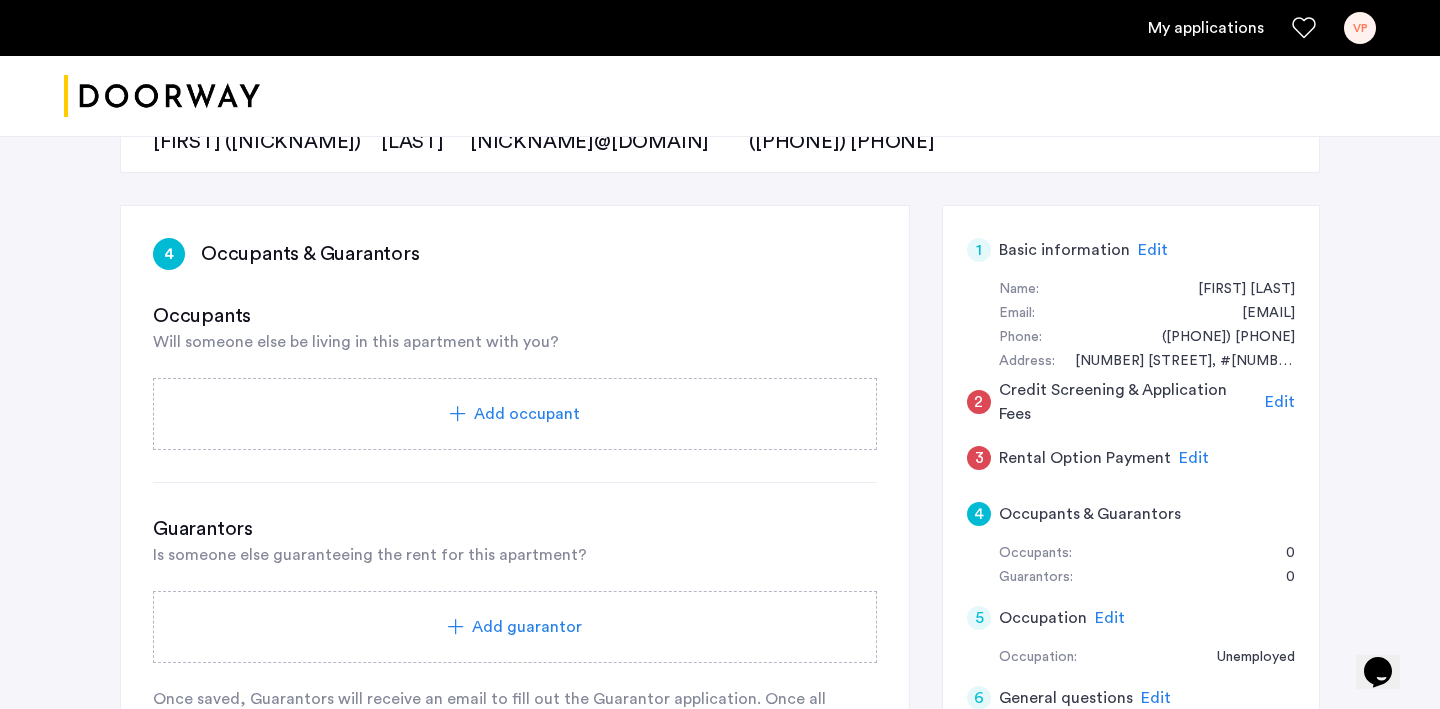 click on "Add occupant" 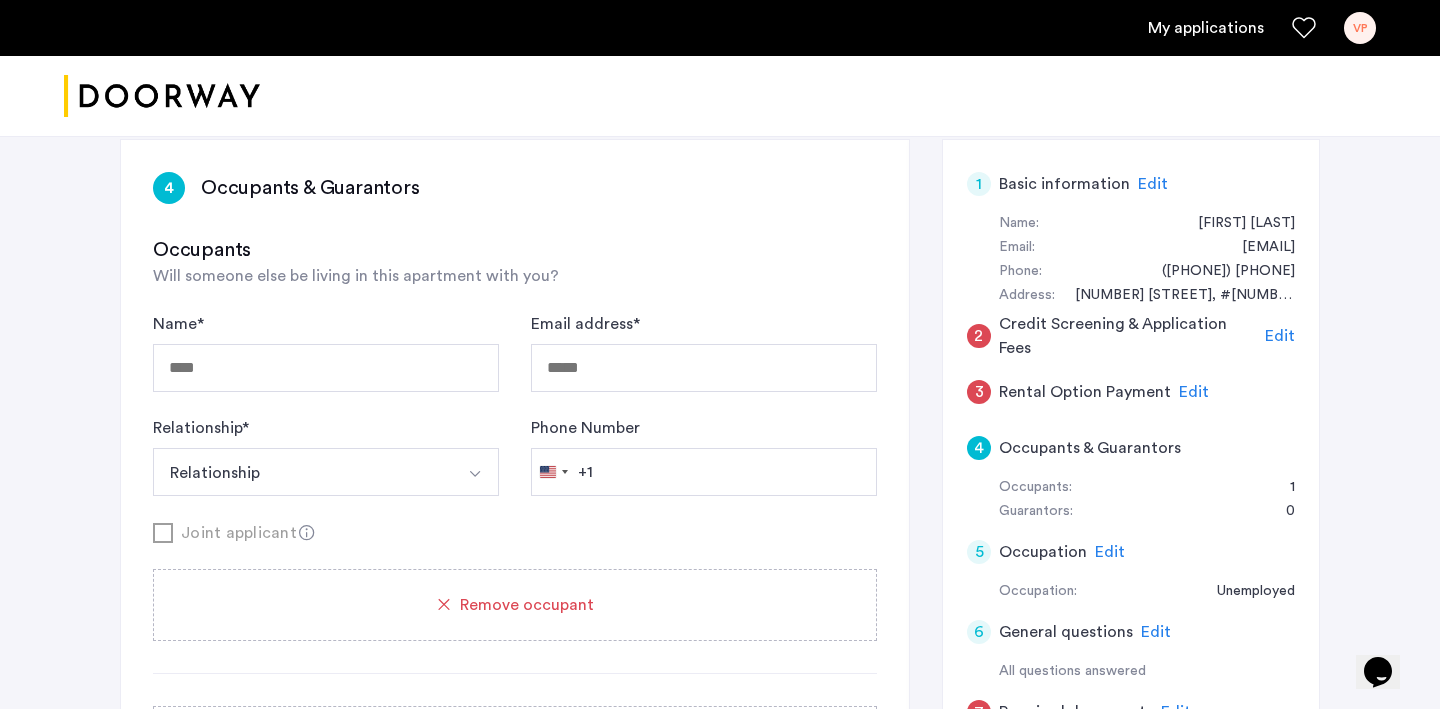 scroll, scrollTop: 398, scrollLeft: 0, axis: vertical 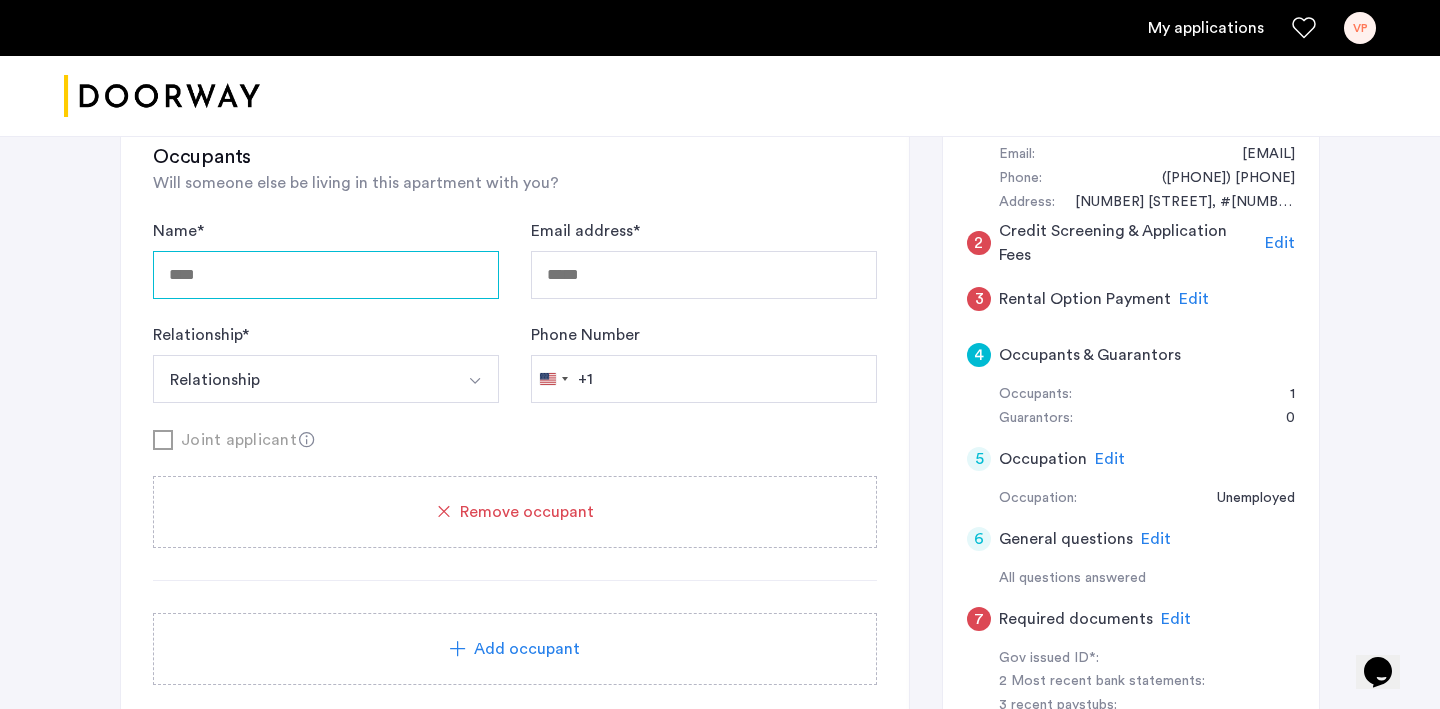 click on "Name  *" at bounding box center [326, 275] 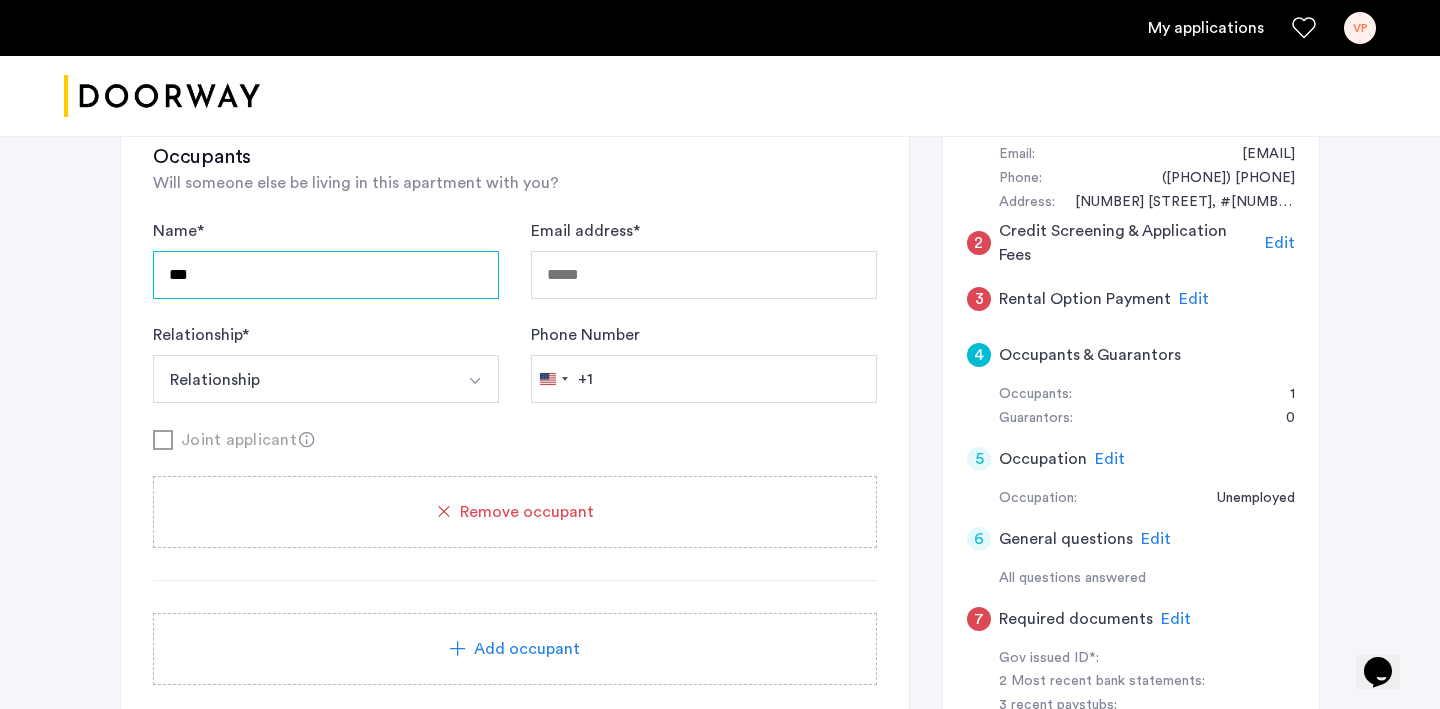 type on "****" 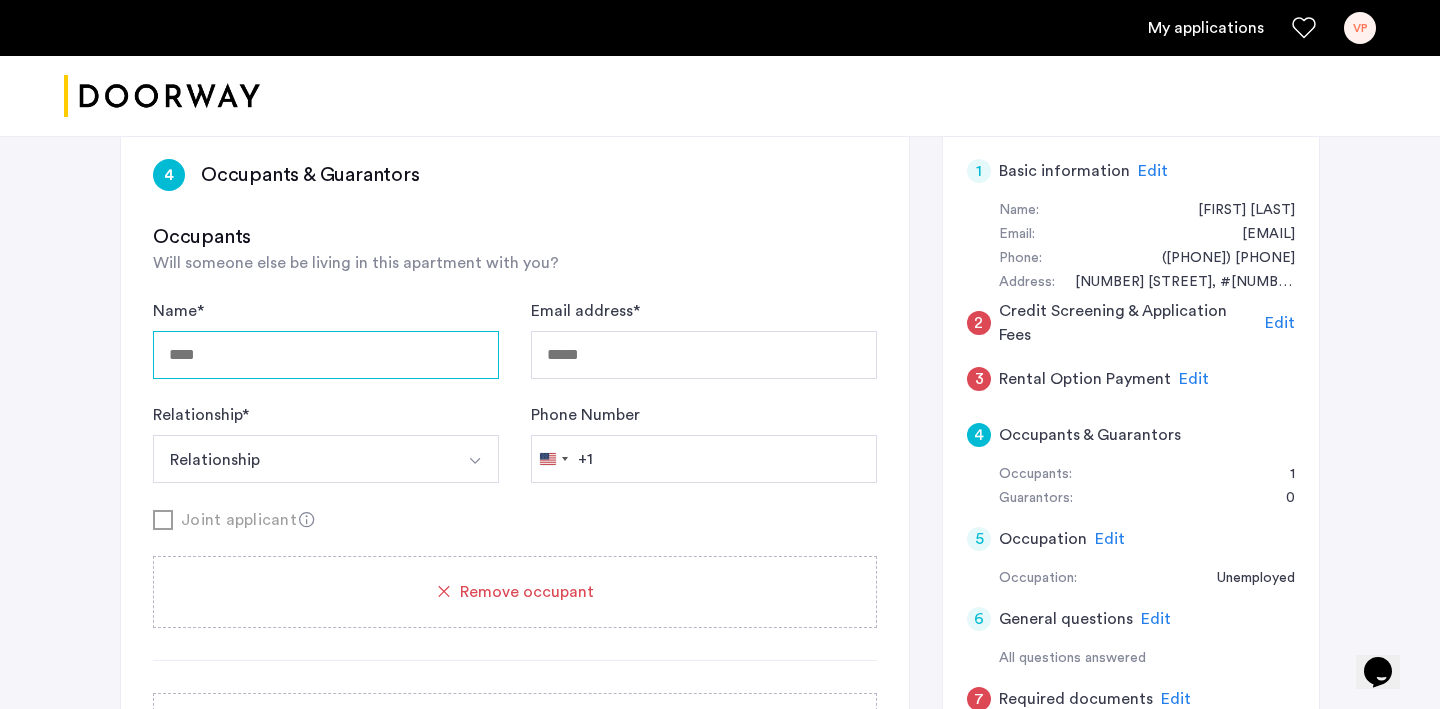 scroll, scrollTop: 326, scrollLeft: 0, axis: vertical 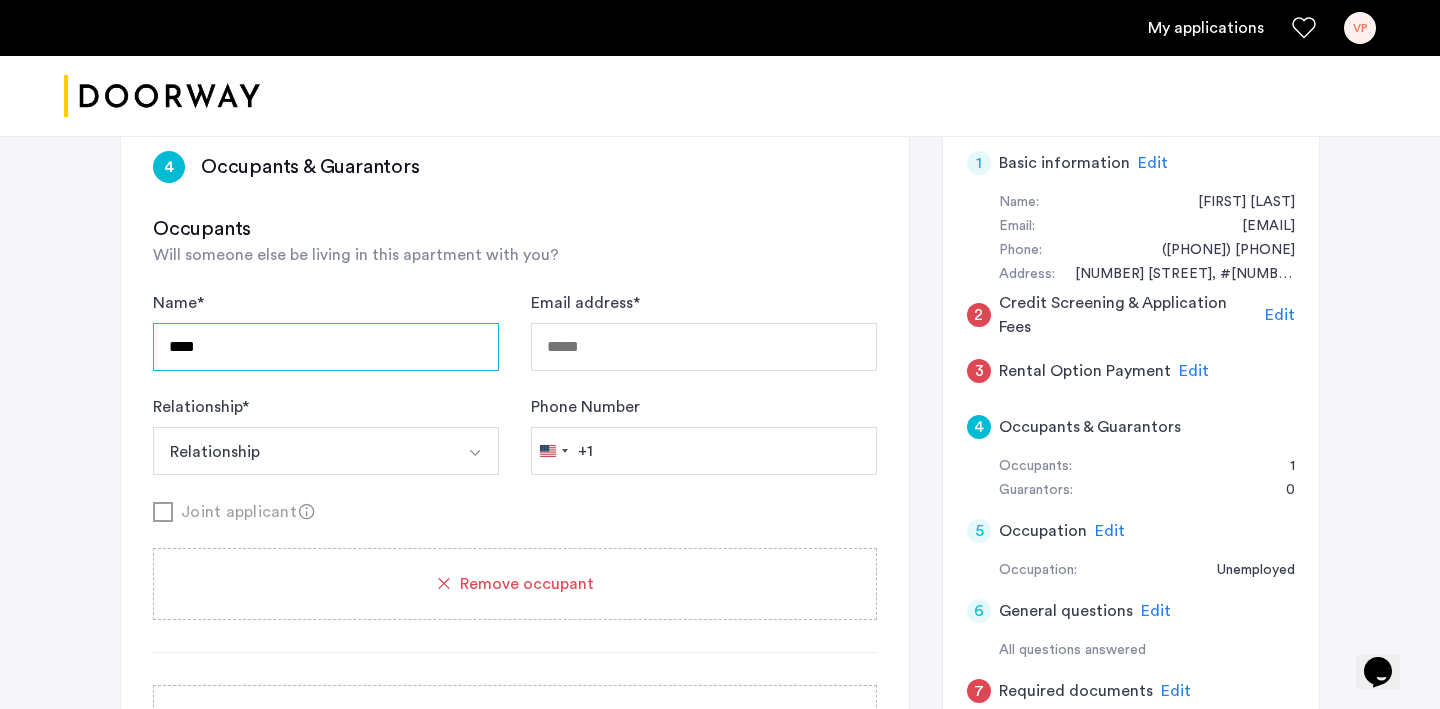 type on "****" 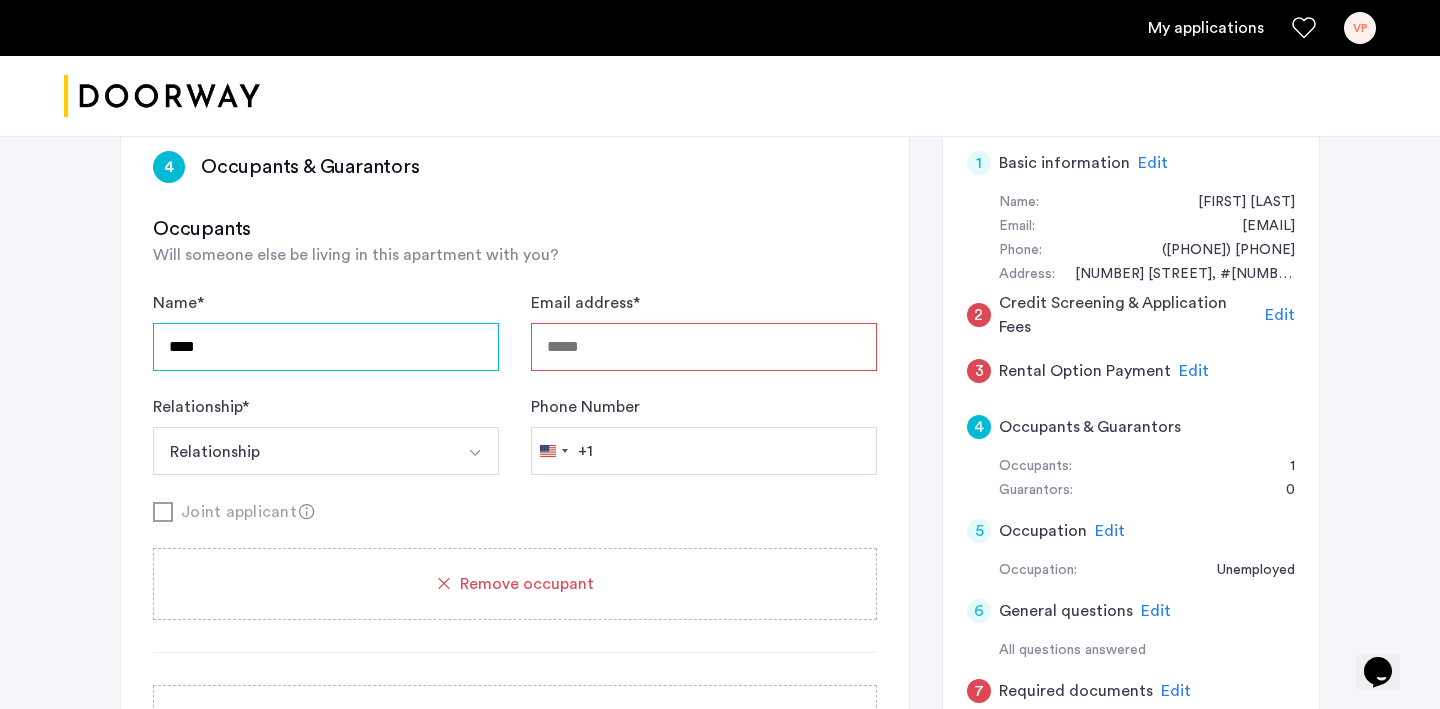 click on "****" at bounding box center (326, 347) 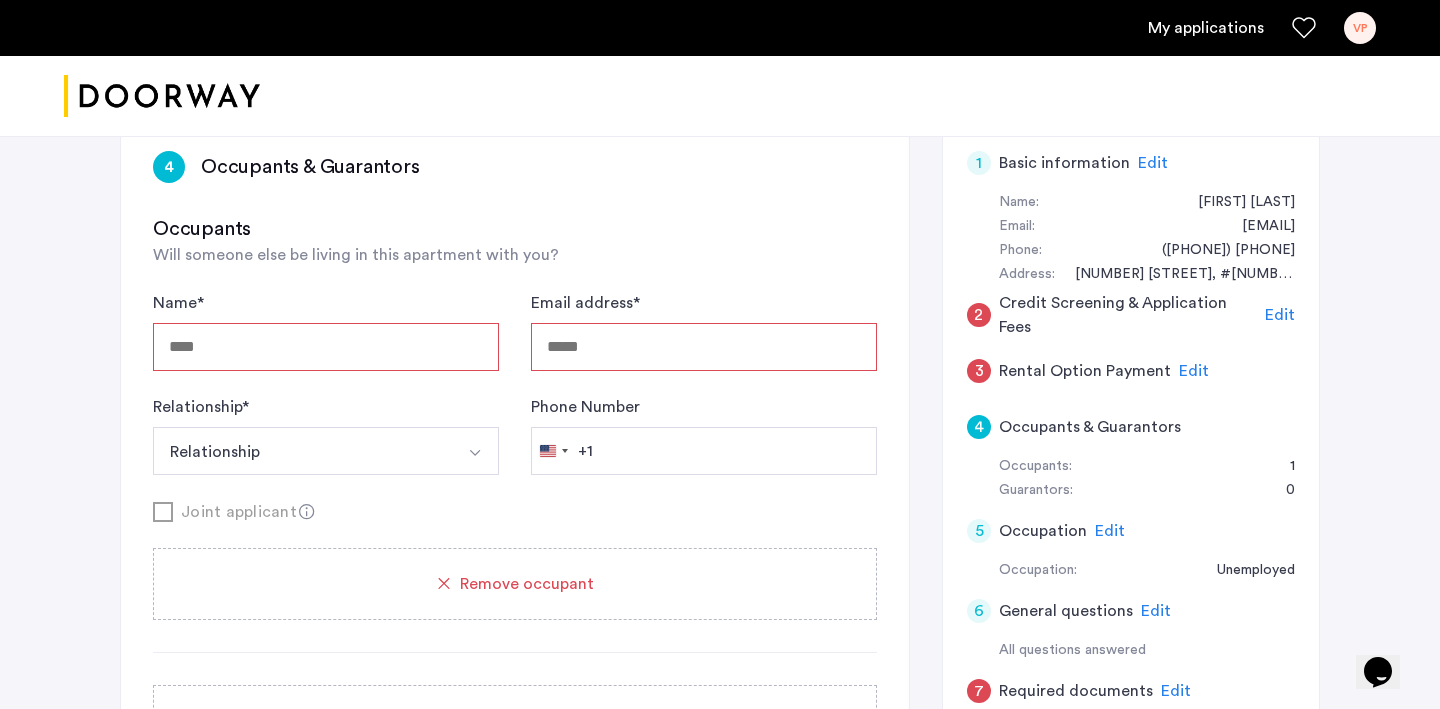 click on "Name * [LAST] Email address * [EMAIL] Relationship * [RELATIONSHIP] Relationship Husband Wife Son Daughter Mother Father Friend Other Phone Number United States +1 +1 244 results found Afghanistan +93 Åland Islands +358 Albania +355 Algeria +213 American Samoa +1 Andorra +376 Angola +244 Anguilla +1 Antigua & Barbuda +1 Argentina +54 Armenia +374 Aruba +297 Ascension Island +247 Australia +61 Austria +43 Azerbaijan +994 Bahamas +1 Bahrain +973 Bangladesh +880 Barbados +1 Belarus +375 Belgium +32 Belize +501 Benin +229 Bermuda +1 Bhutan +975 Bolivia +591 Bosnia & Herzegovina +387 Botswana +267 Brazil +55 British Indian Ocean Territory +246 British Virgin Islands +1 Brunei +673 Bulgaria +359 Burkina Faso +226 Burundi +257 Cambodia +855 Cameroon +237 Canada +1 Cape Verde +238 Caribbean Netherlands +599 Cayman Islands +1 Central African Republic +236 Chad +235 Chile +56 China +86 Christmas Island +61 Cocos (Keeling) Islands +61 Colombia +57 +225" 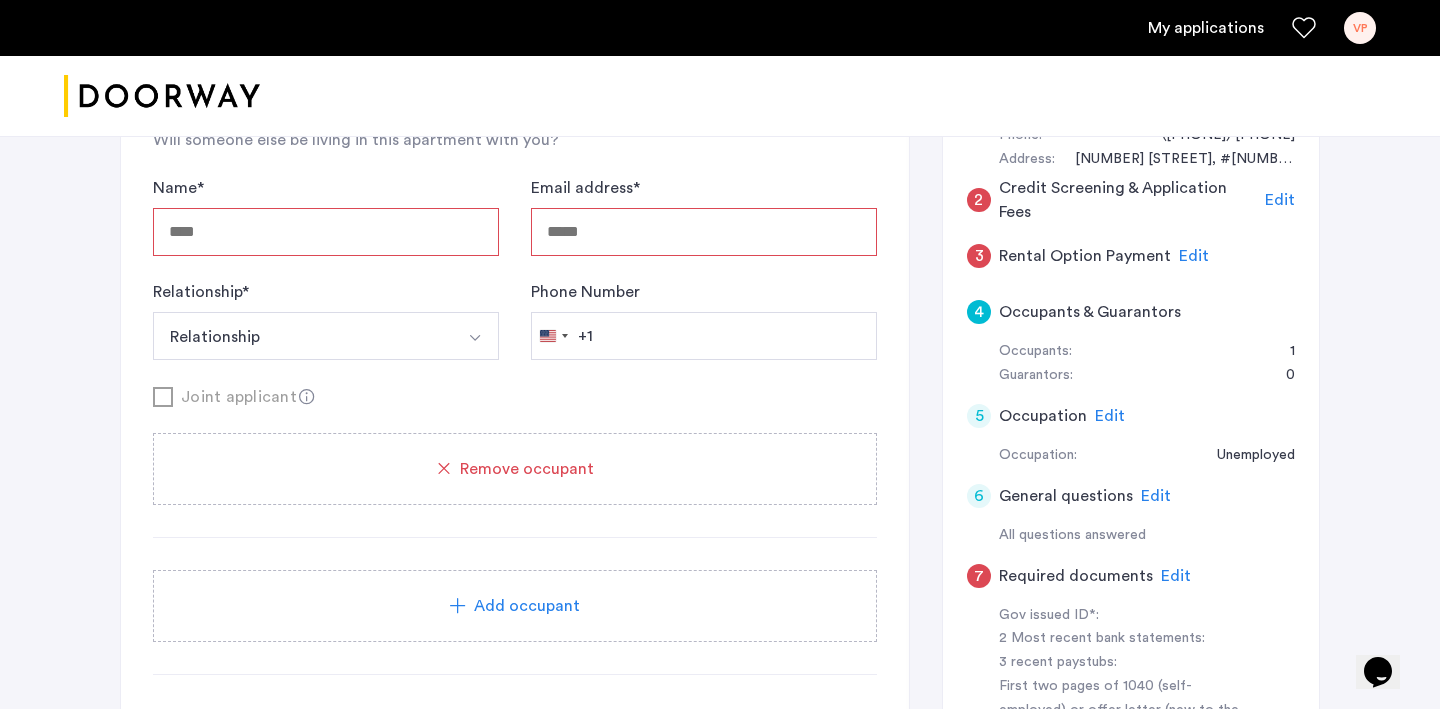 scroll, scrollTop: 695, scrollLeft: 0, axis: vertical 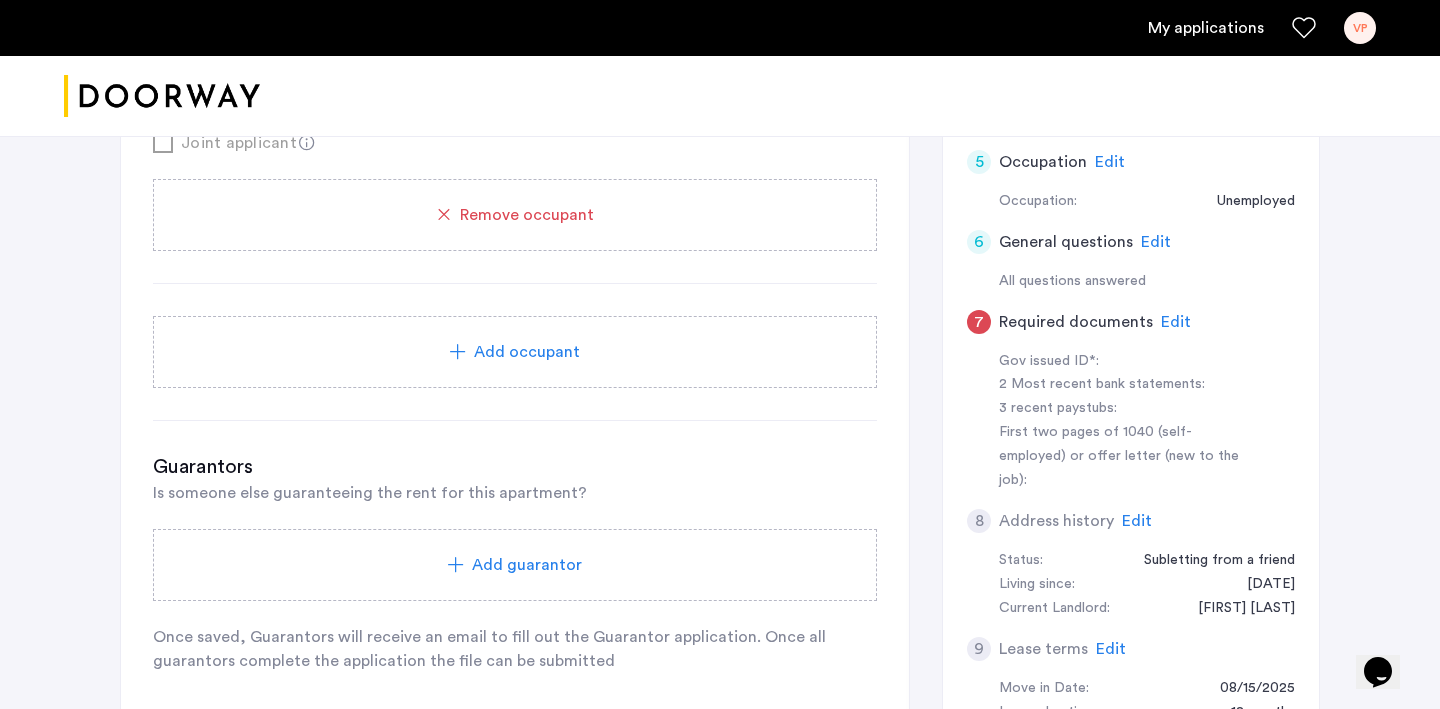 click on "Add guarantor" 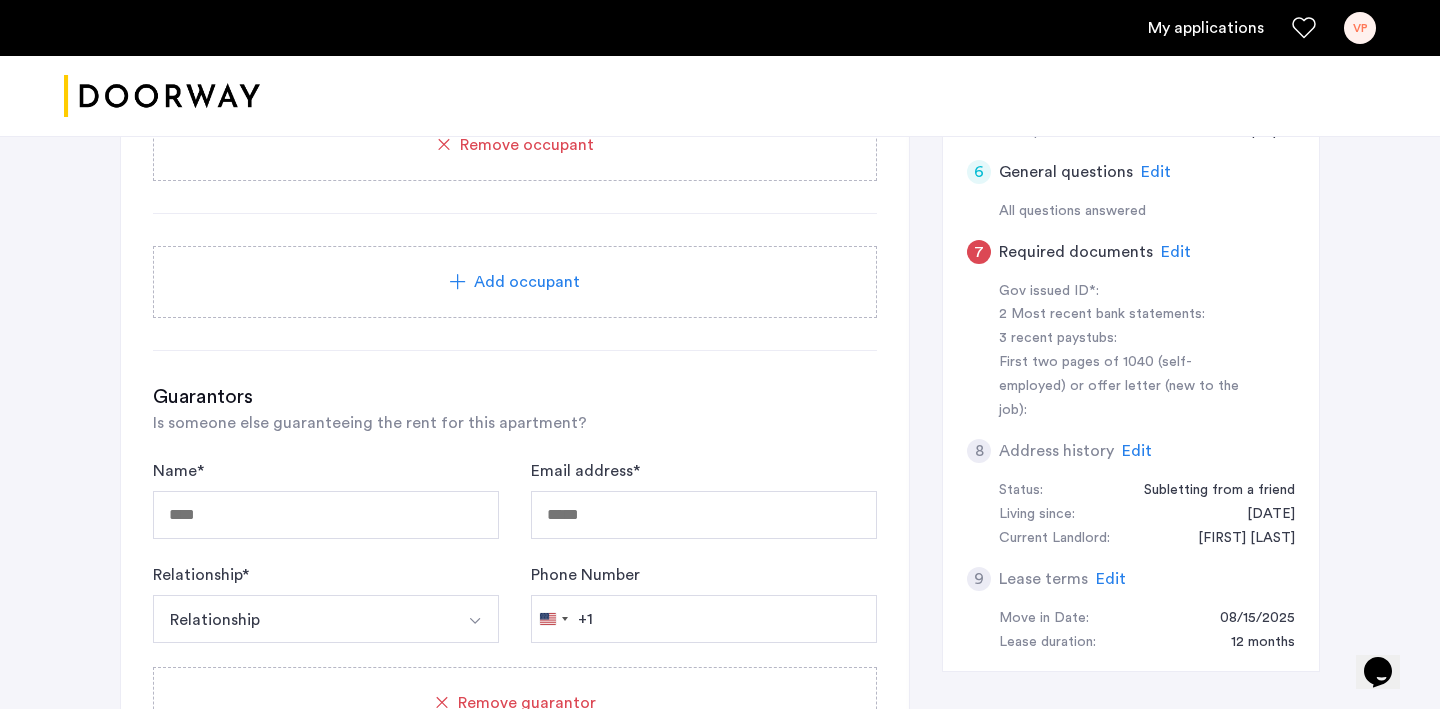 scroll, scrollTop: 503, scrollLeft: 0, axis: vertical 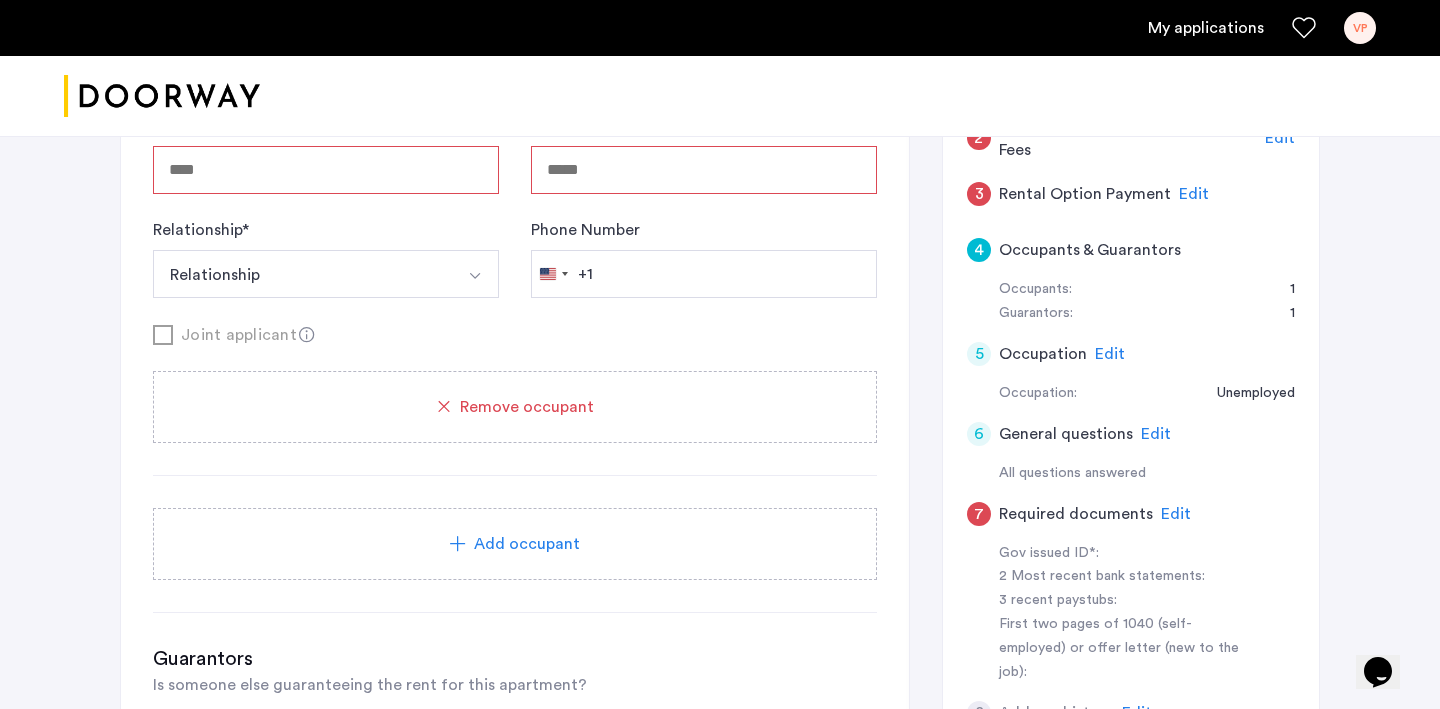 click on "Remove occupant" 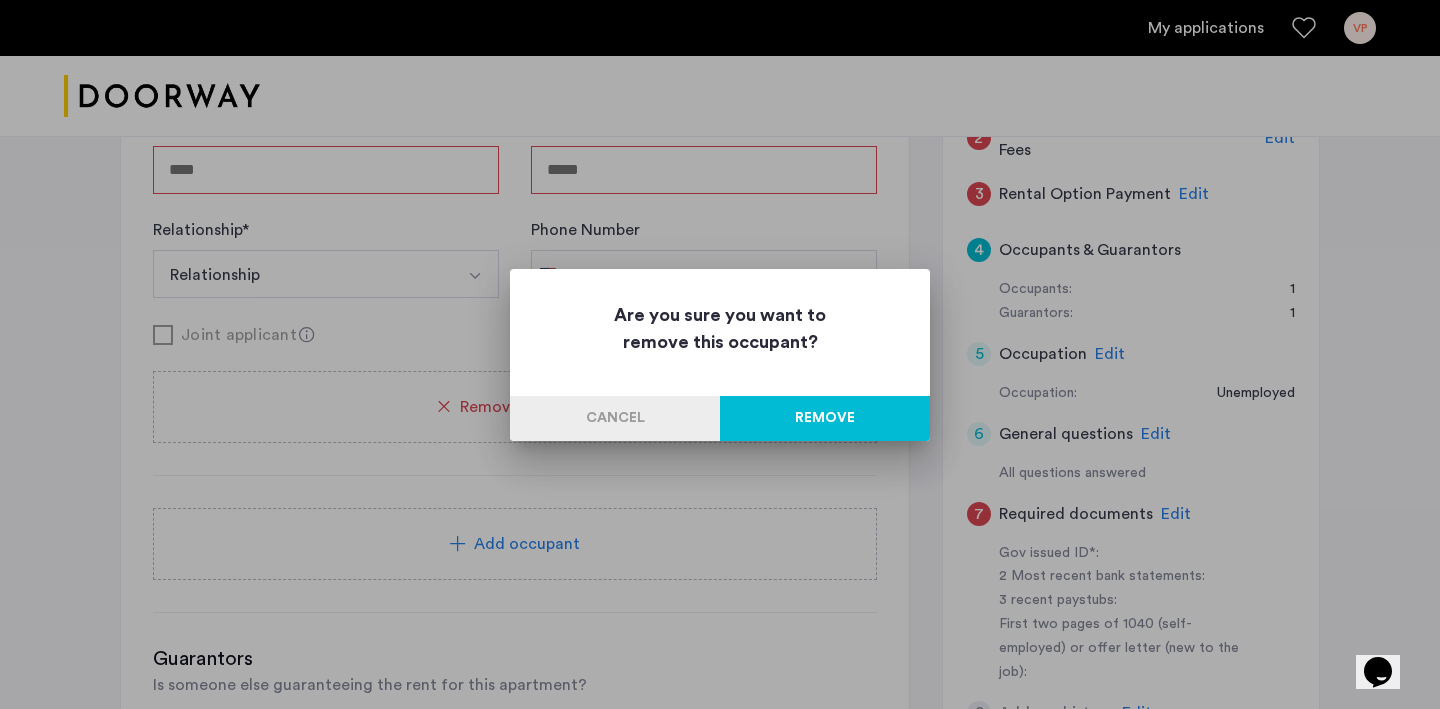 click on "Cancel" at bounding box center [615, 418] 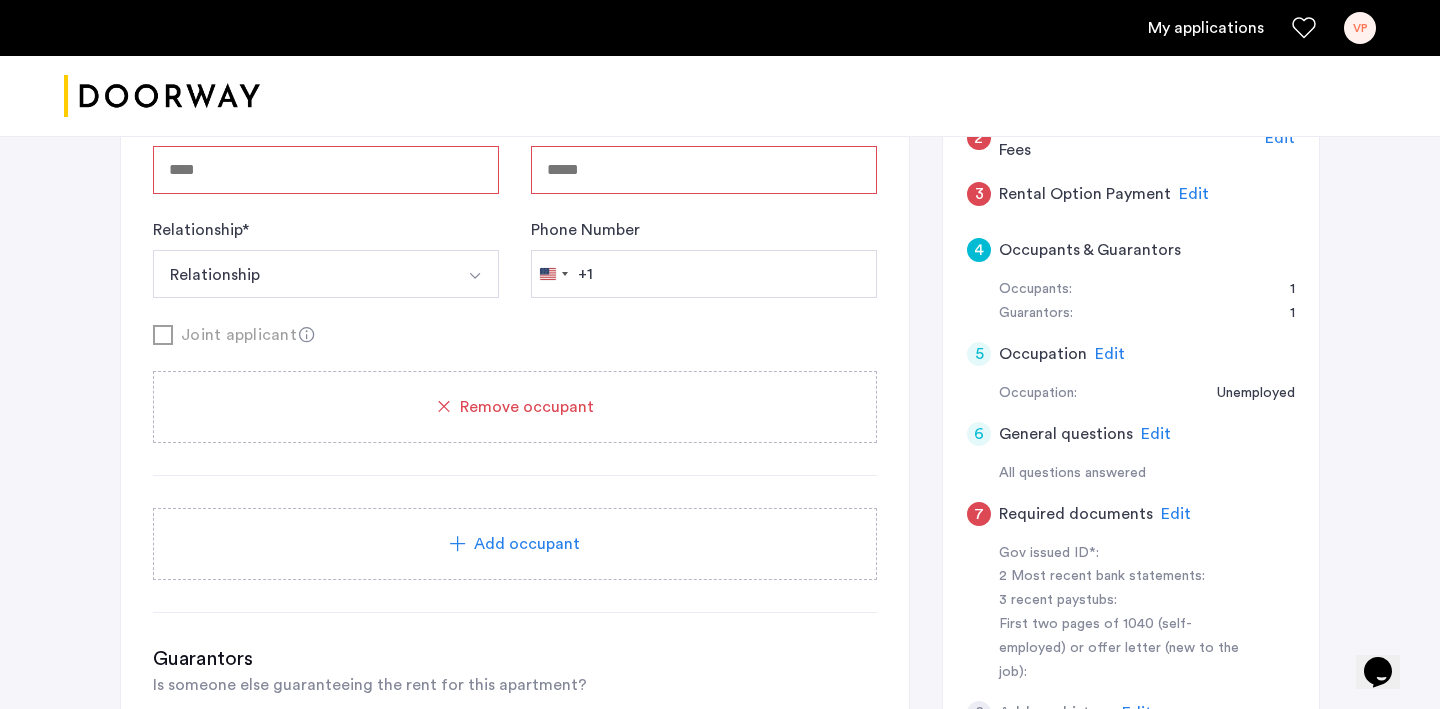 scroll, scrollTop: 376, scrollLeft: 0, axis: vertical 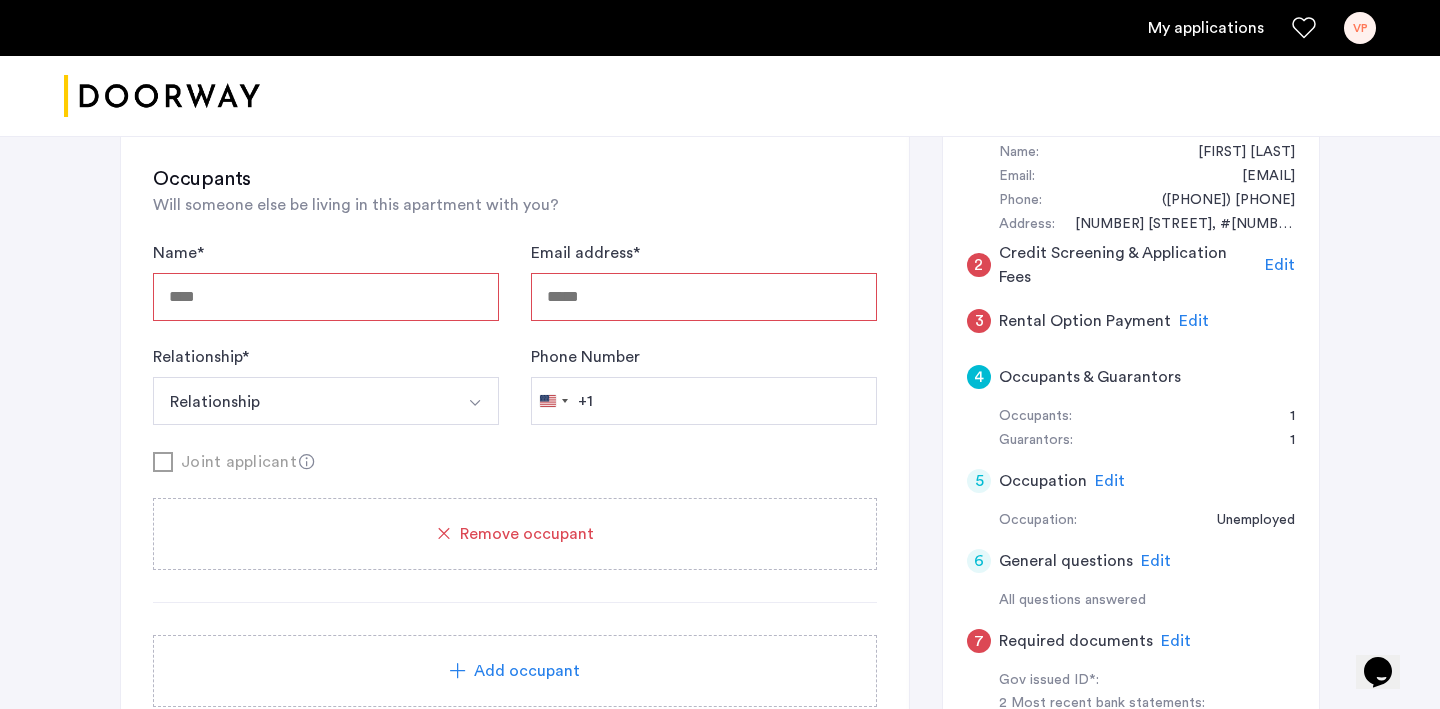 click on "Name  *" at bounding box center (326, 297) 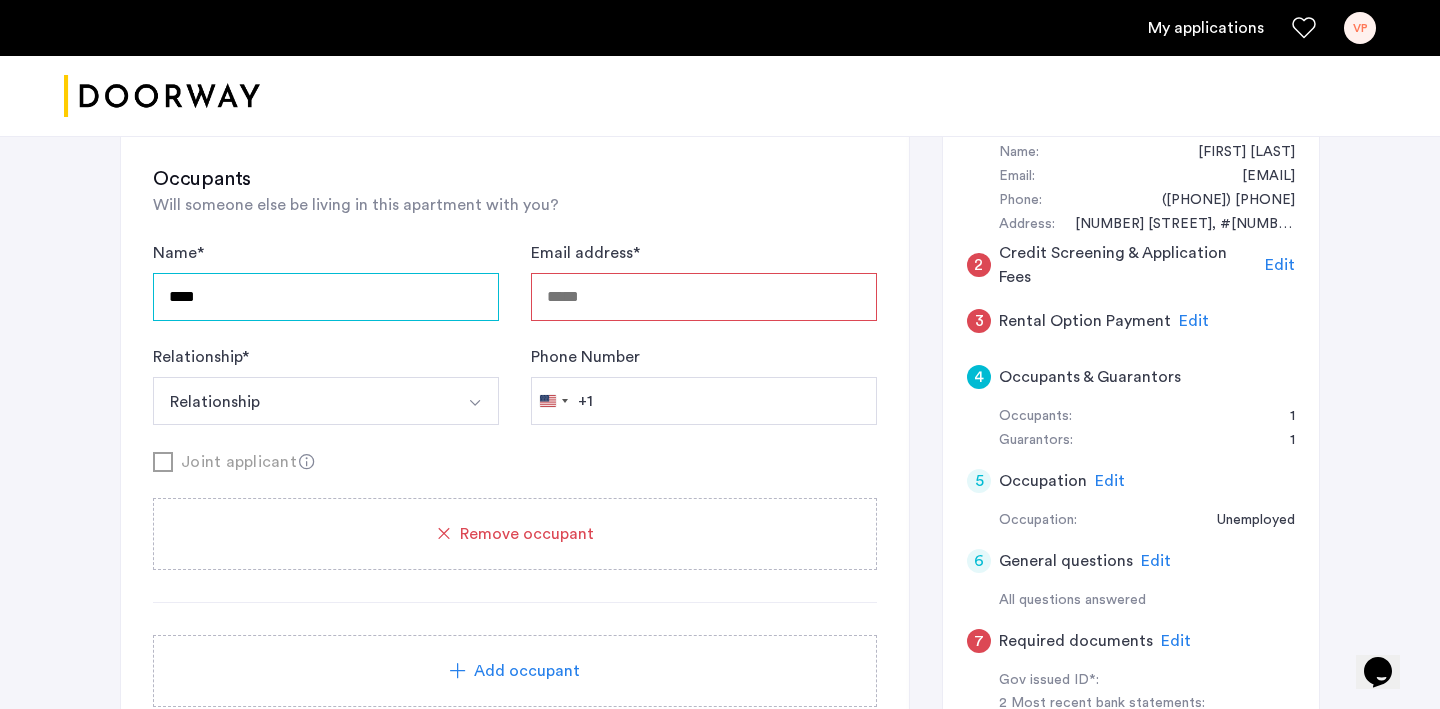 type on "****" 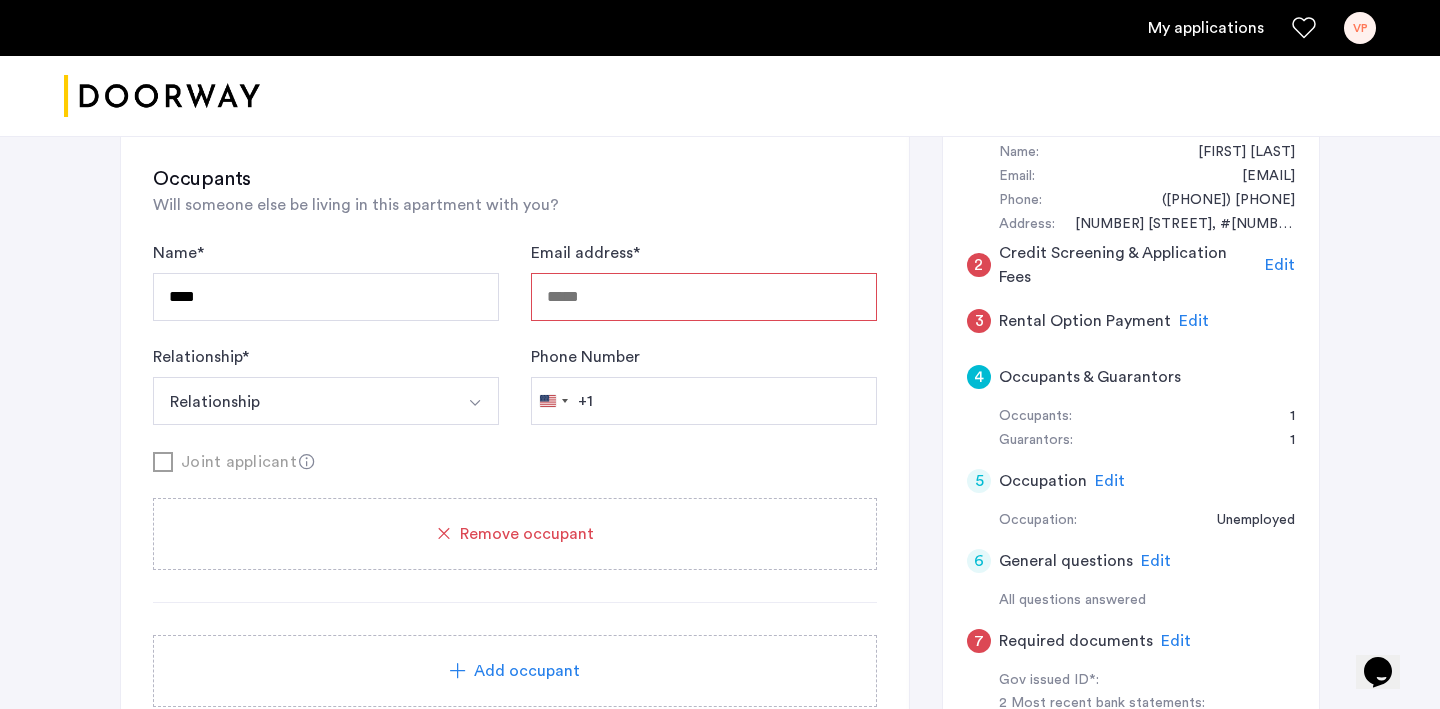 type on "*" 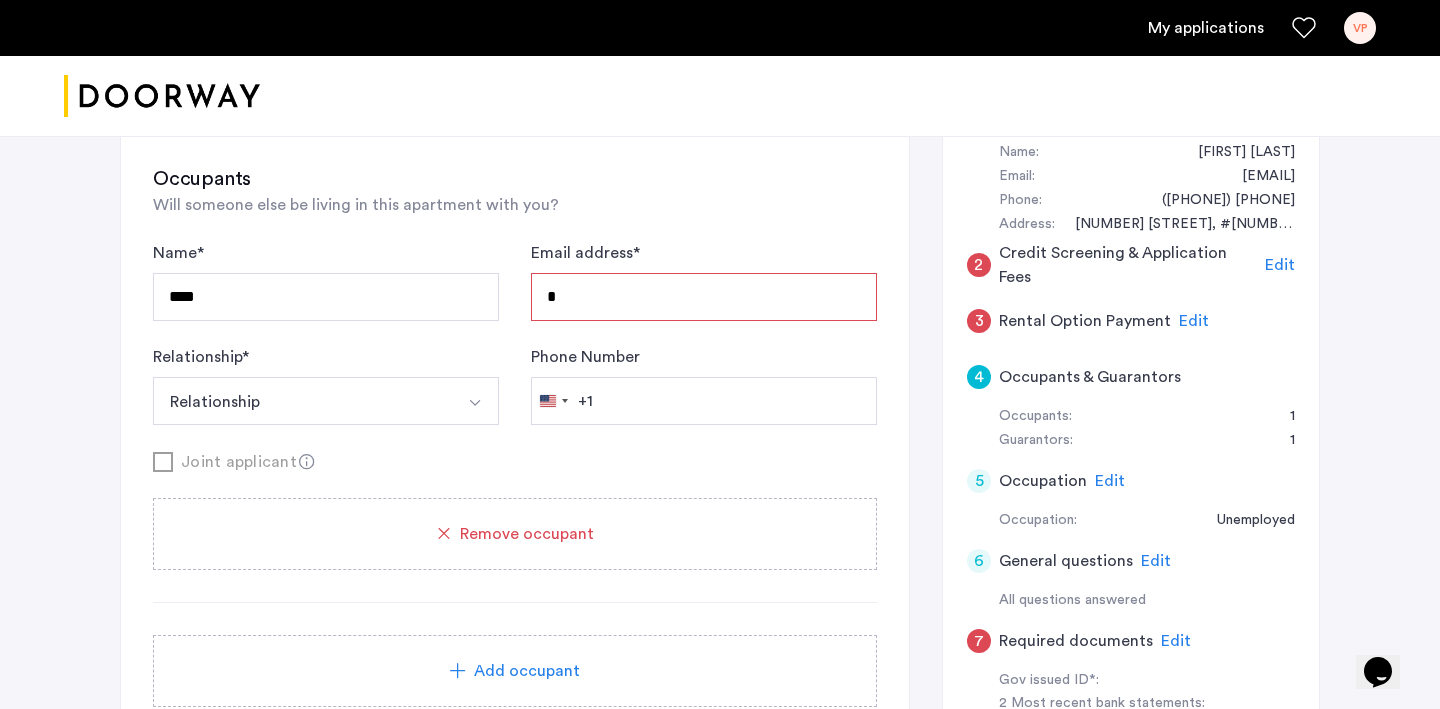 type 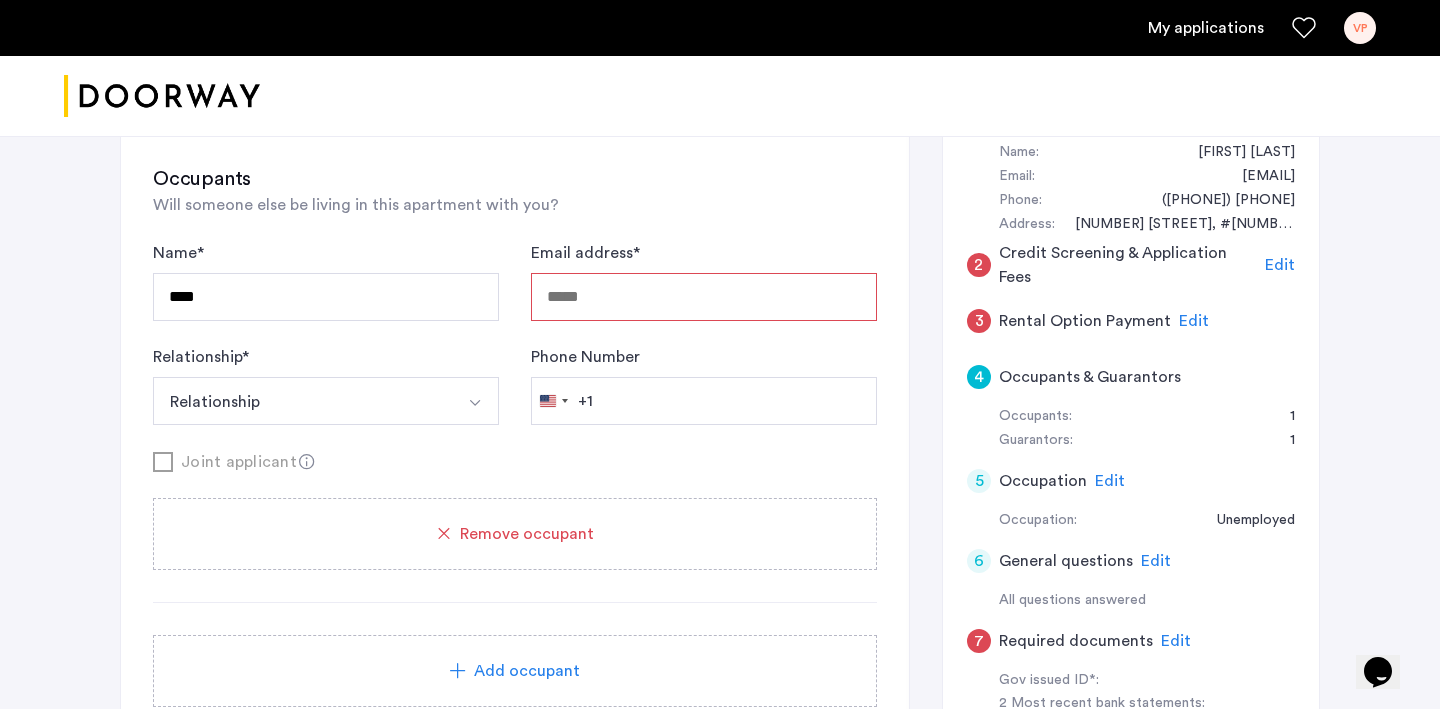 click on "Remove occupant" 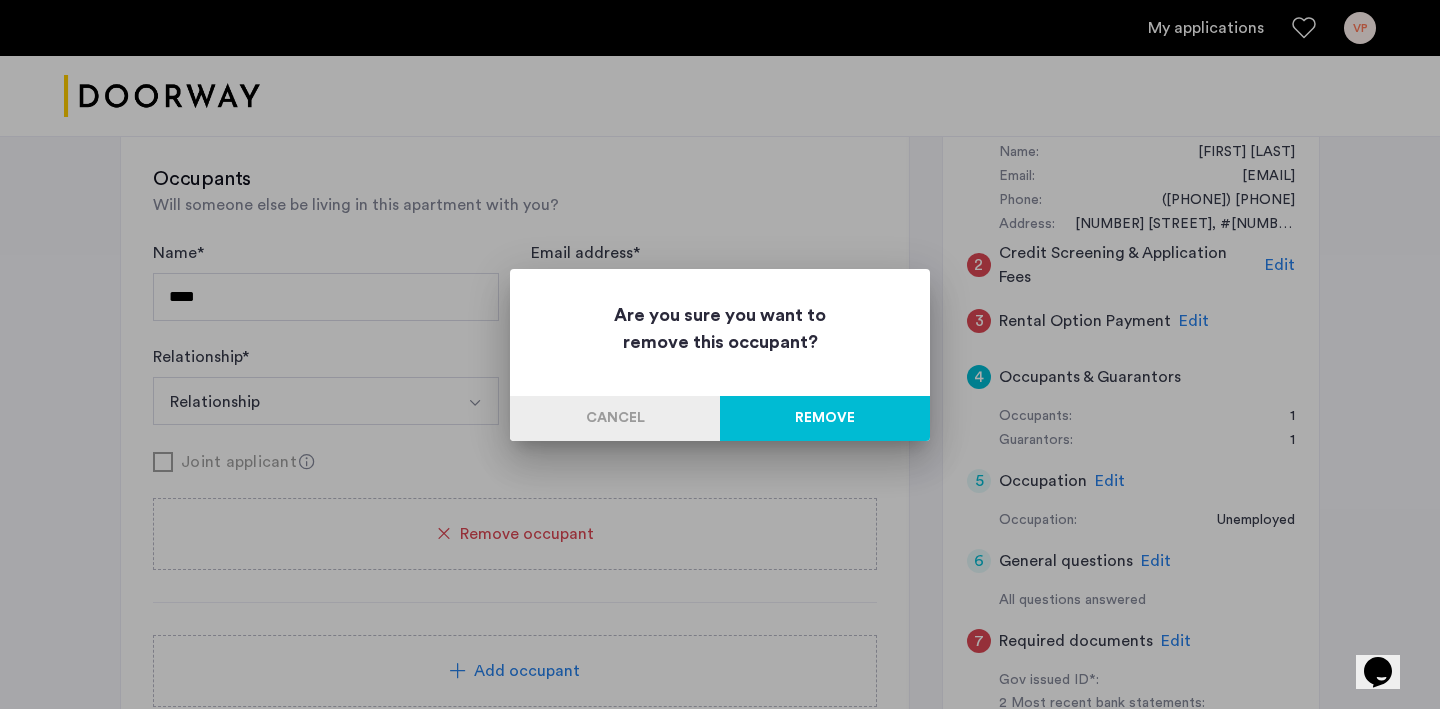 scroll, scrollTop: 0, scrollLeft: 0, axis: both 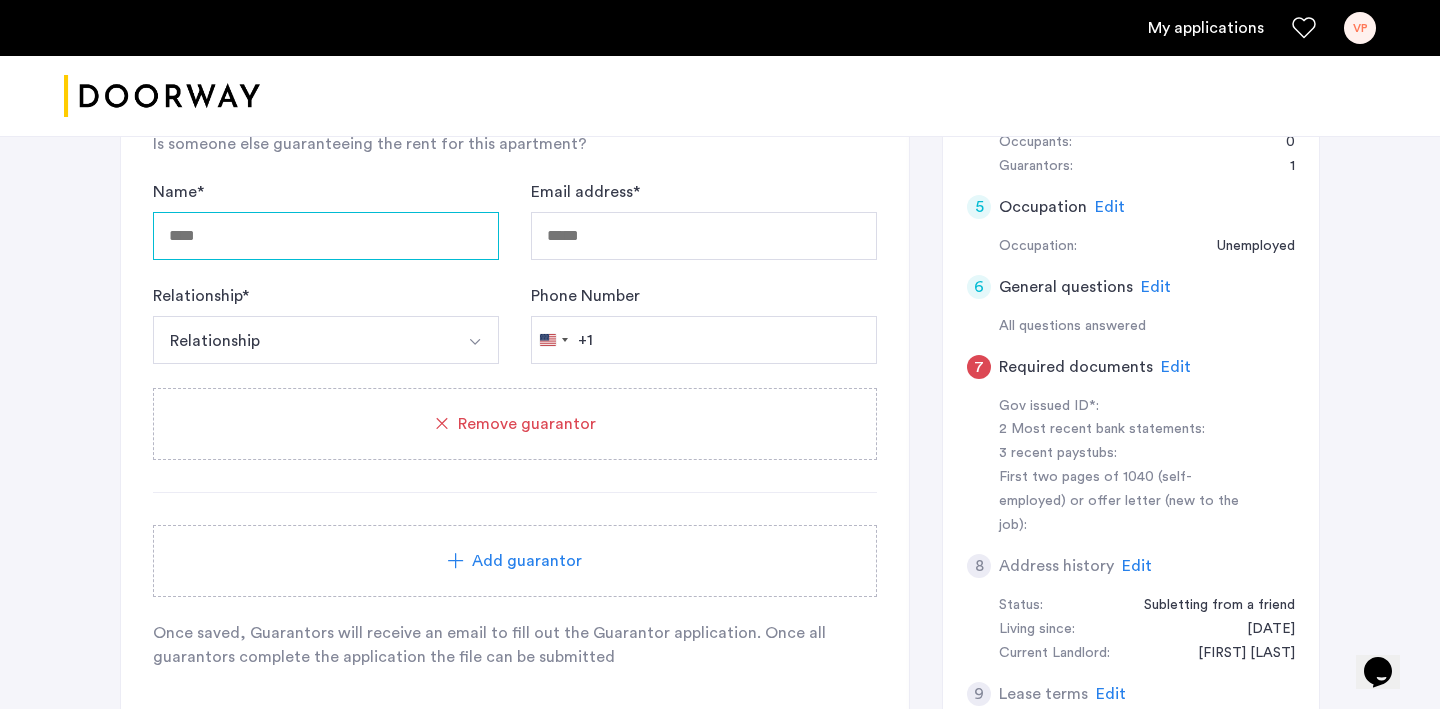 click on "Name  *" at bounding box center [326, 236] 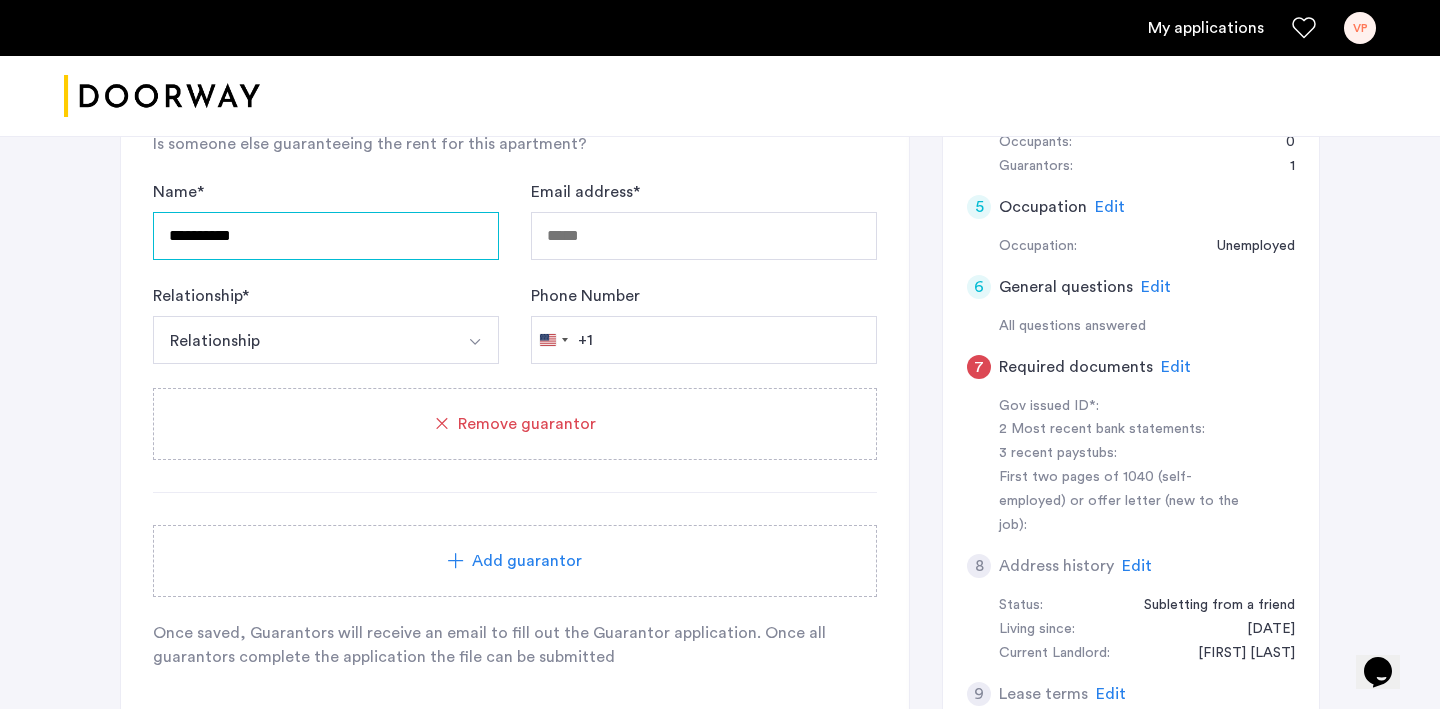 type on "**********" 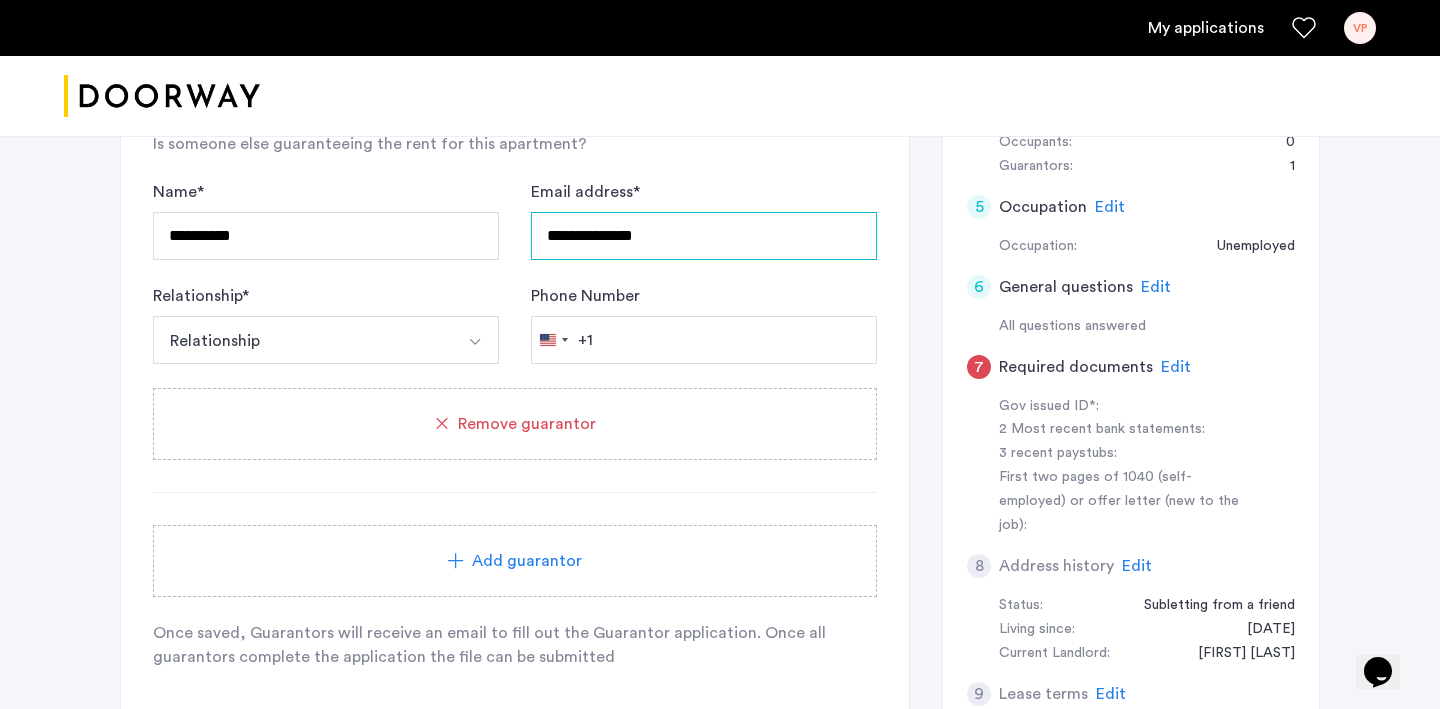 type on "**********" 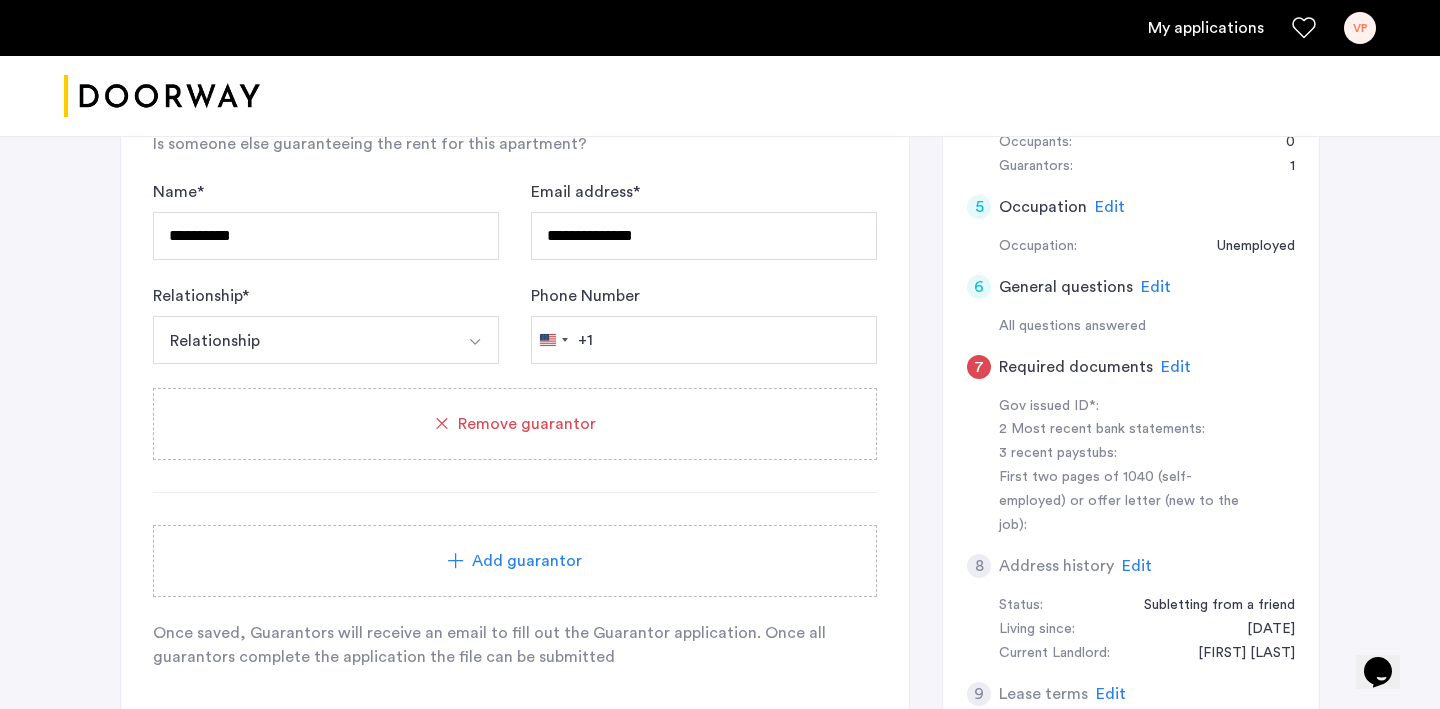 click on "Relationship" at bounding box center (302, 340) 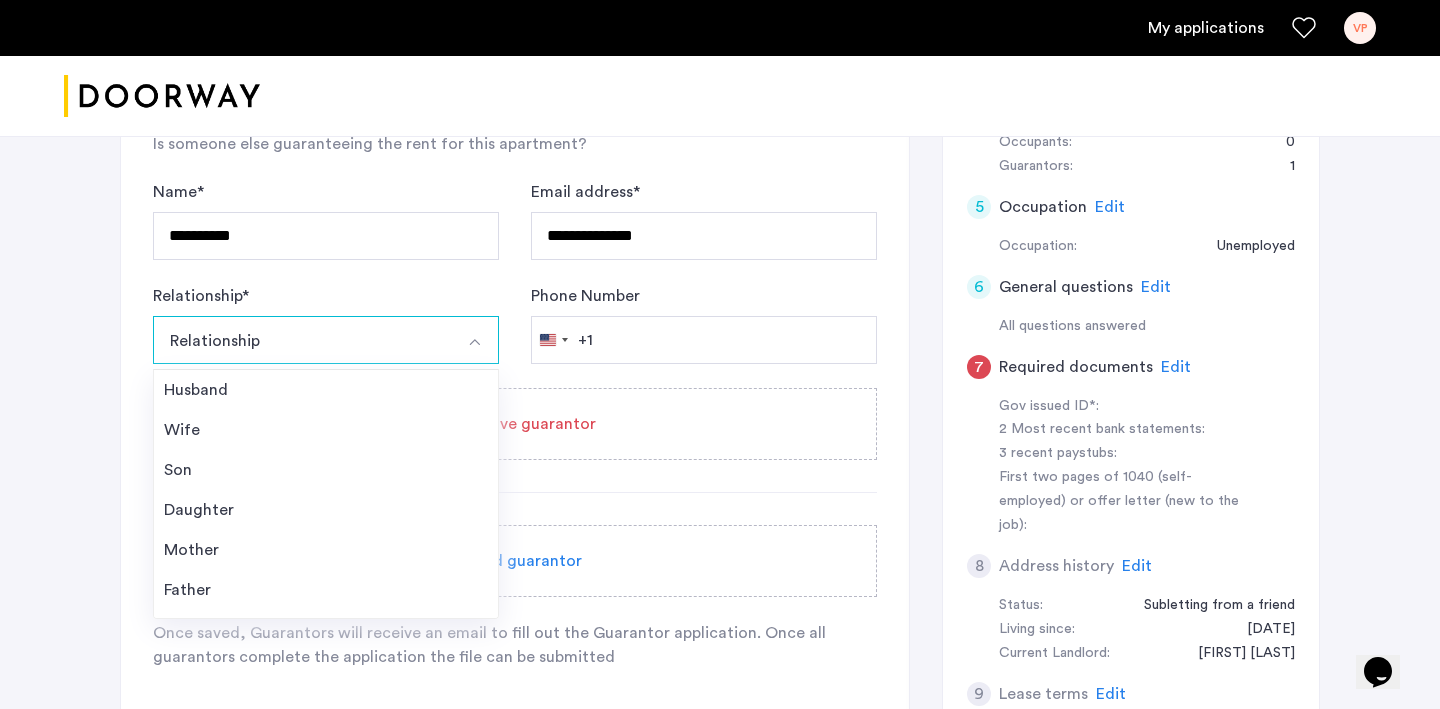 click on "Mother" at bounding box center (326, 550) 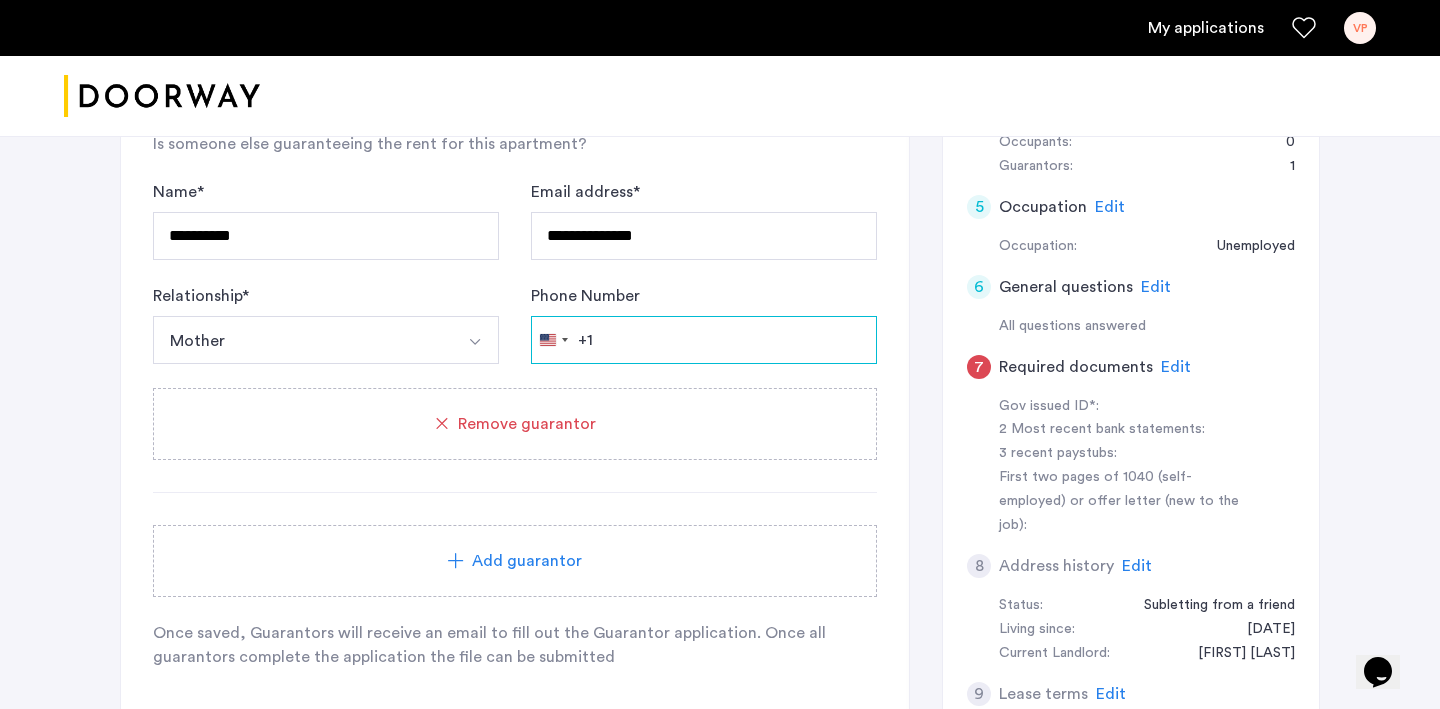 click on "Phone Number" at bounding box center [704, 340] 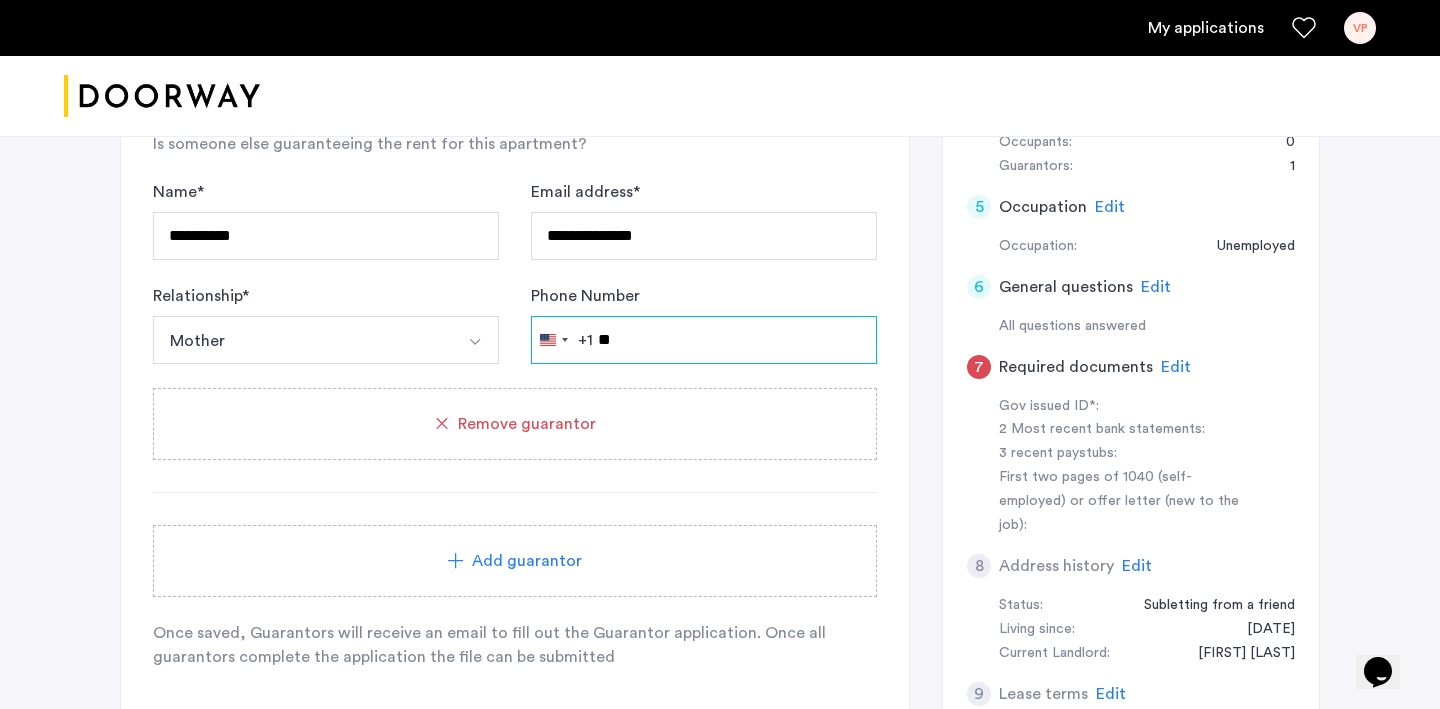 type on "*" 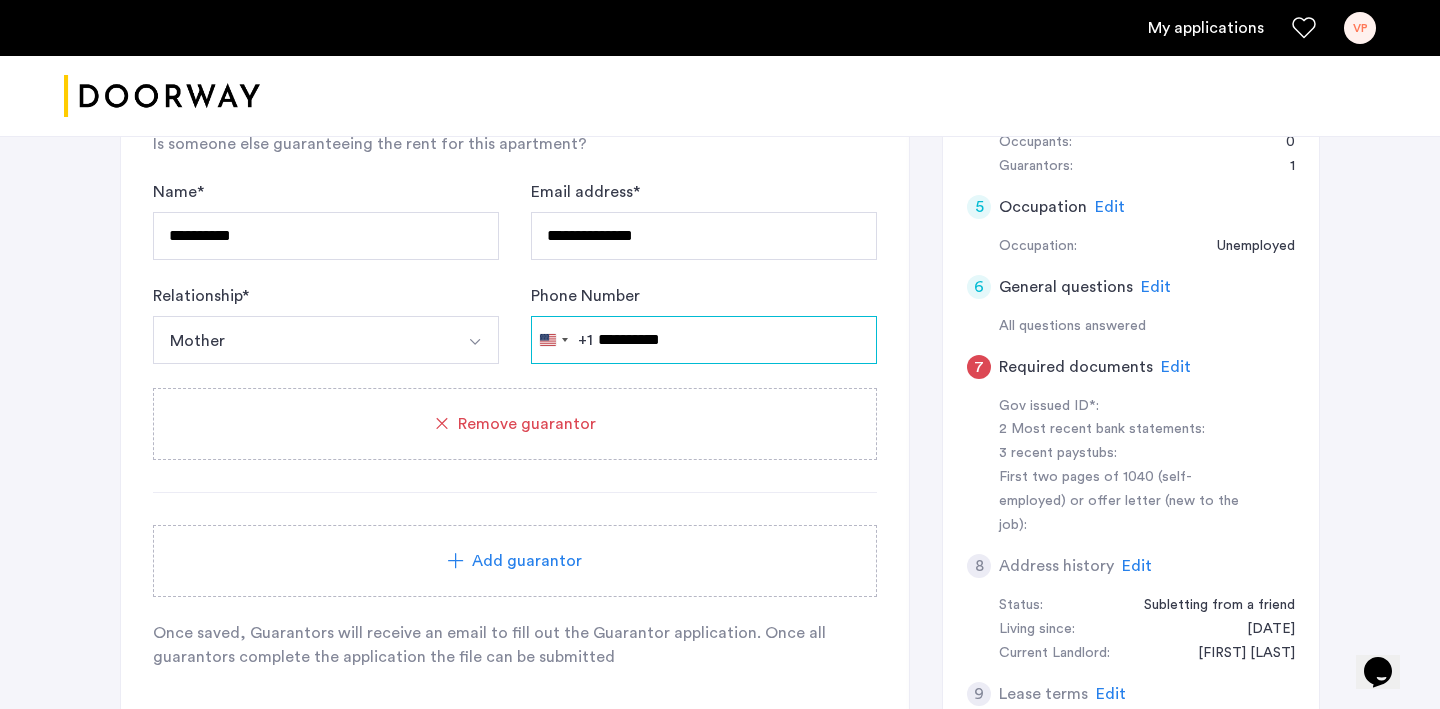 type on "**********" 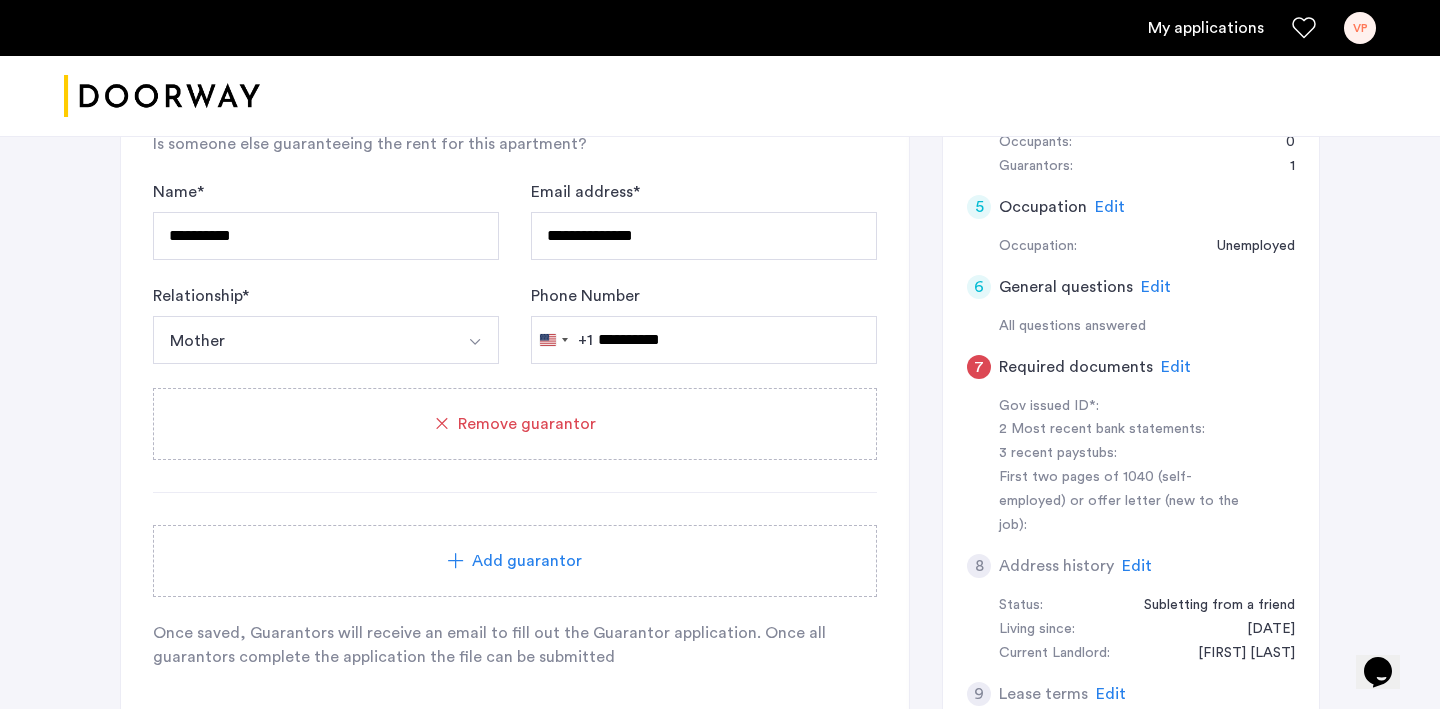 click on "Guarantors Is someone else guaranteeing the rent for this apartment? Name * [LAST] Email address * [EMAIL] Relationship * [RELATIONSHIP] Mother Husband Wife Son Daughter Mother Father Friend Other Phone Number United States +1 +1 244 results found Afghanistan +93 Åland Islands +358 Albania +355 Algeria +213 American Samoa +1 Andorra +376 Angola +244 Anguilla +1 Antigua & Barbuda +1 Argentina +54 Armenia +374 Aruba +297 Ascension Island +247 Australia +61 Austria +43 Azerbaijan +994 Bahamas +1 Bahrain +973 Bangladesh +880 Barbados +1 Belarus +375 Belgium +32 Belize +501 Benin +229 Bermuda +1 Bhutan +975 Bolivia +591 Bosnia & Herzegovina +387 Botswana +267 Brazil +55 British Indian Ocean Territory +246 British Virgin Islands +1 Brunei +673 Bulgaria +359 Burkina Faso +226 Burundi +257 Cambodia +855 Cameroon +237 Canada +1 Cape Verde +238 Caribbean Netherlands +599 Cayman Islands +1 Central African Republic +236 Chad +235 Chile +56 China +86 Christmas Island +61 Cocos (Keeling) Islands +61 Colombia +57 +53" 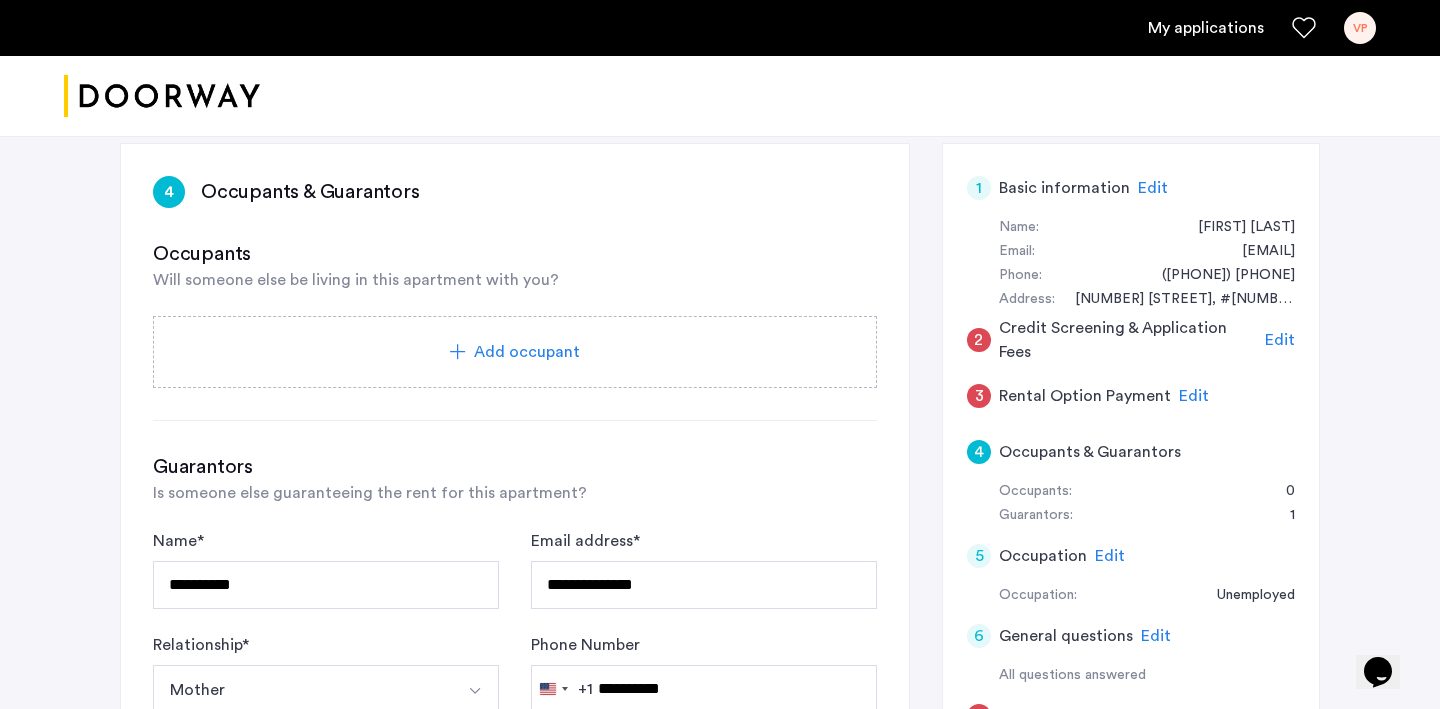scroll, scrollTop: 449, scrollLeft: 0, axis: vertical 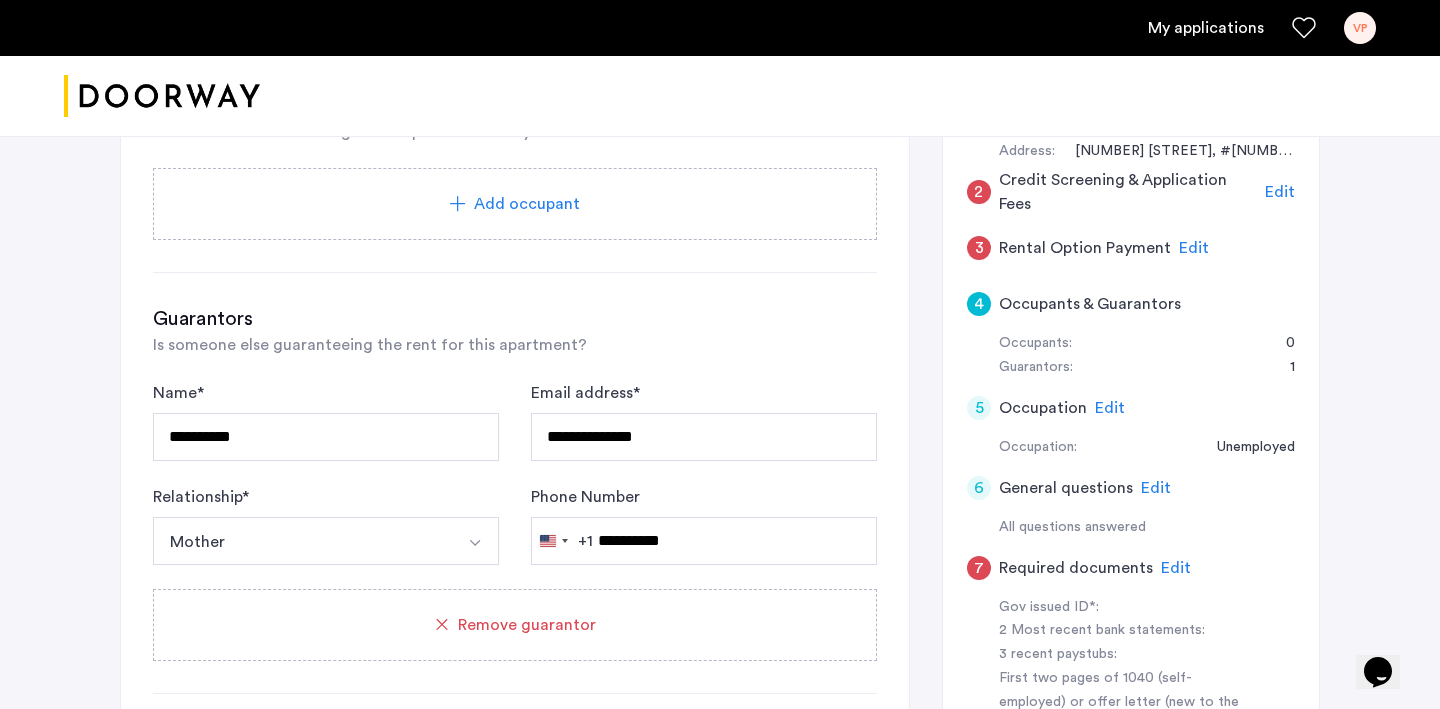 click on "Edit" 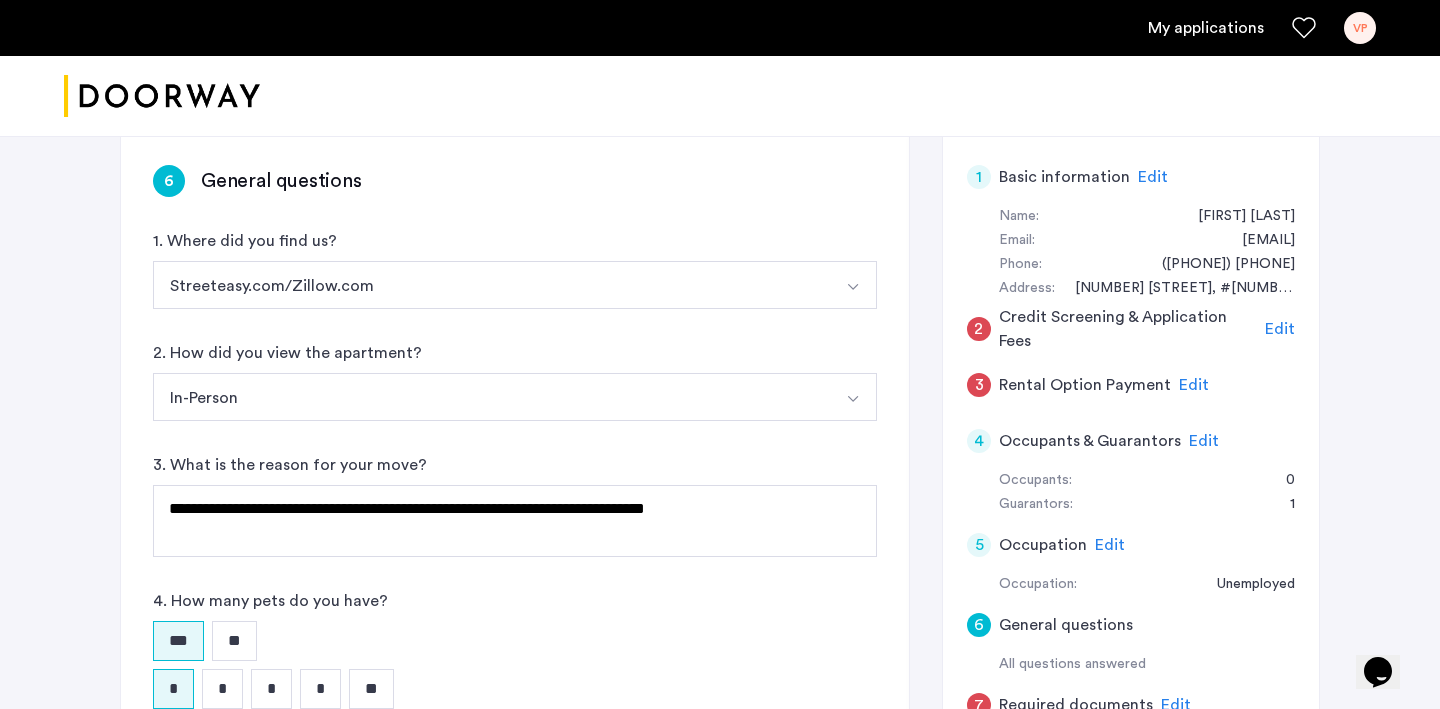 scroll, scrollTop: 230, scrollLeft: 0, axis: vertical 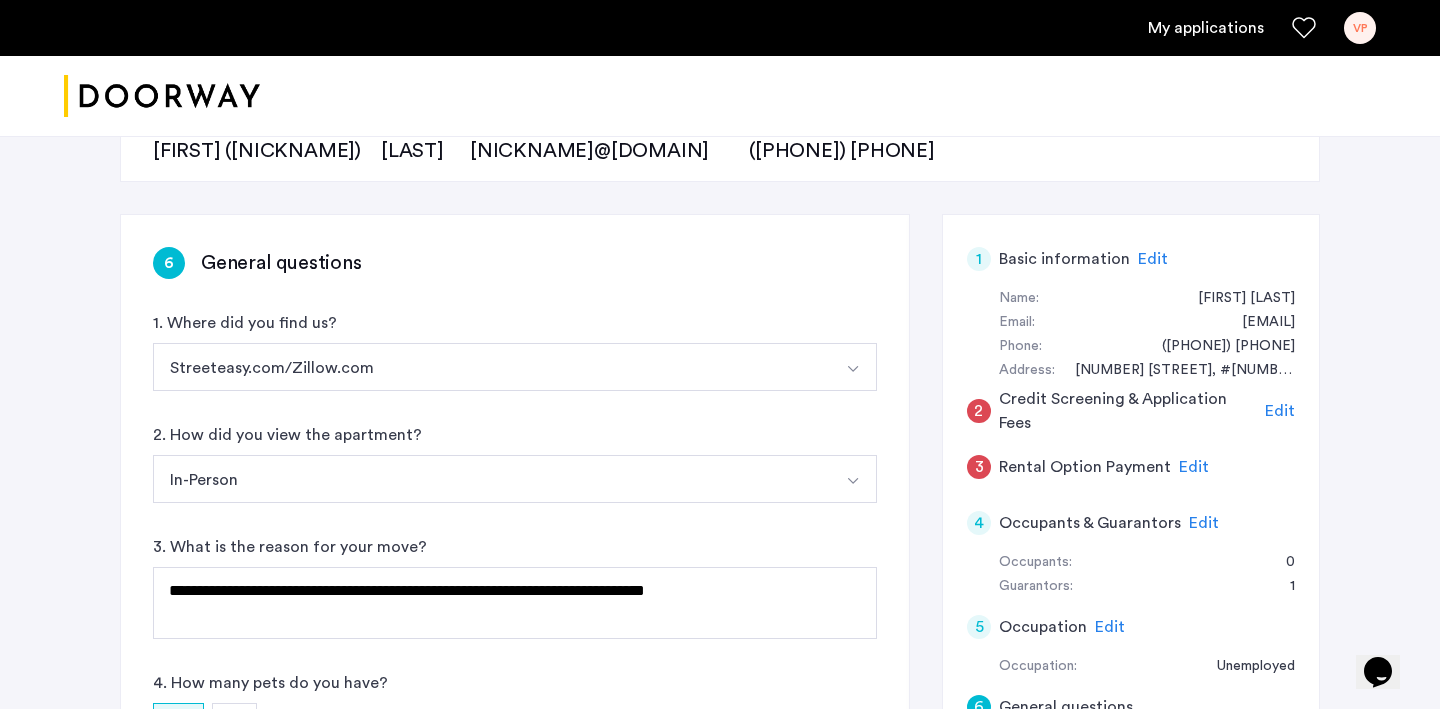 click on "Edit" 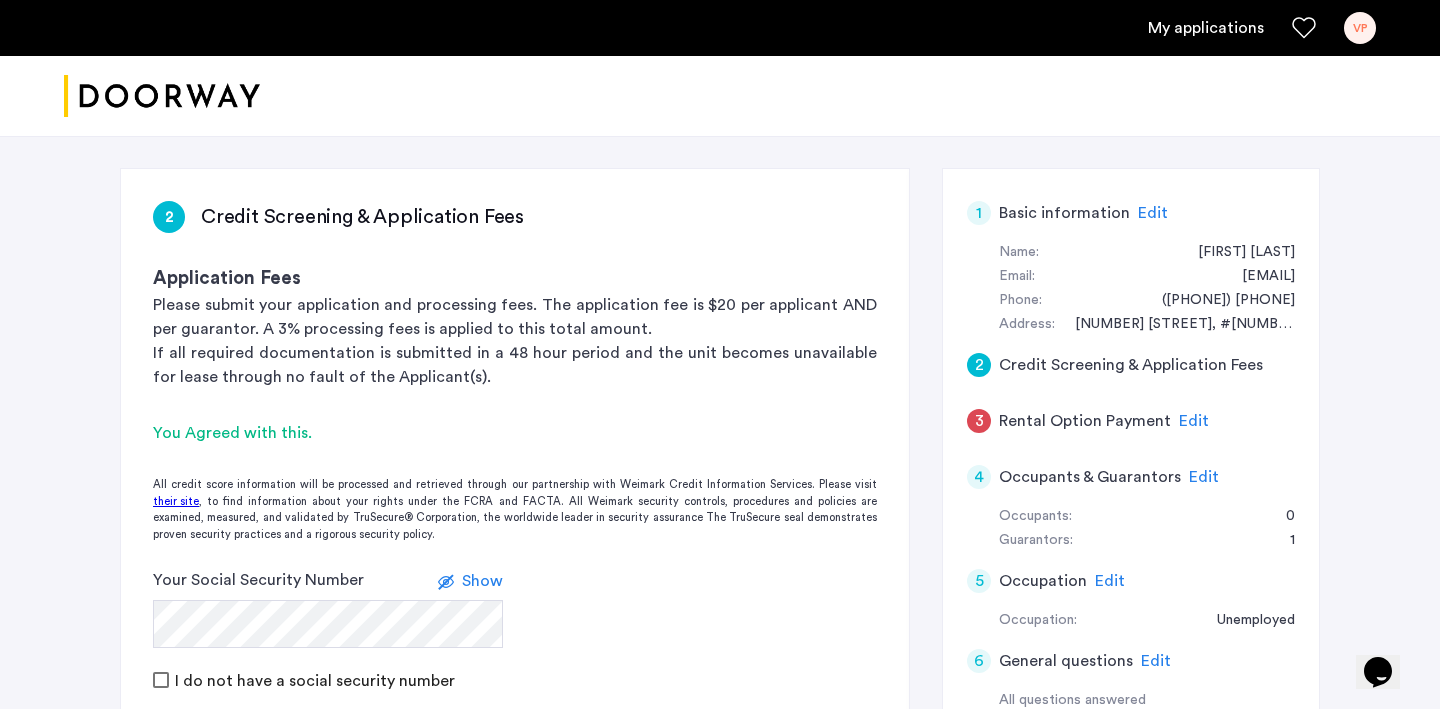 click on "Edit" 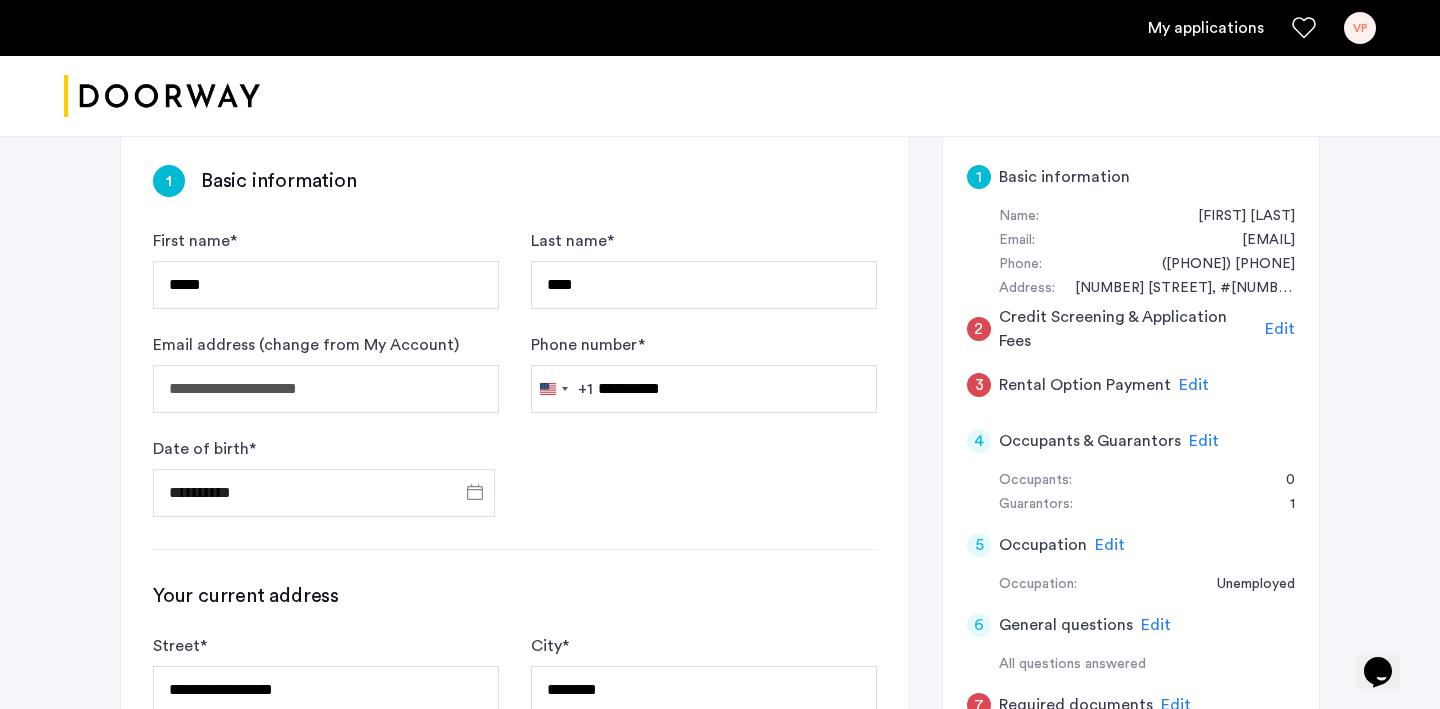 scroll, scrollTop: 282, scrollLeft: 0, axis: vertical 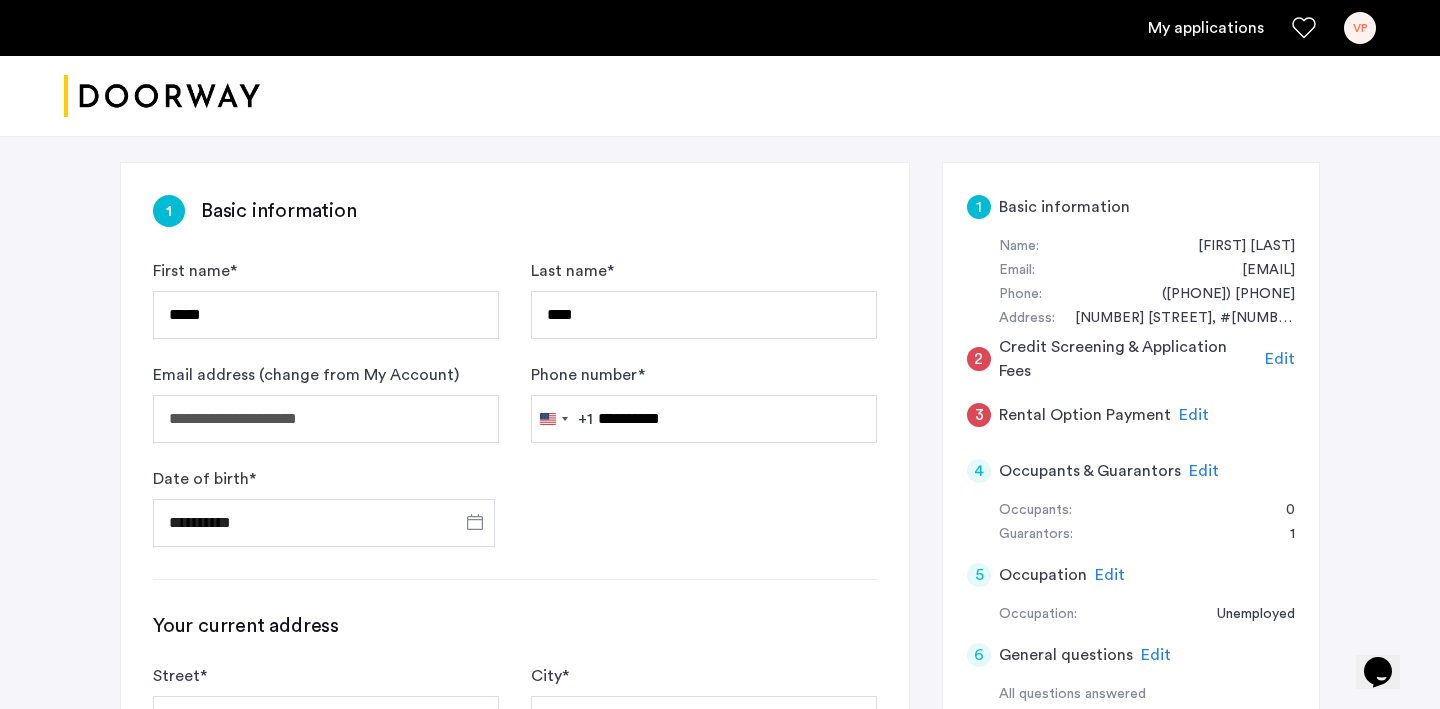 click on "Edit" 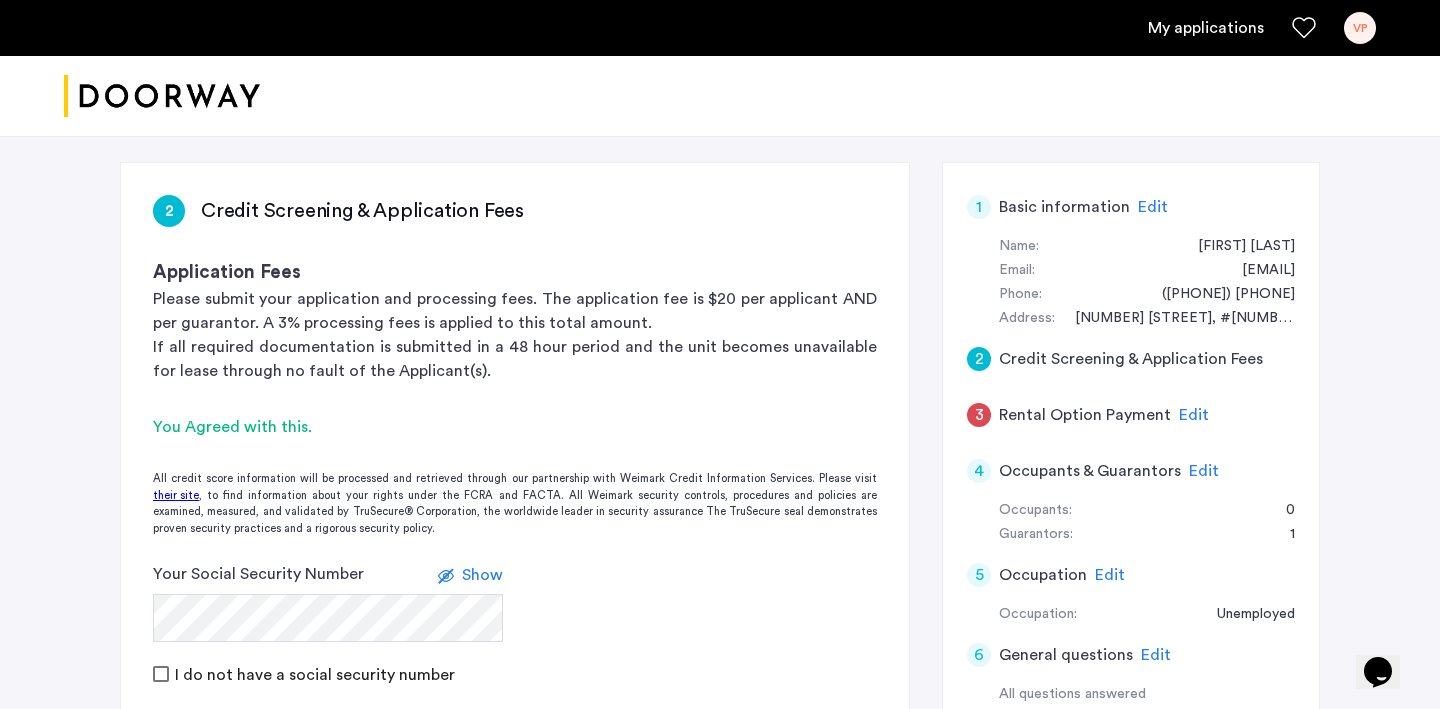 click on "3 Rental Option Payment Edit" 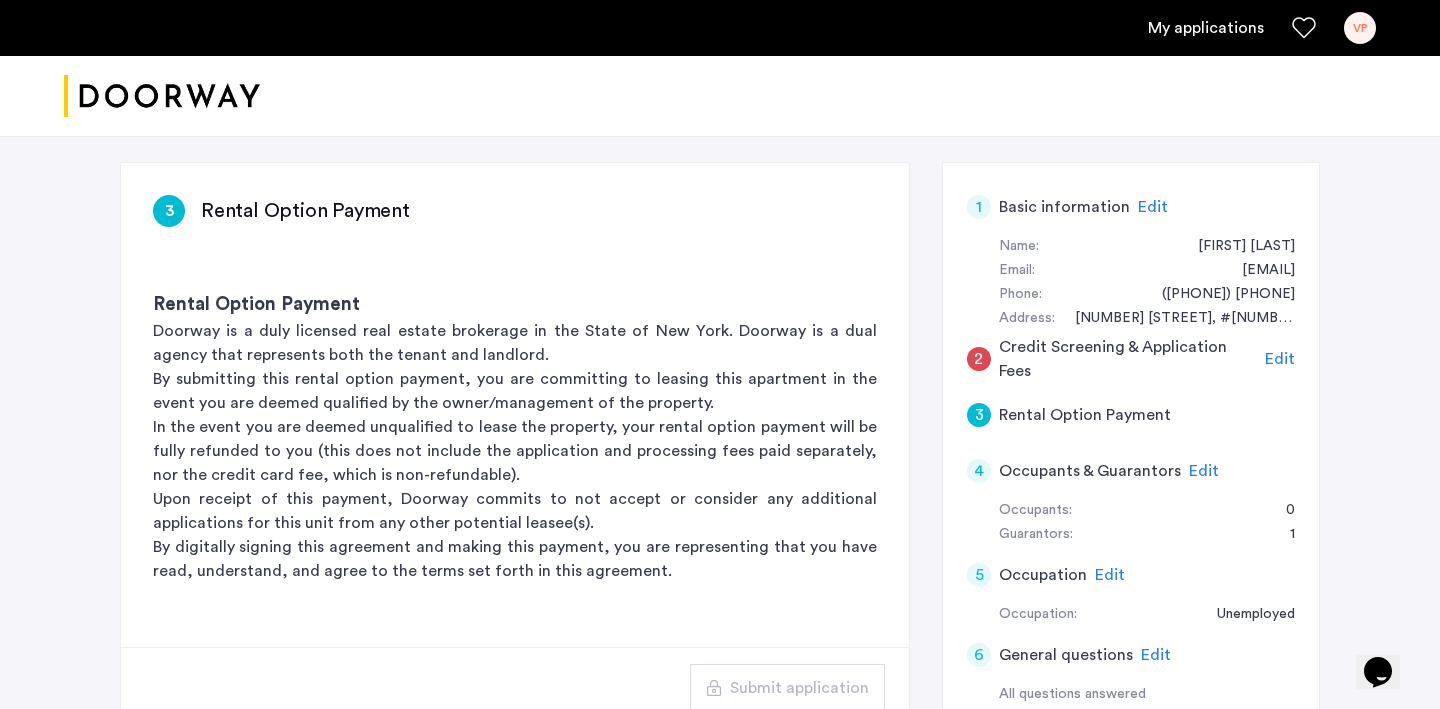 click on "3 Rental Option Payment" 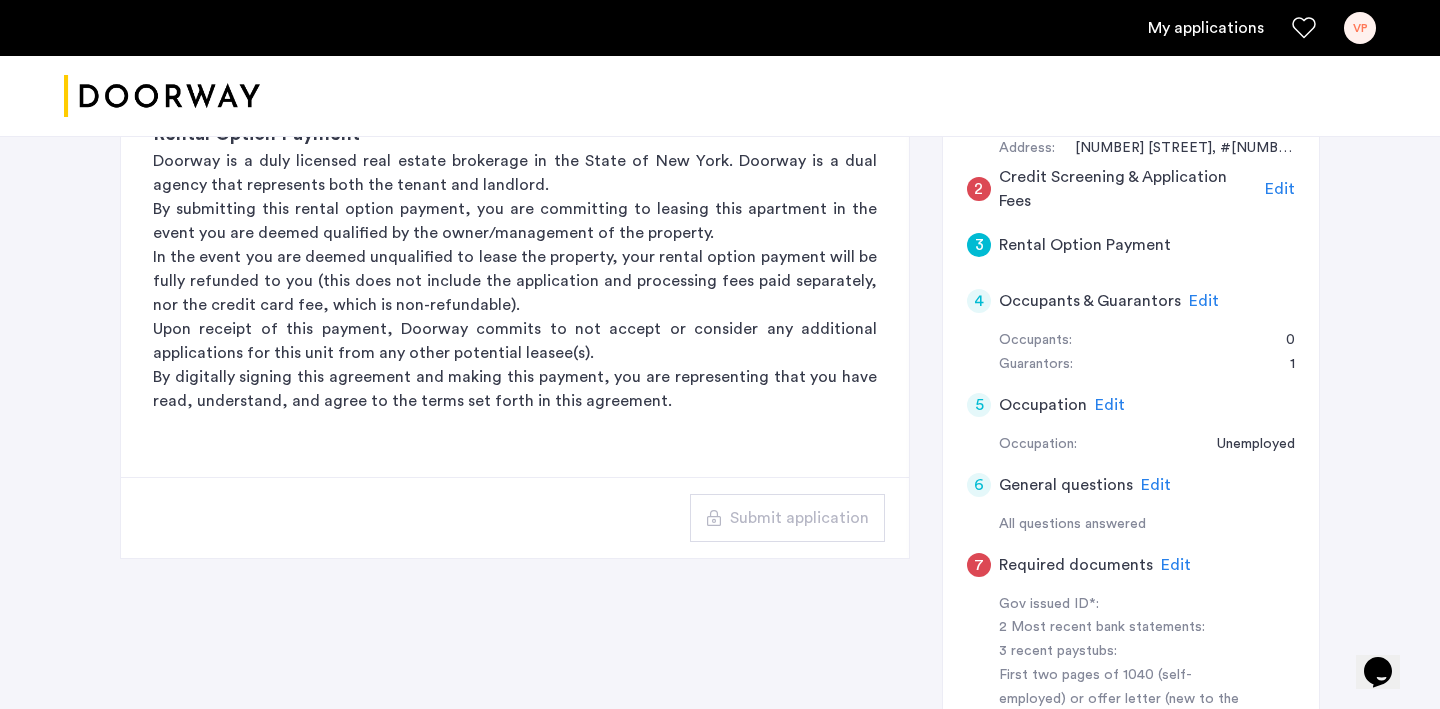 scroll, scrollTop: 410, scrollLeft: 0, axis: vertical 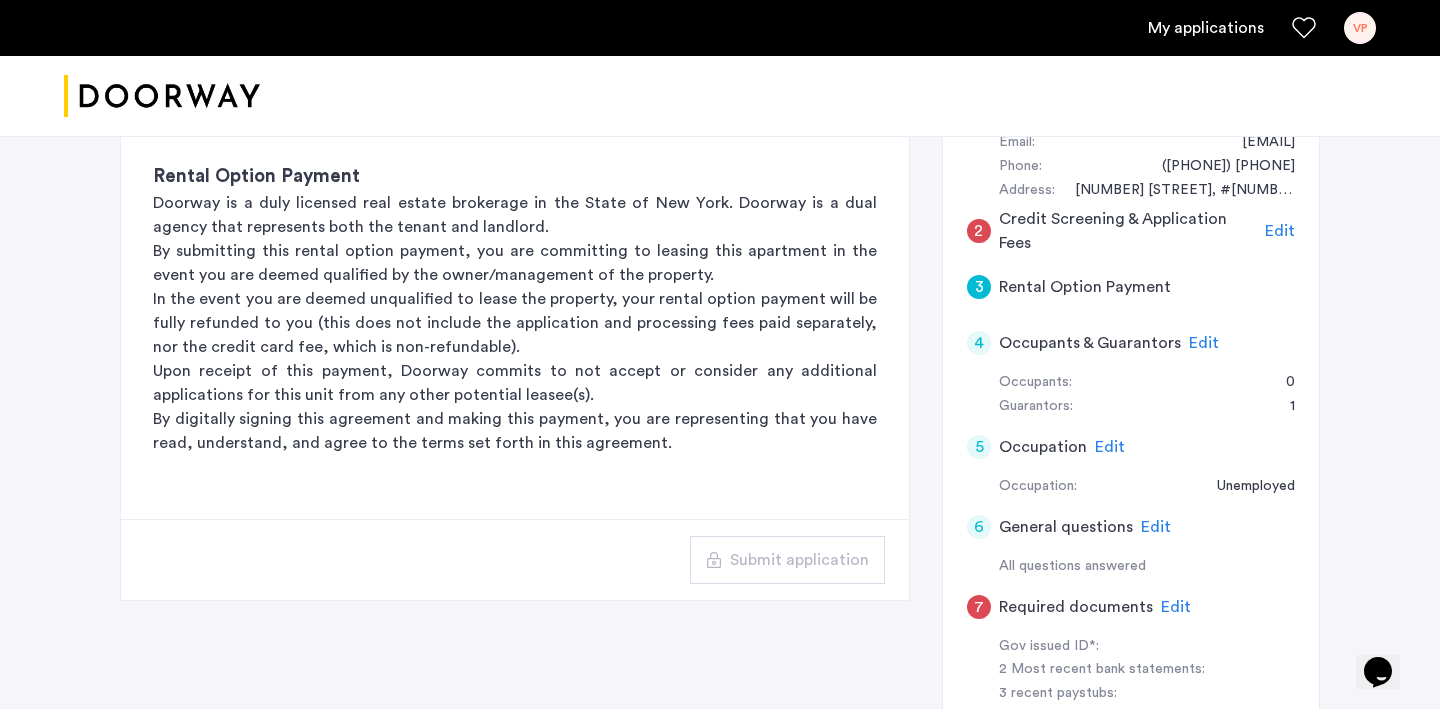 click on "Edit" 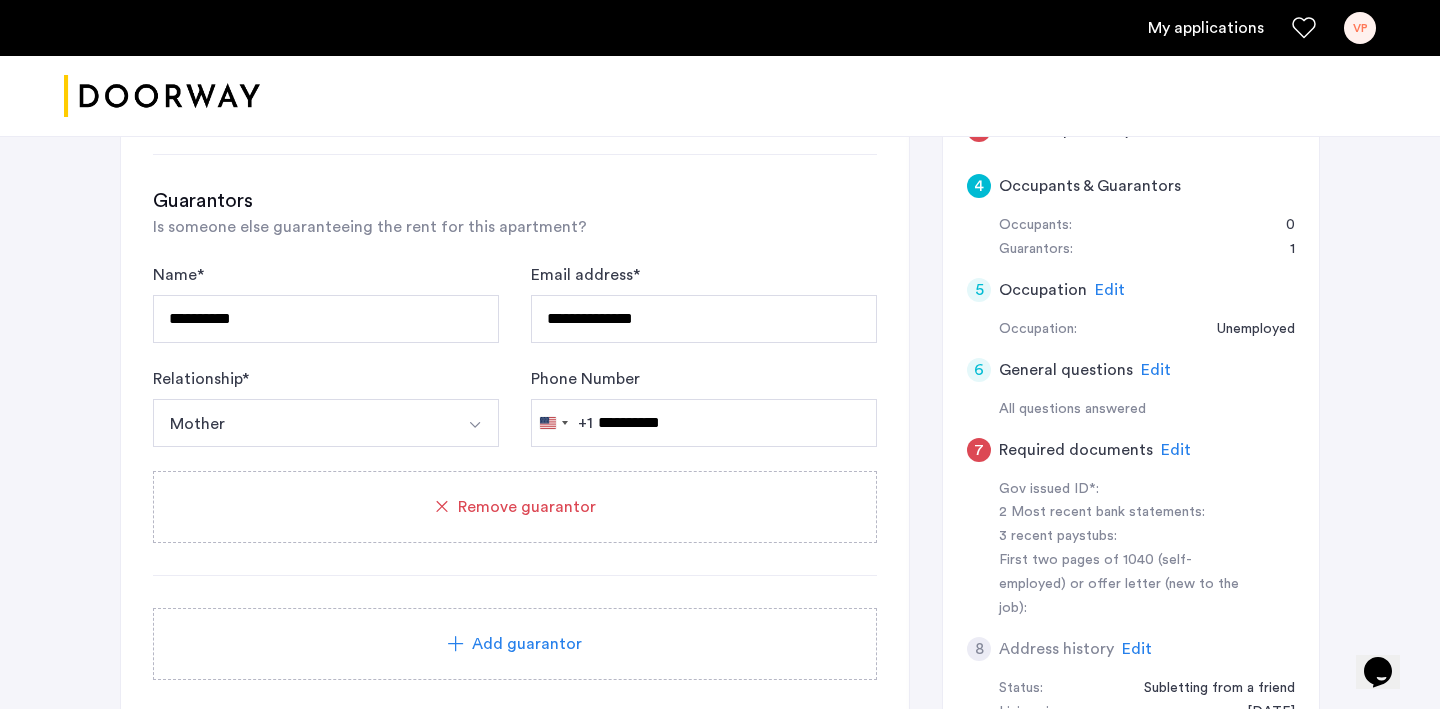 scroll, scrollTop: 476, scrollLeft: 0, axis: vertical 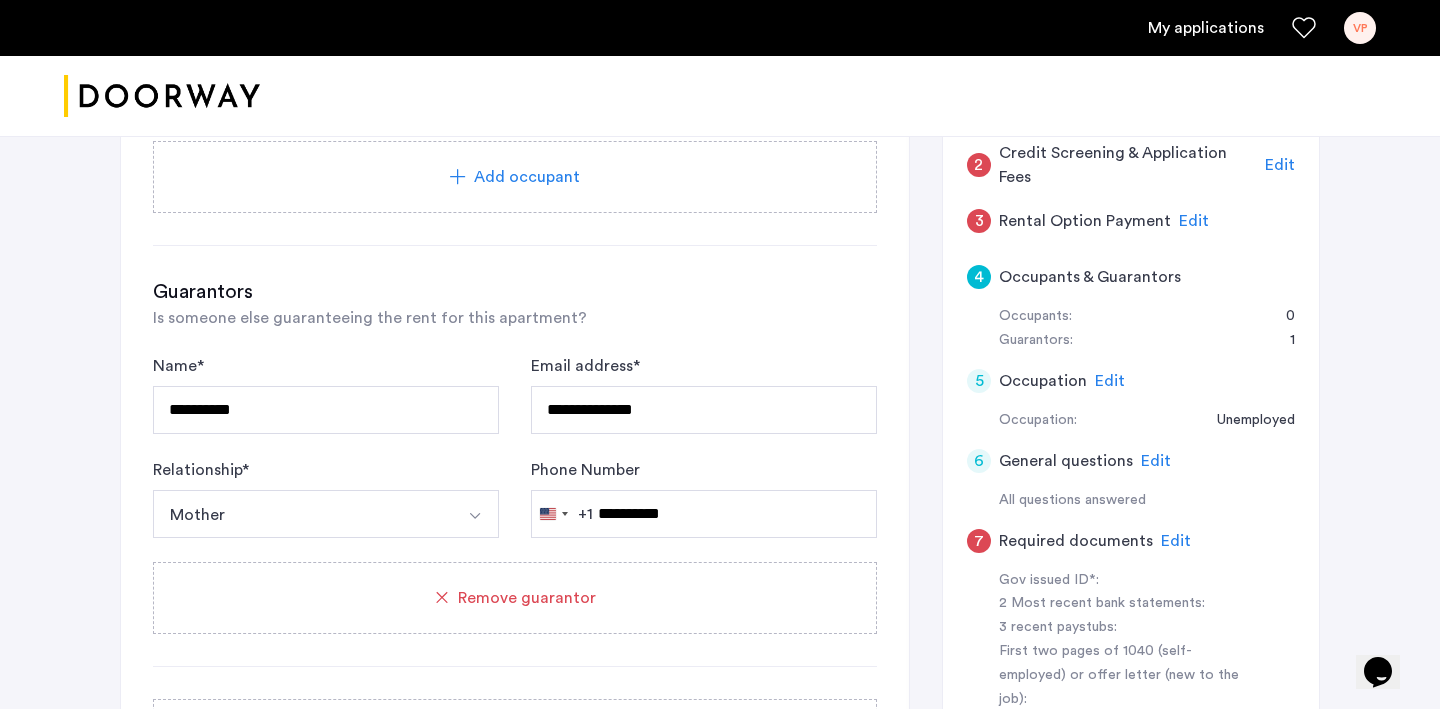 click on "Edit" 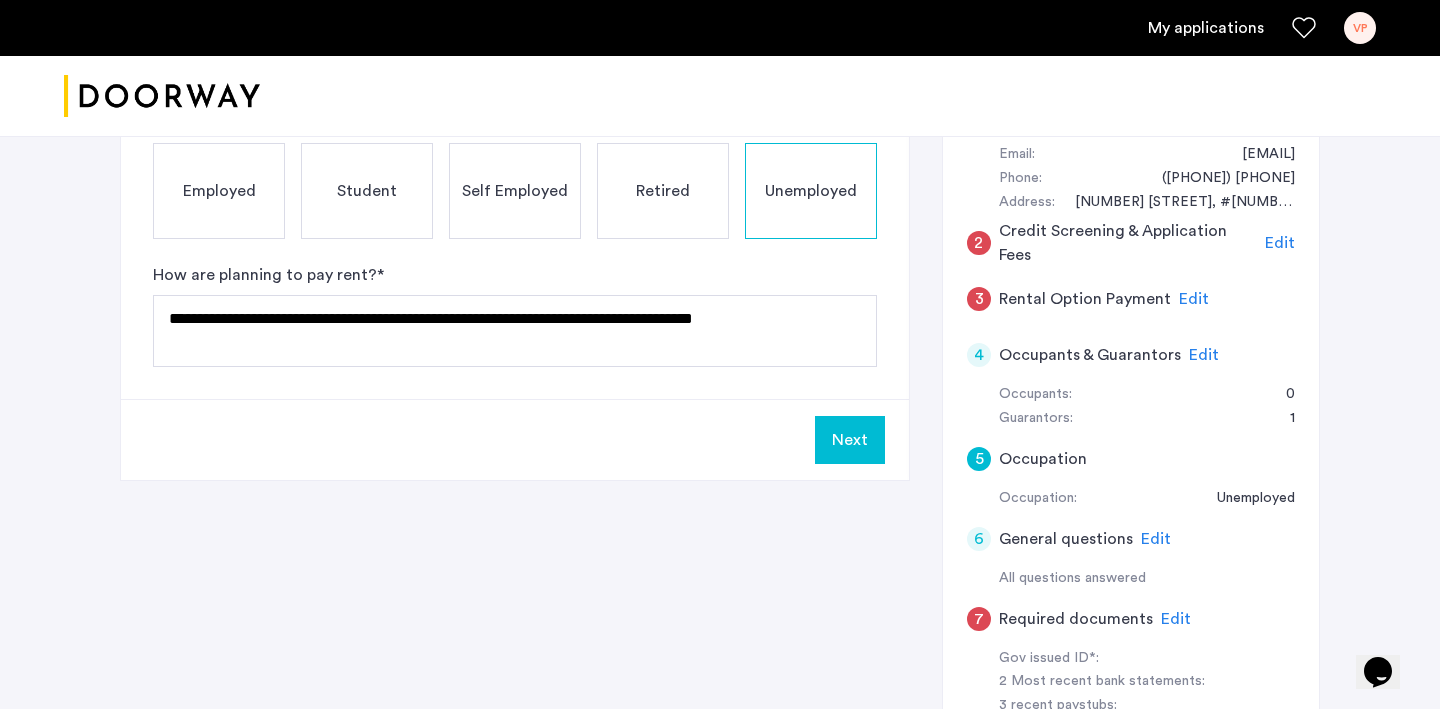 scroll, scrollTop: 255, scrollLeft: 0, axis: vertical 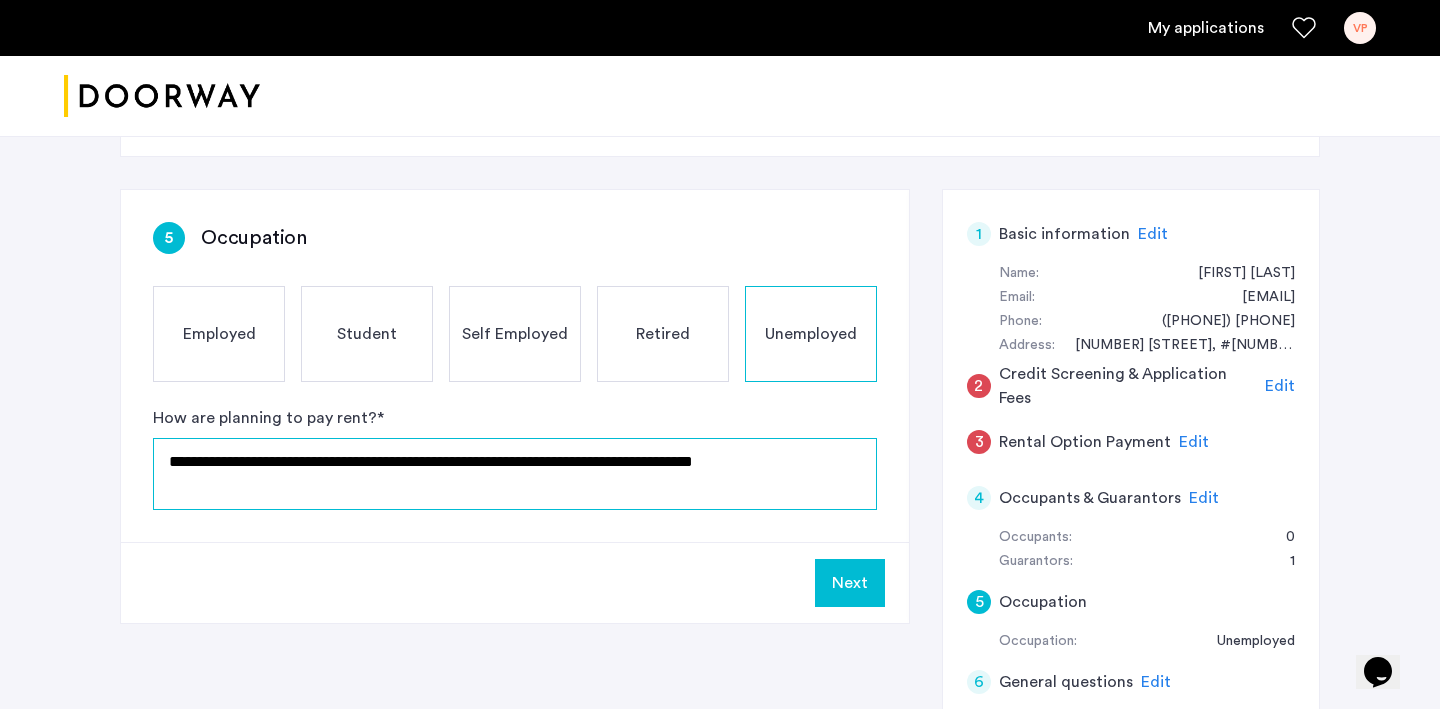 click on "**********" 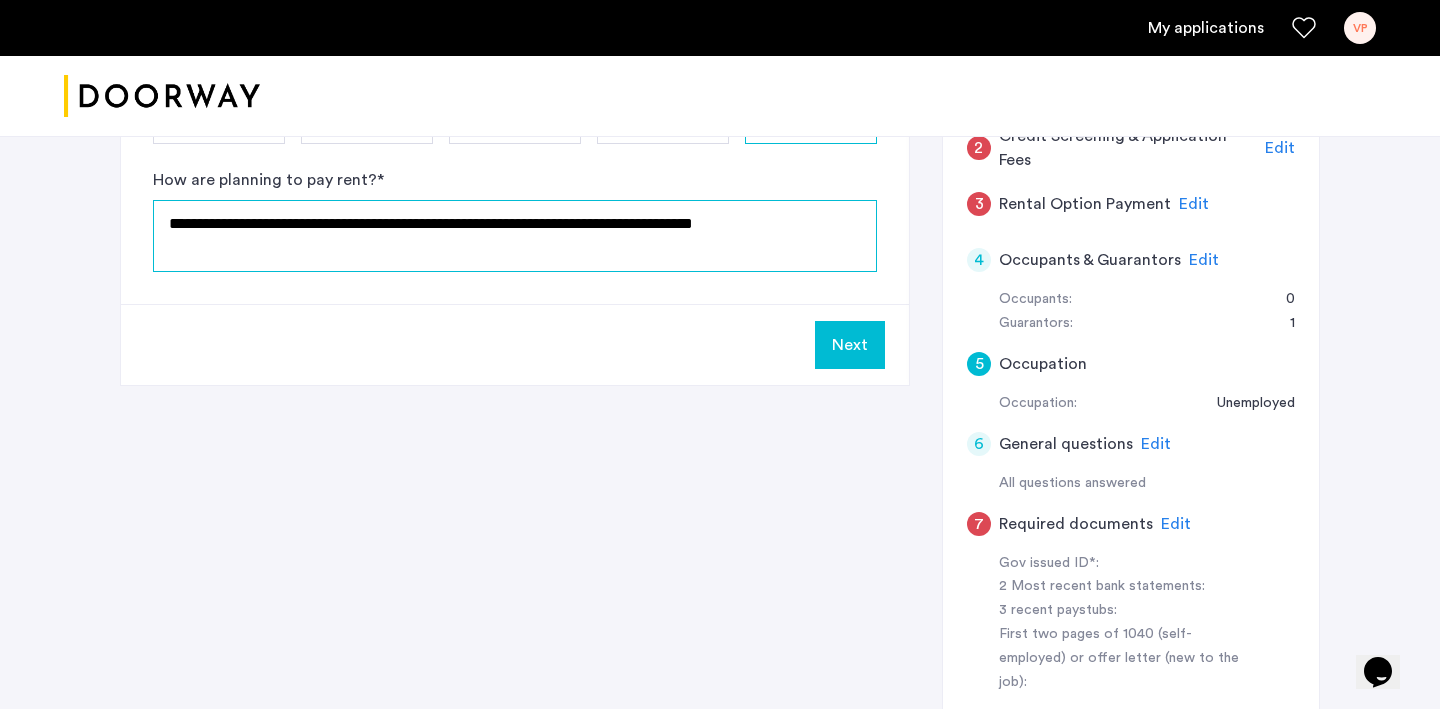 scroll, scrollTop: 487, scrollLeft: 0, axis: vertical 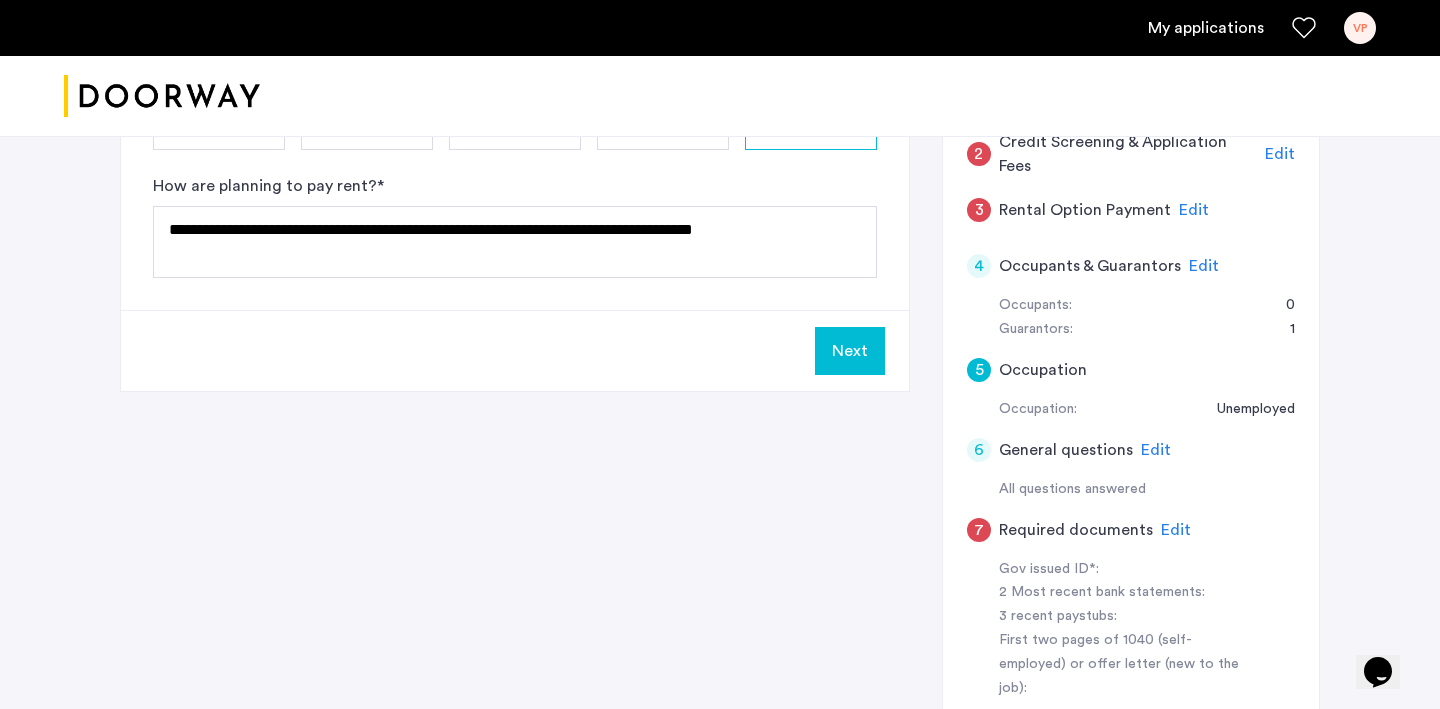 click on "Edit" 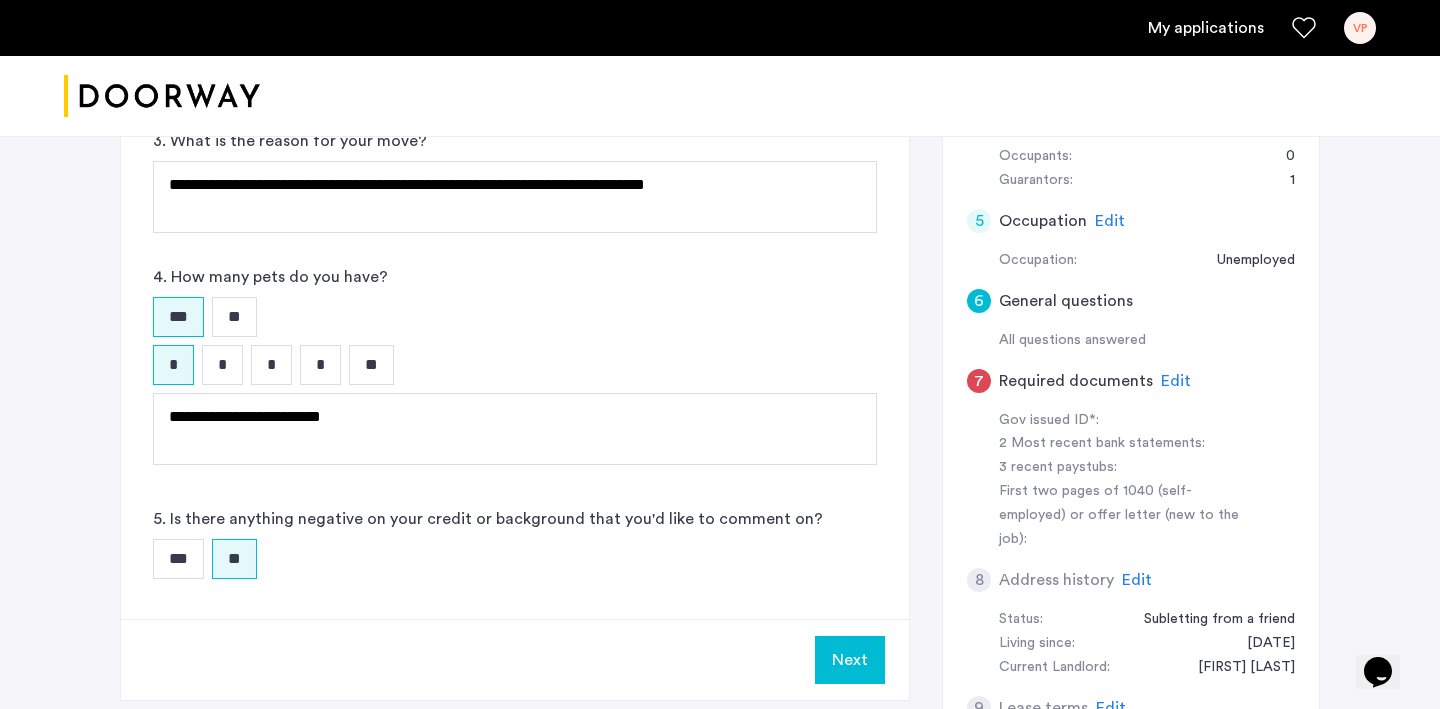 scroll, scrollTop: 645, scrollLeft: 0, axis: vertical 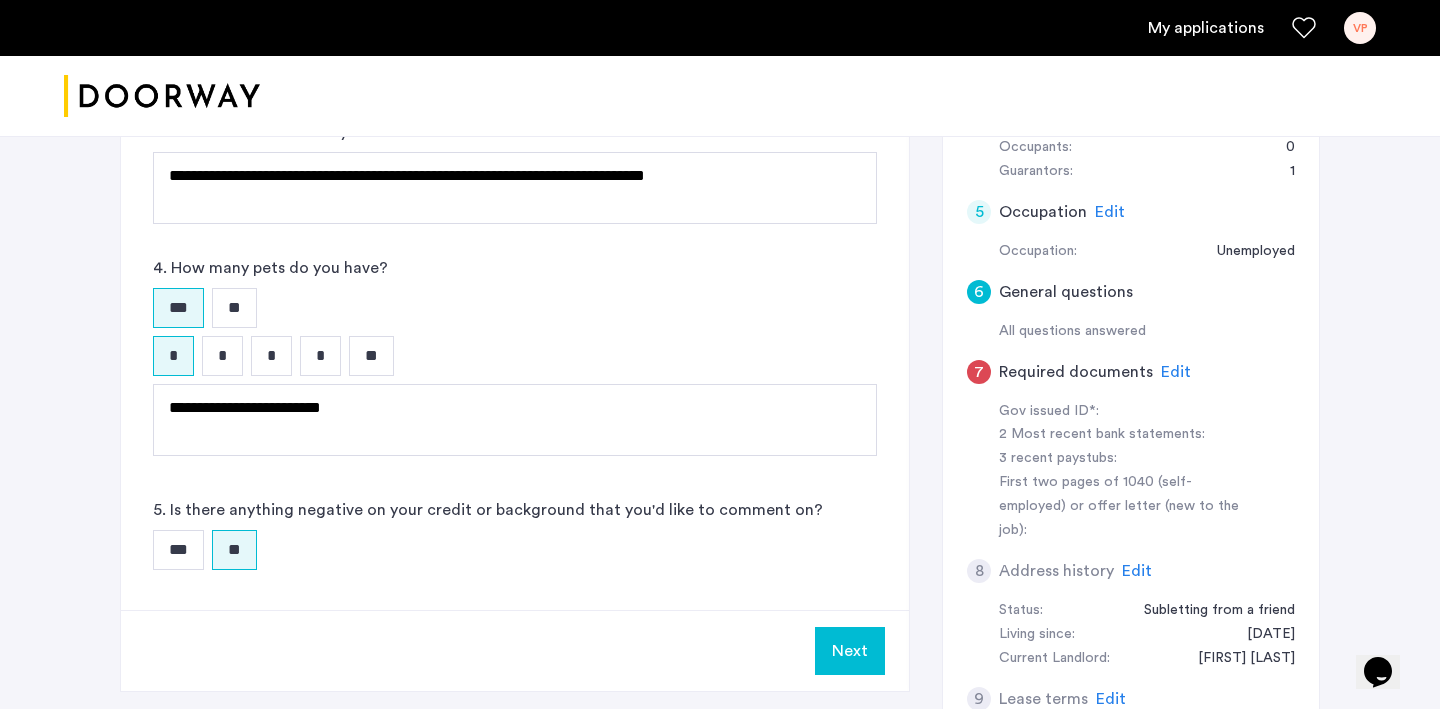 click on "Edit" 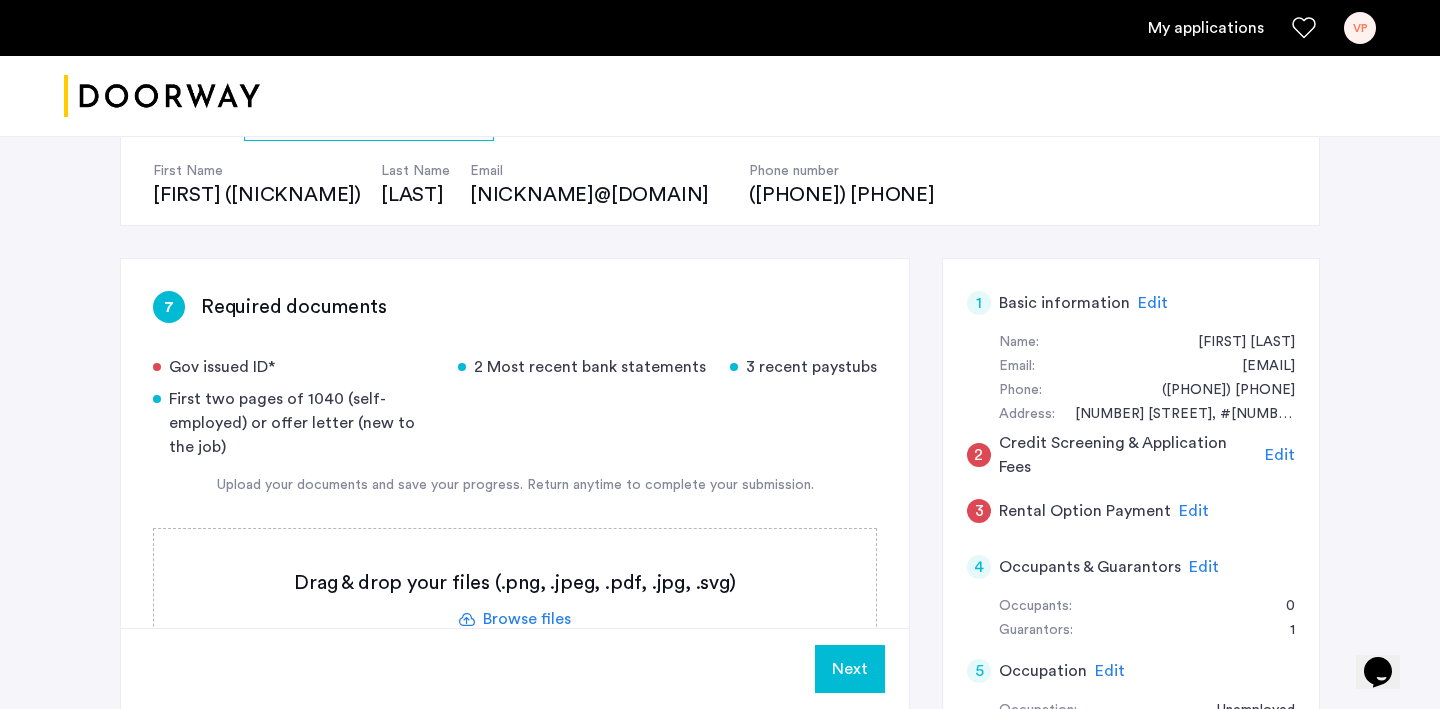 scroll, scrollTop: 331, scrollLeft: 0, axis: vertical 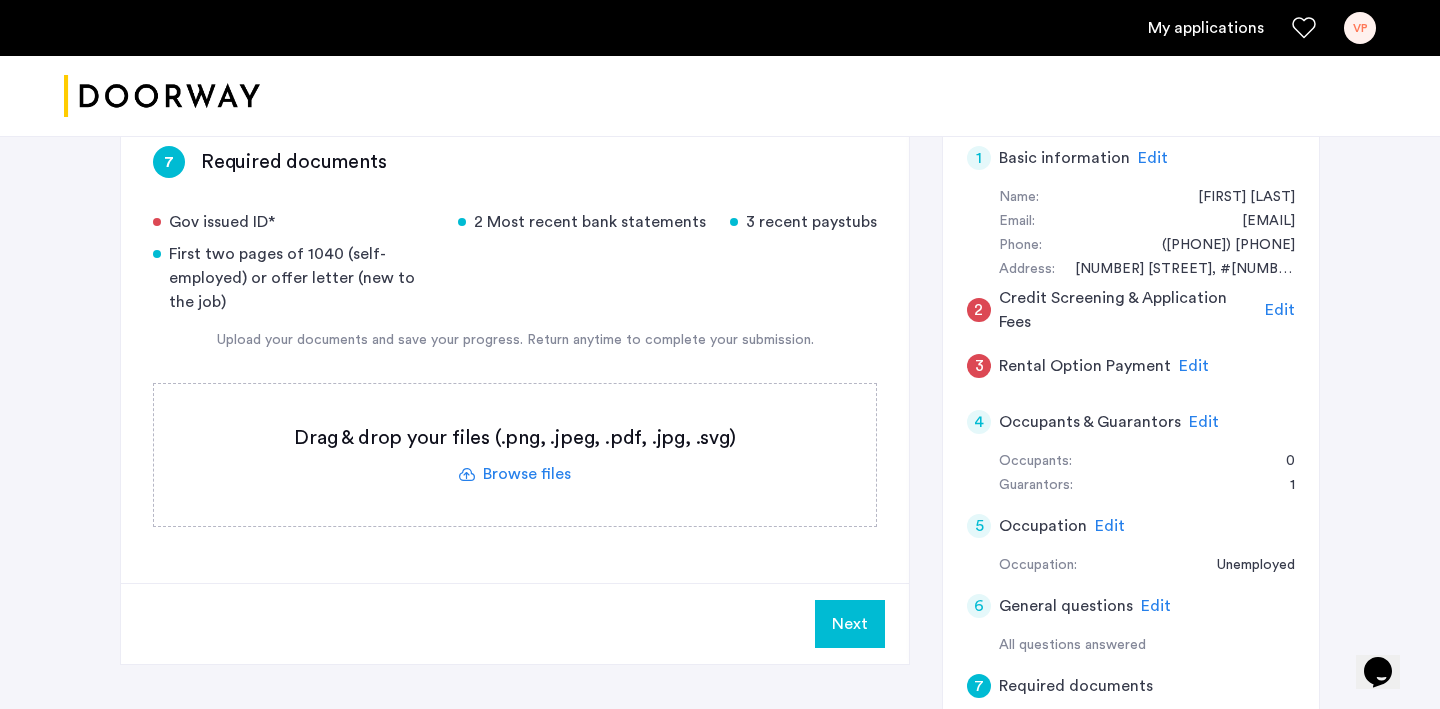 click 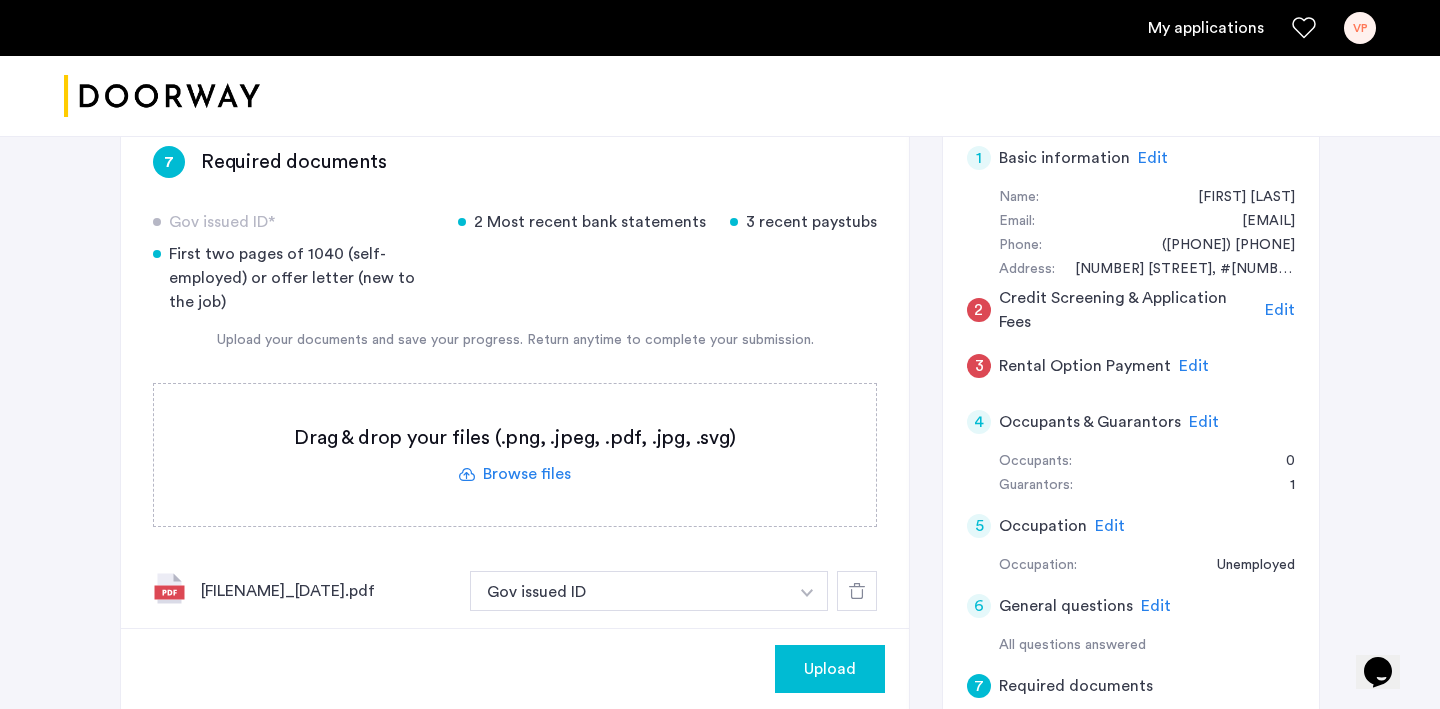 click 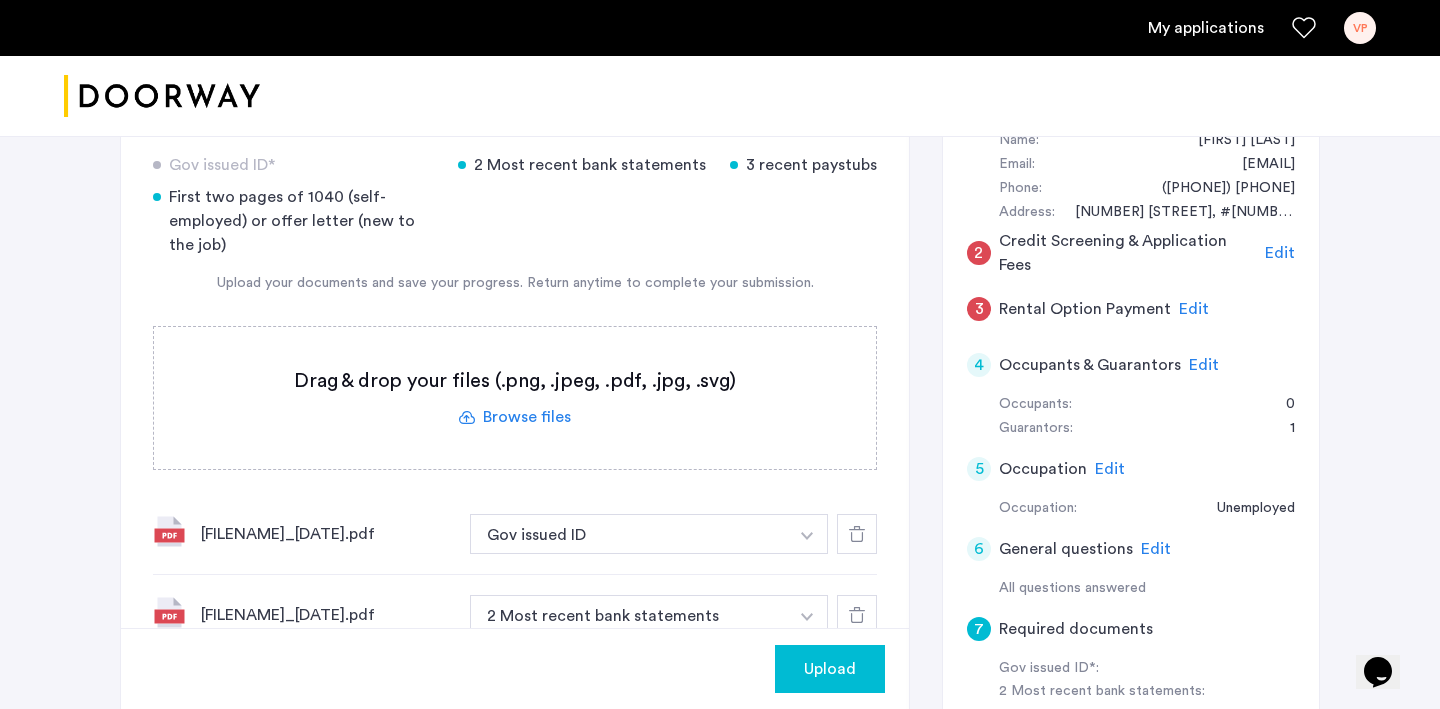 scroll, scrollTop: 458, scrollLeft: 0, axis: vertical 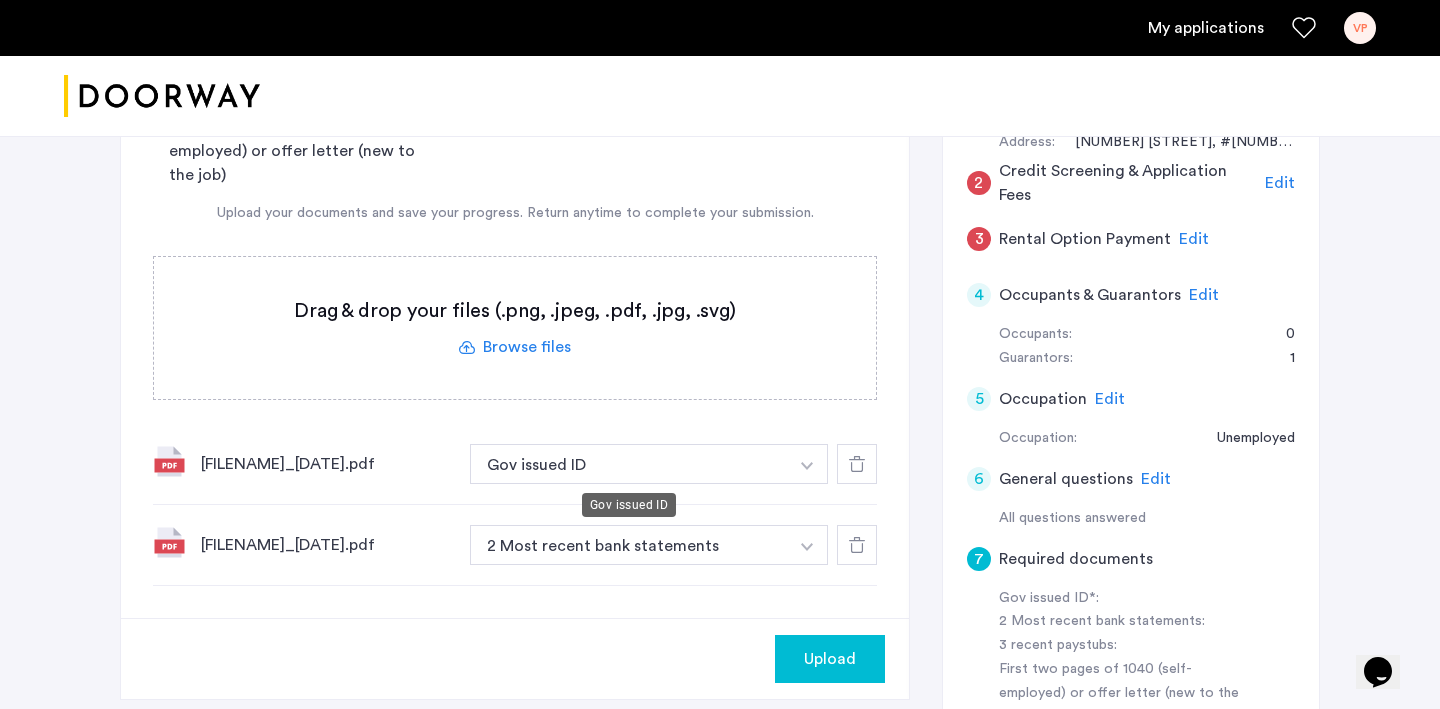 click on "Gov issued ID" at bounding box center (629, 464) 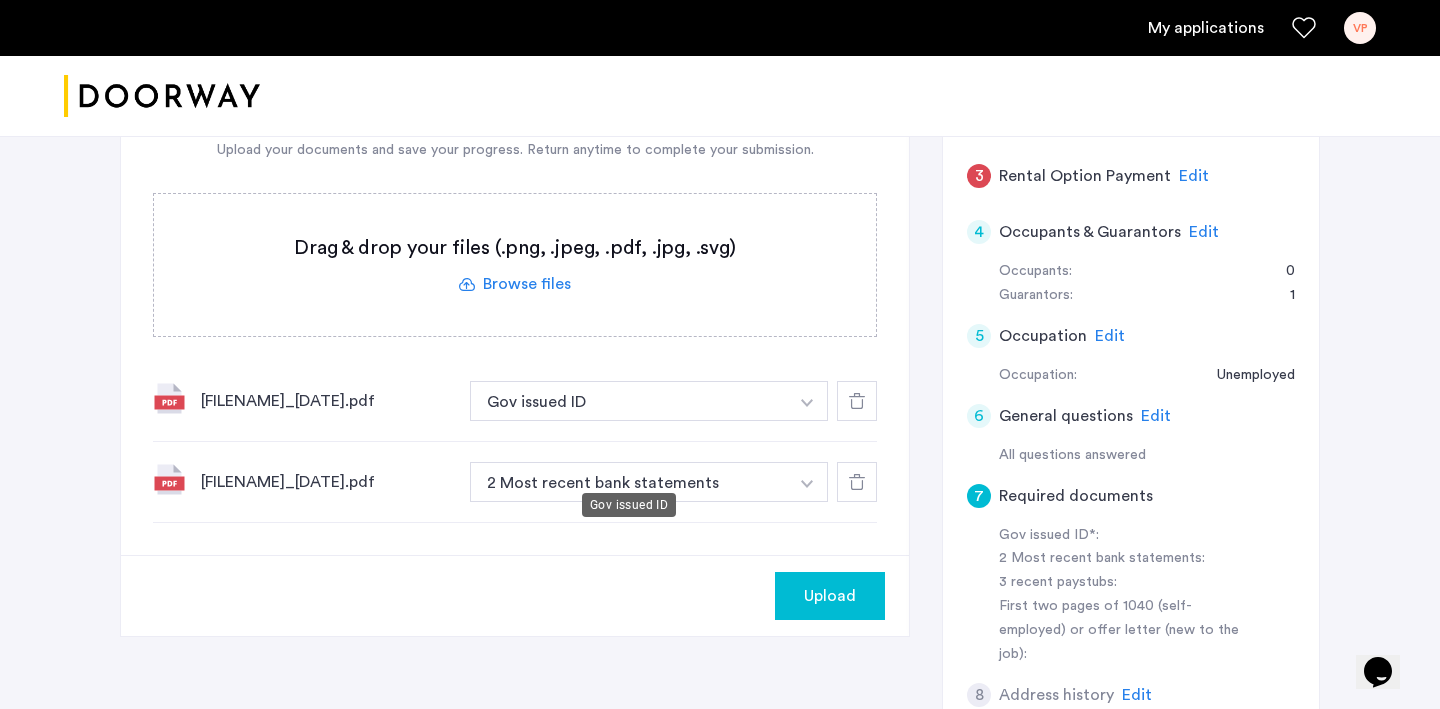 scroll, scrollTop: 630, scrollLeft: 0, axis: vertical 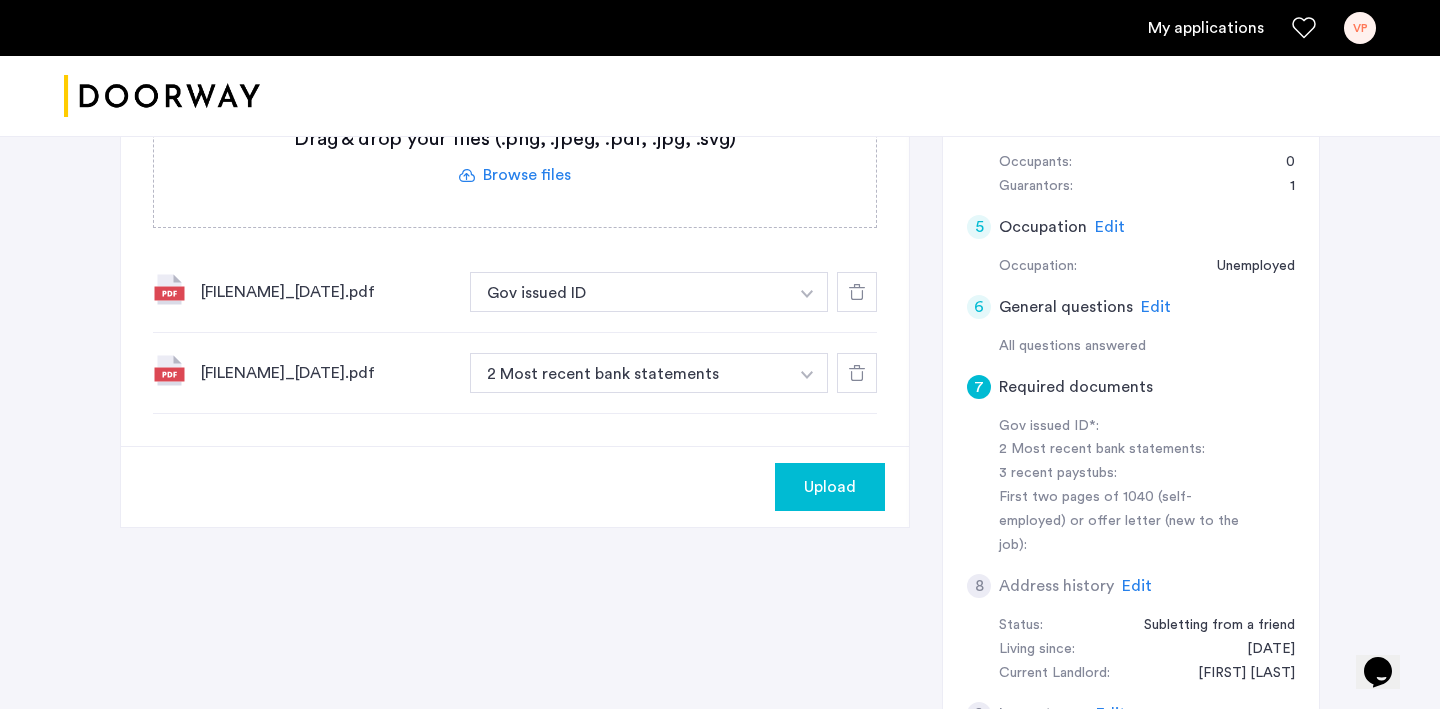 click on "Gov issued ID" at bounding box center (629, 292) 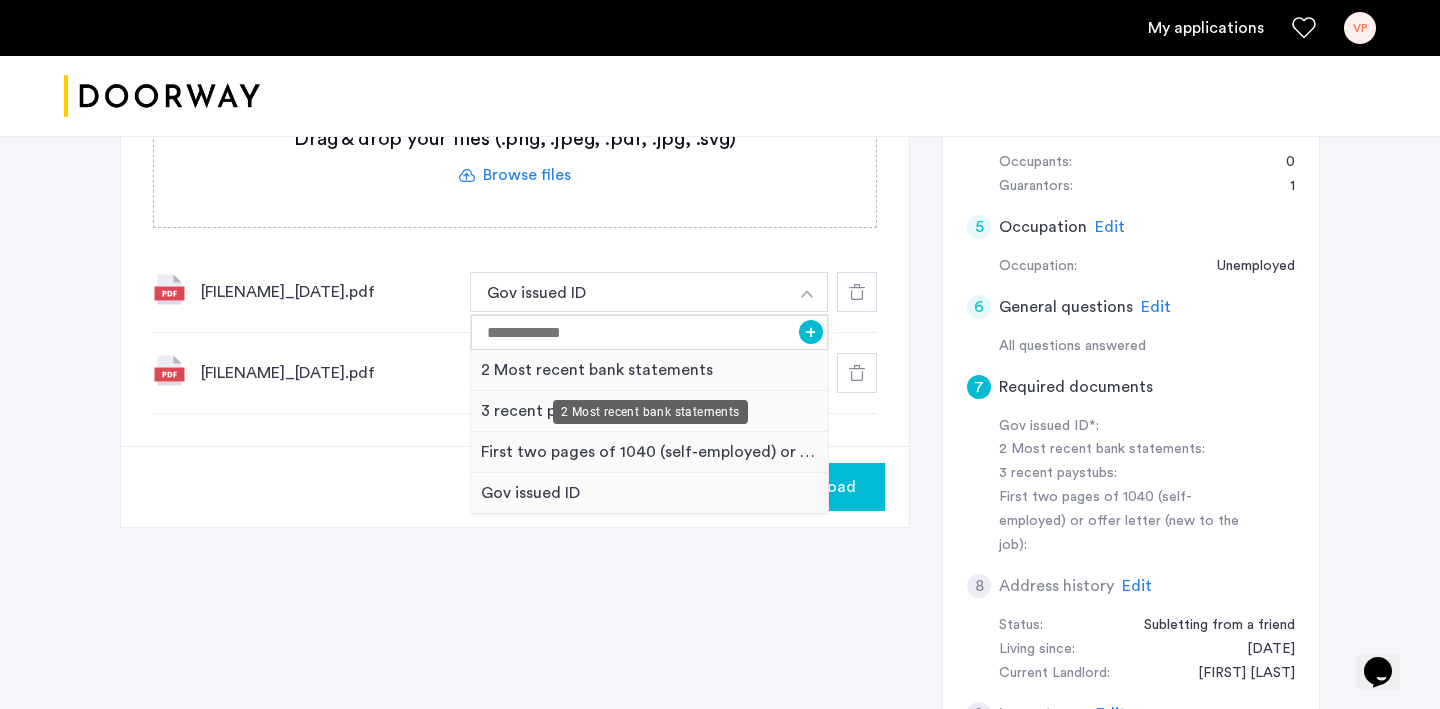 click on "2 Most recent bank statements" at bounding box center (649, 370) 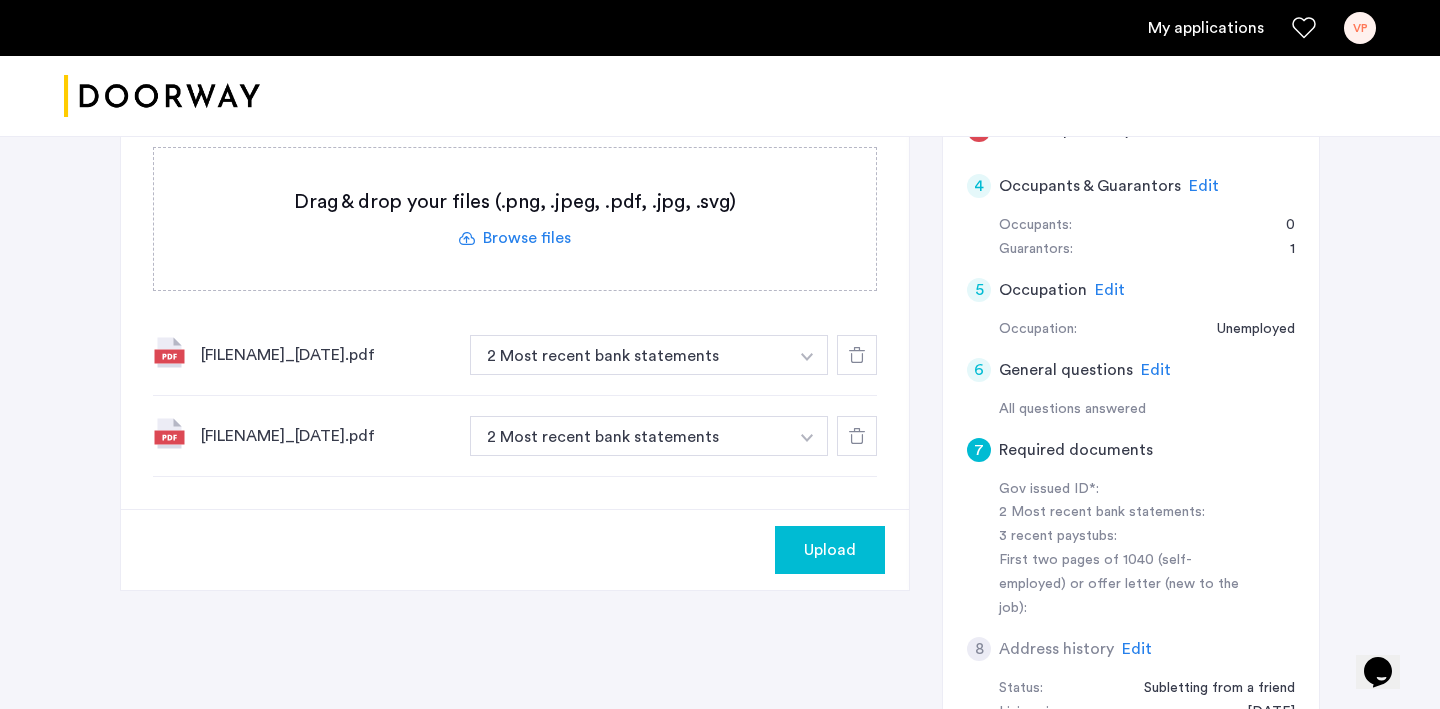 scroll, scrollTop: 461, scrollLeft: 0, axis: vertical 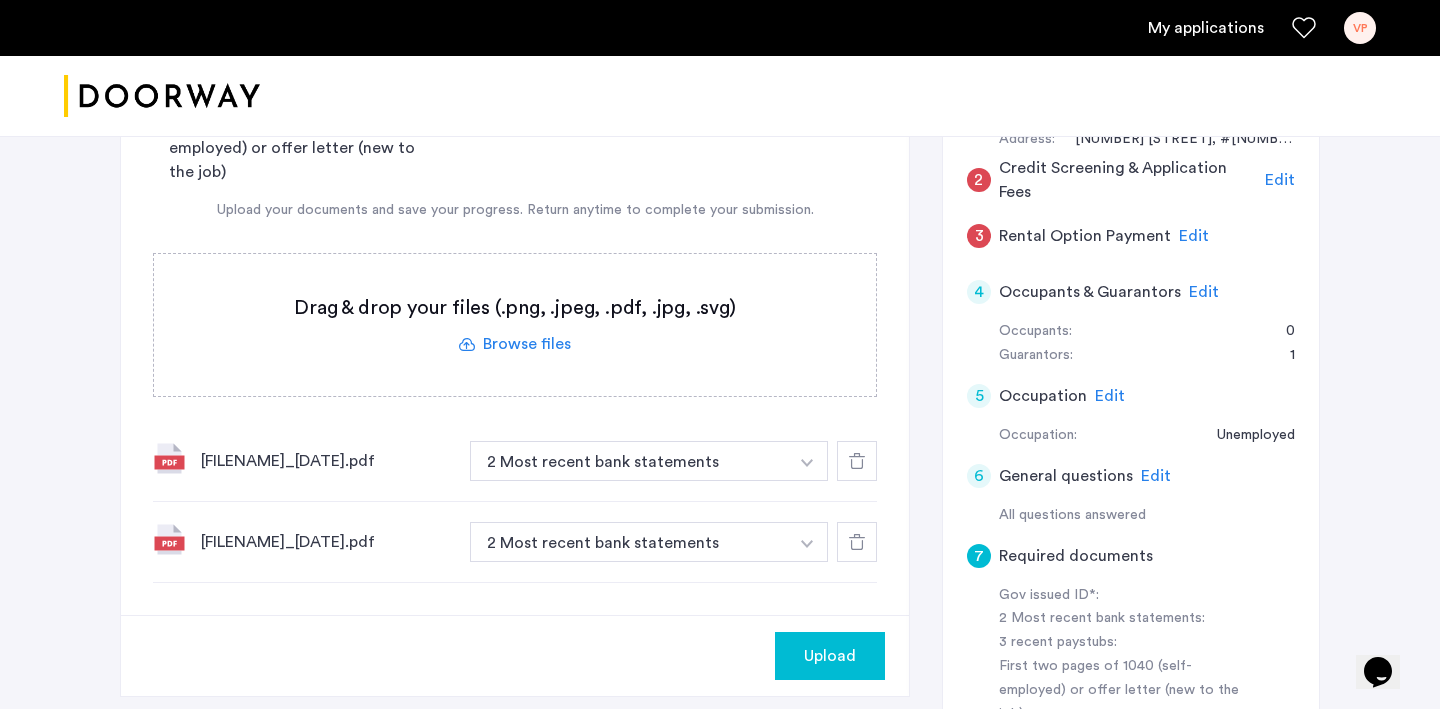click 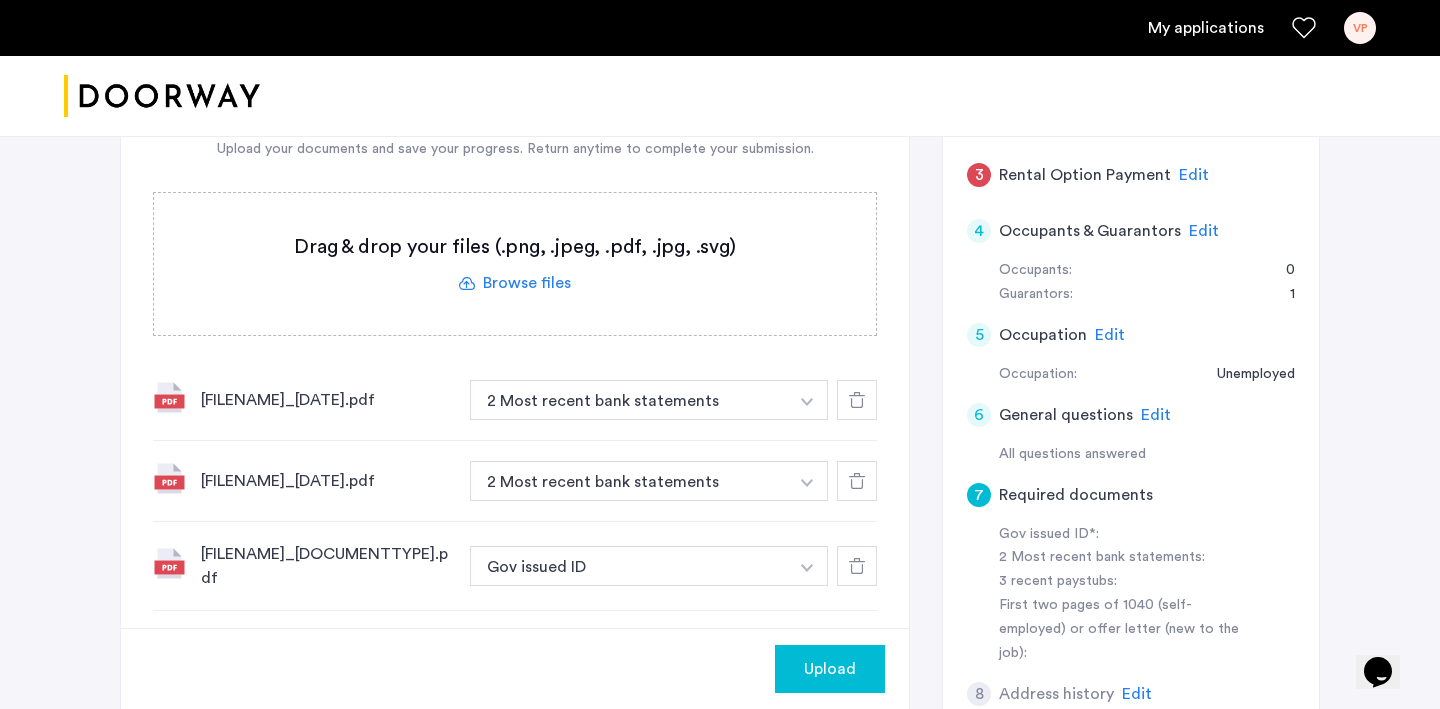 scroll, scrollTop: 640, scrollLeft: 0, axis: vertical 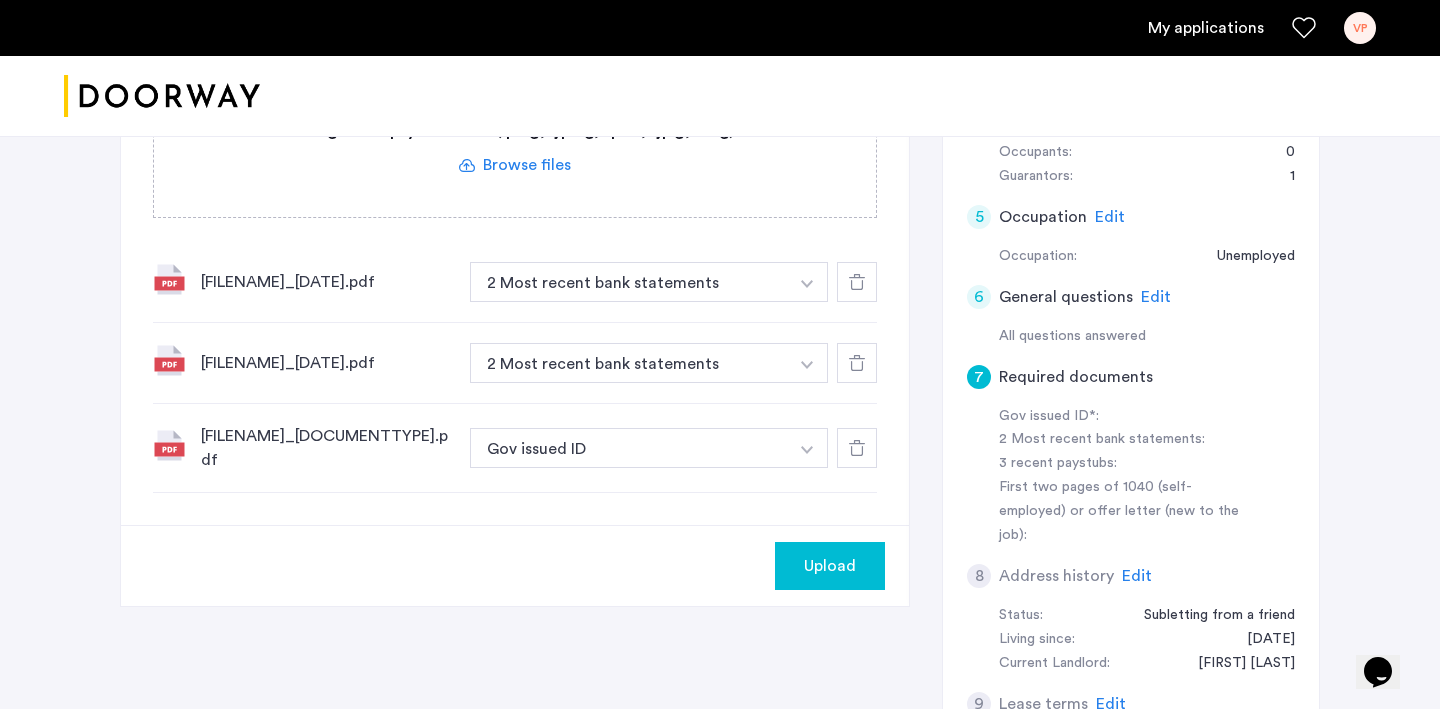 click on "Upload" 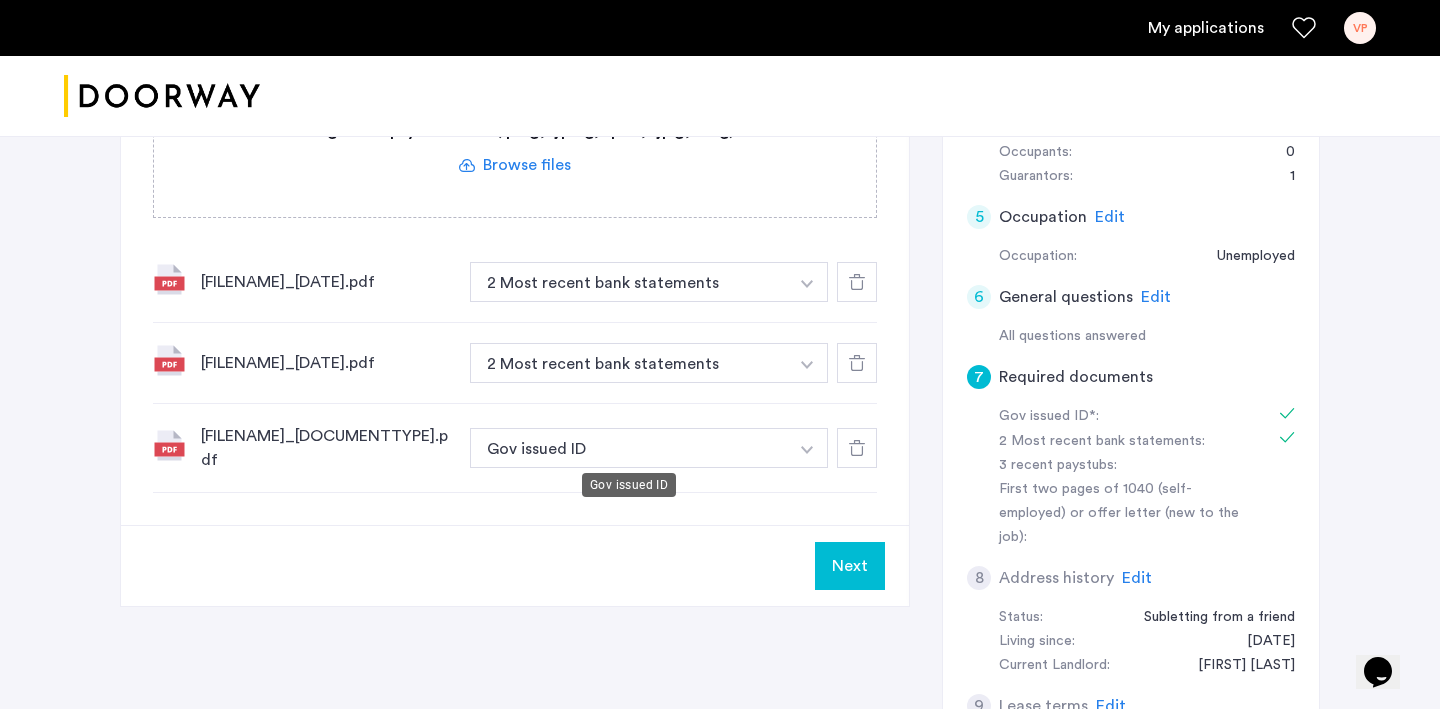 click on "Gov issued ID" at bounding box center [629, 448] 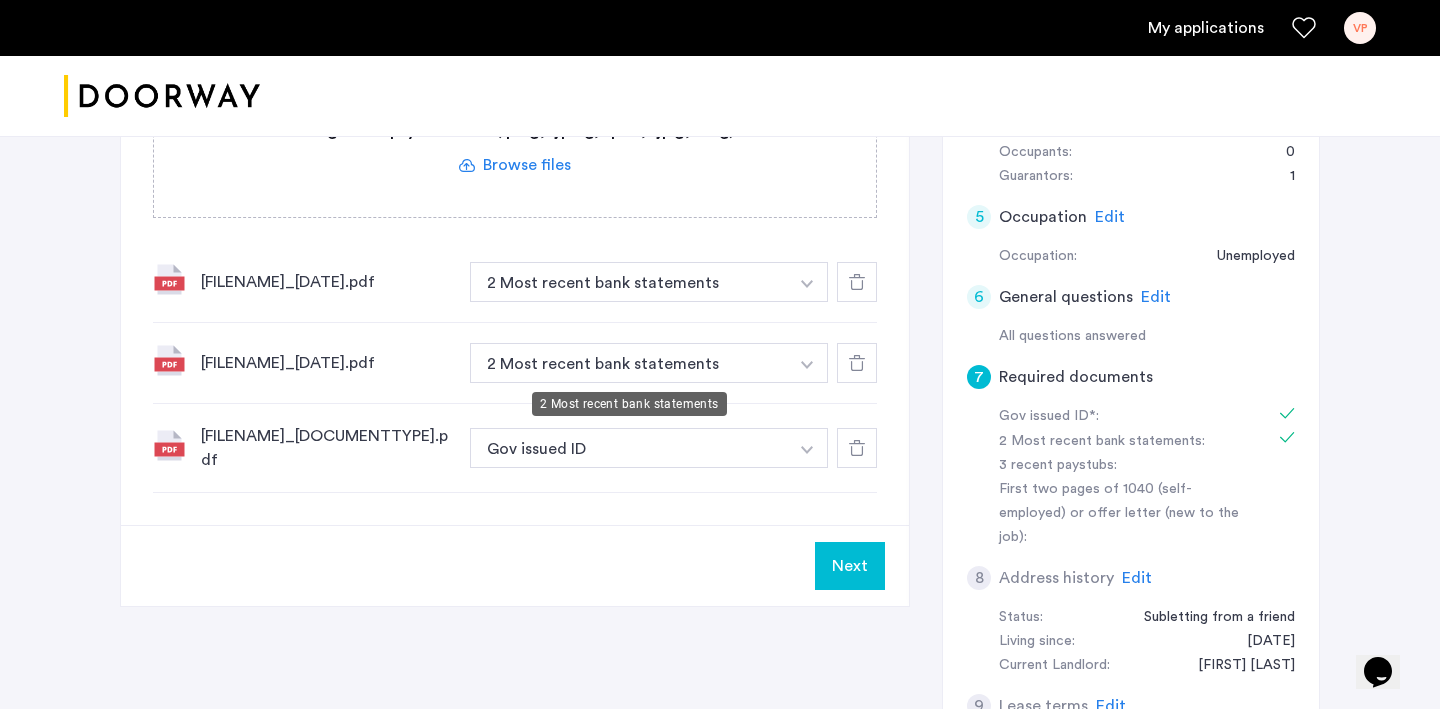 click on "2 Most recent bank statements" at bounding box center (629, 363) 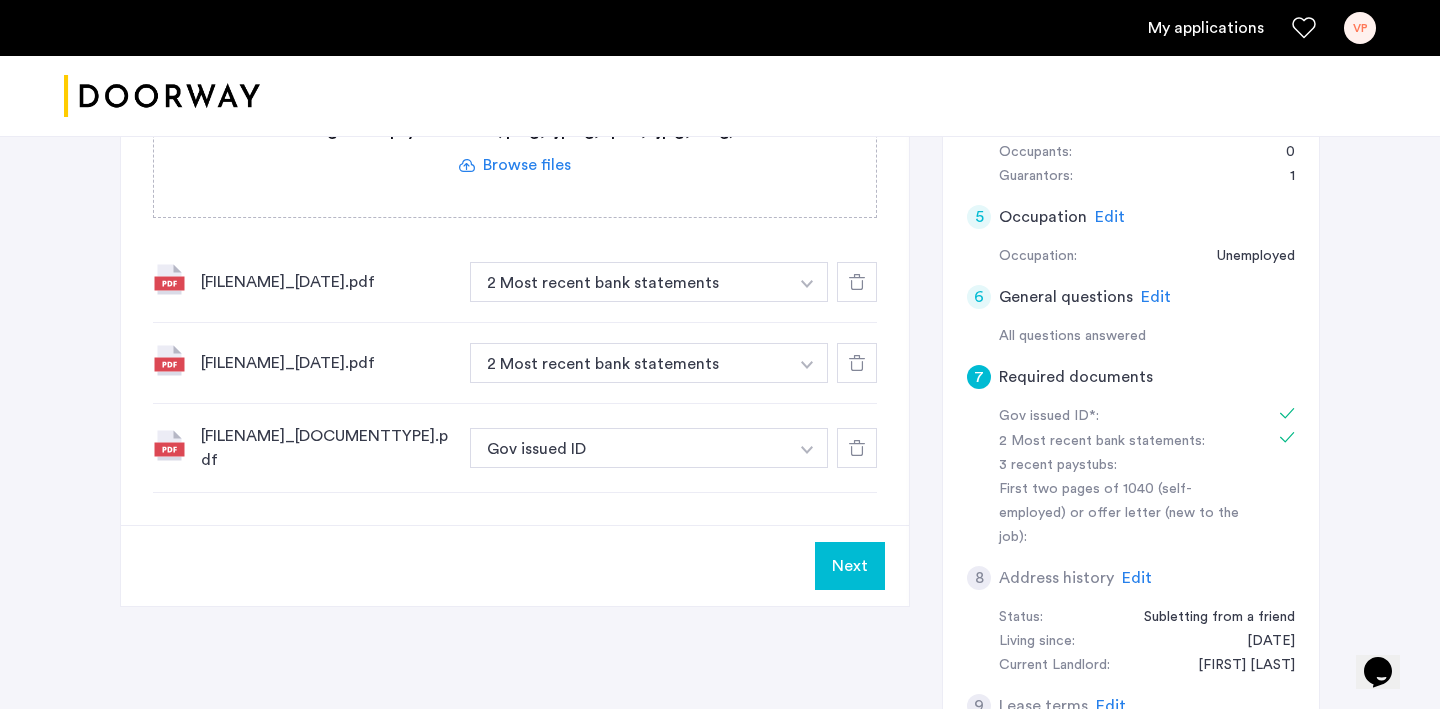 click on "Next" 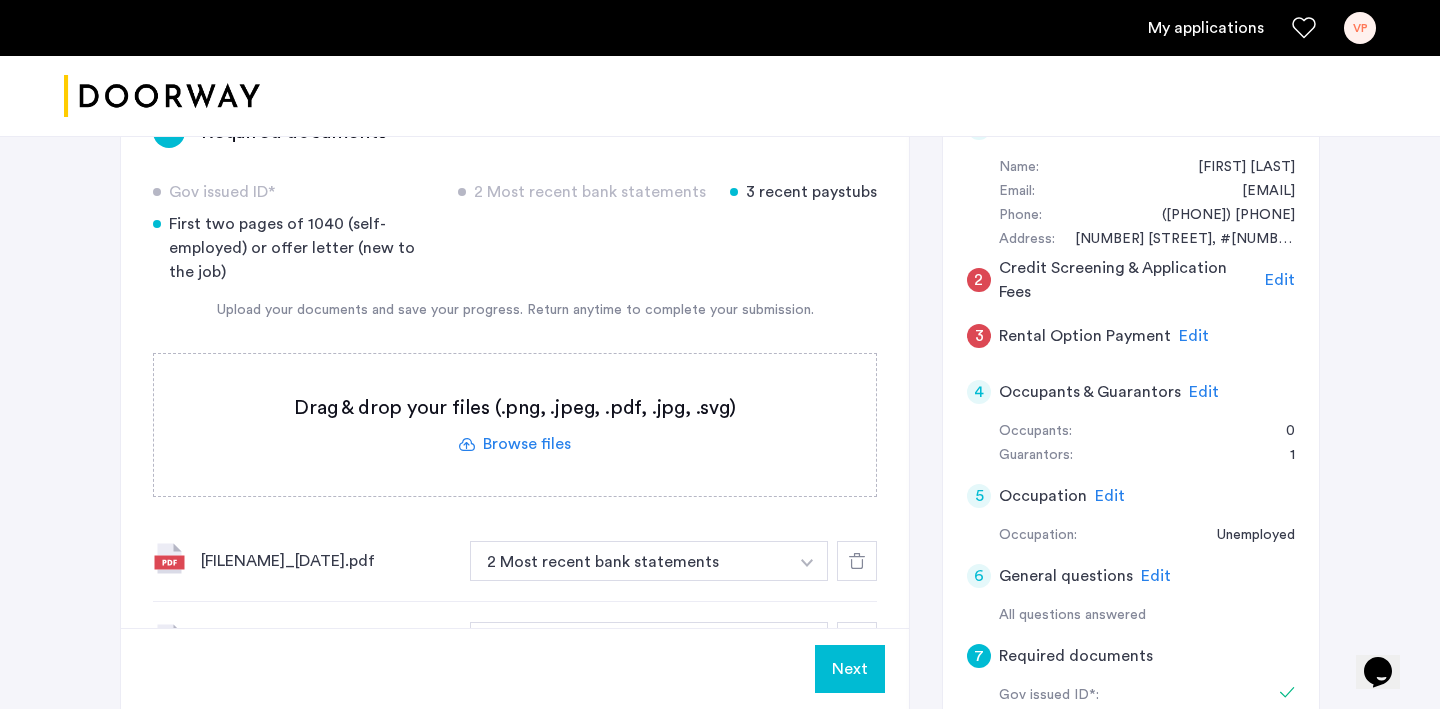 scroll, scrollTop: 561, scrollLeft: 0, axis: vertical 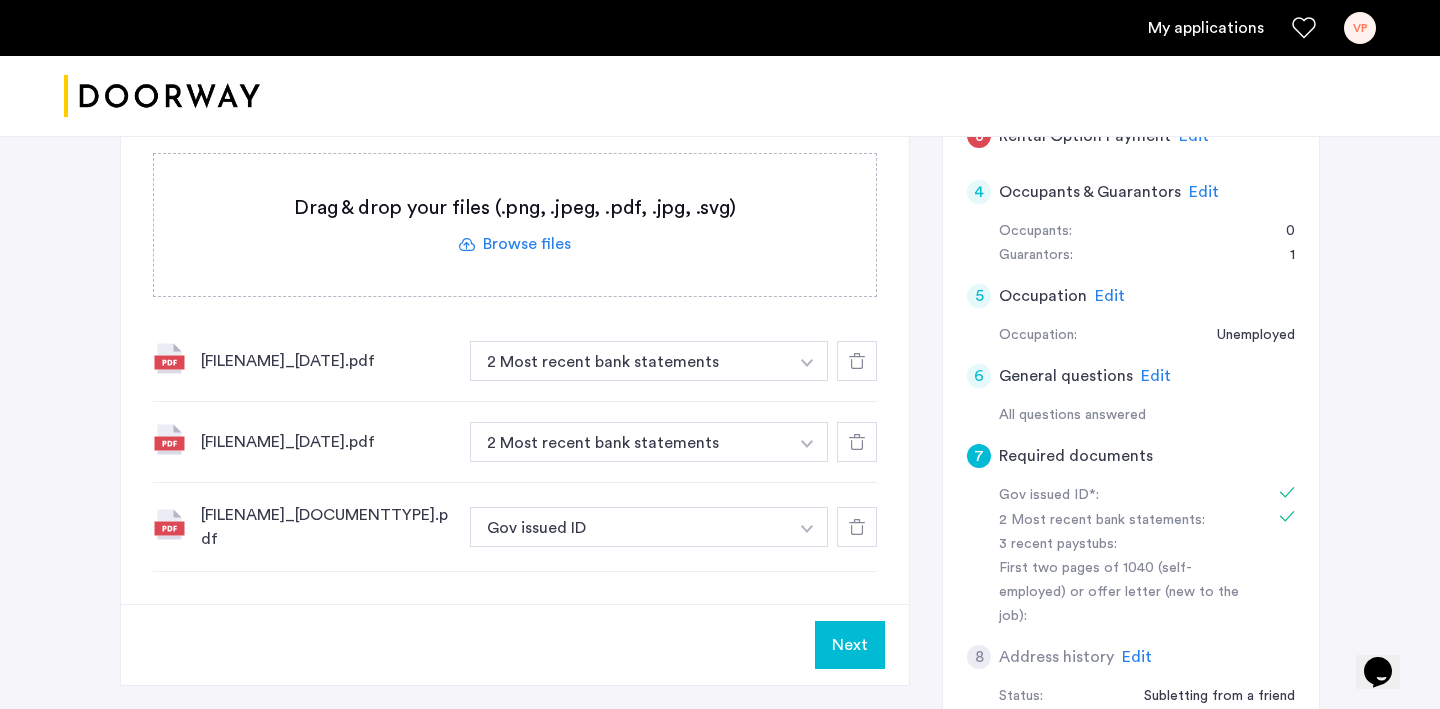 click 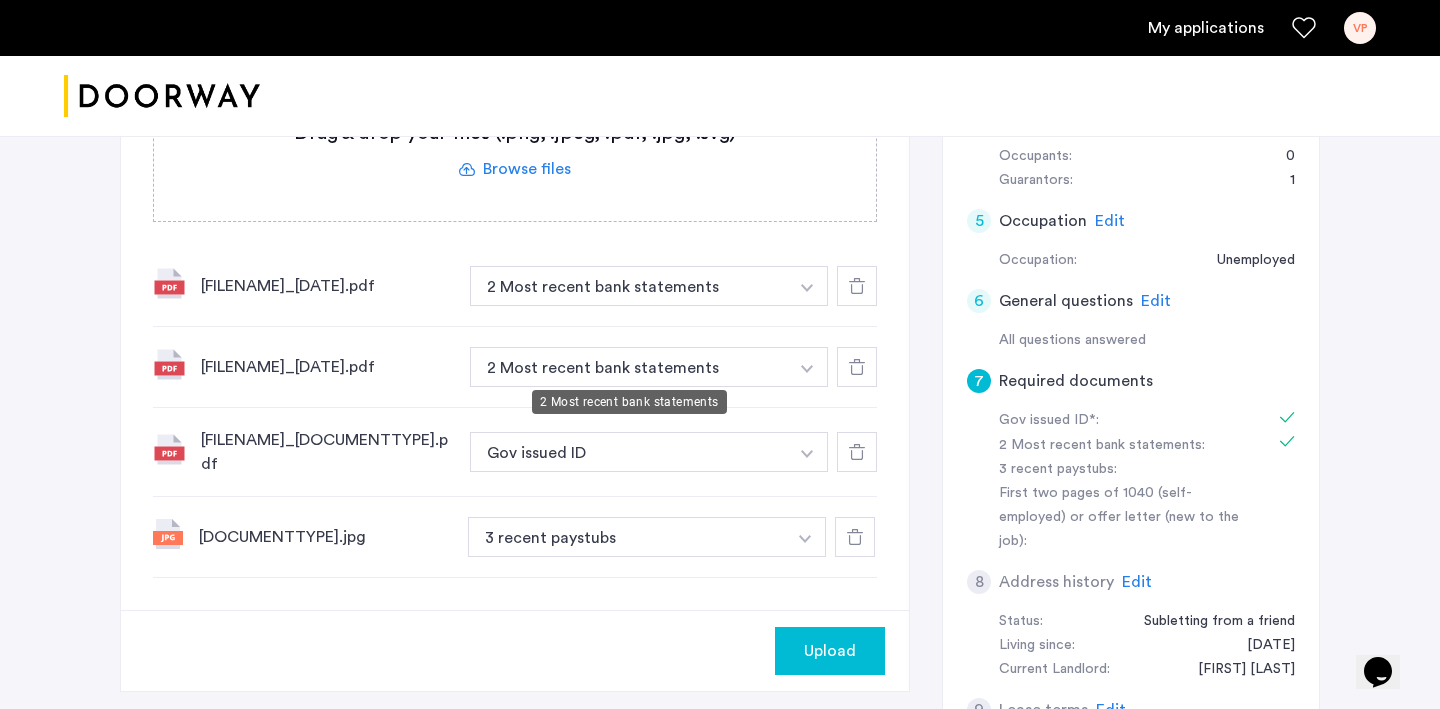 scroll, scrollTop: 745, scrollLeft: 0, axis: vertical 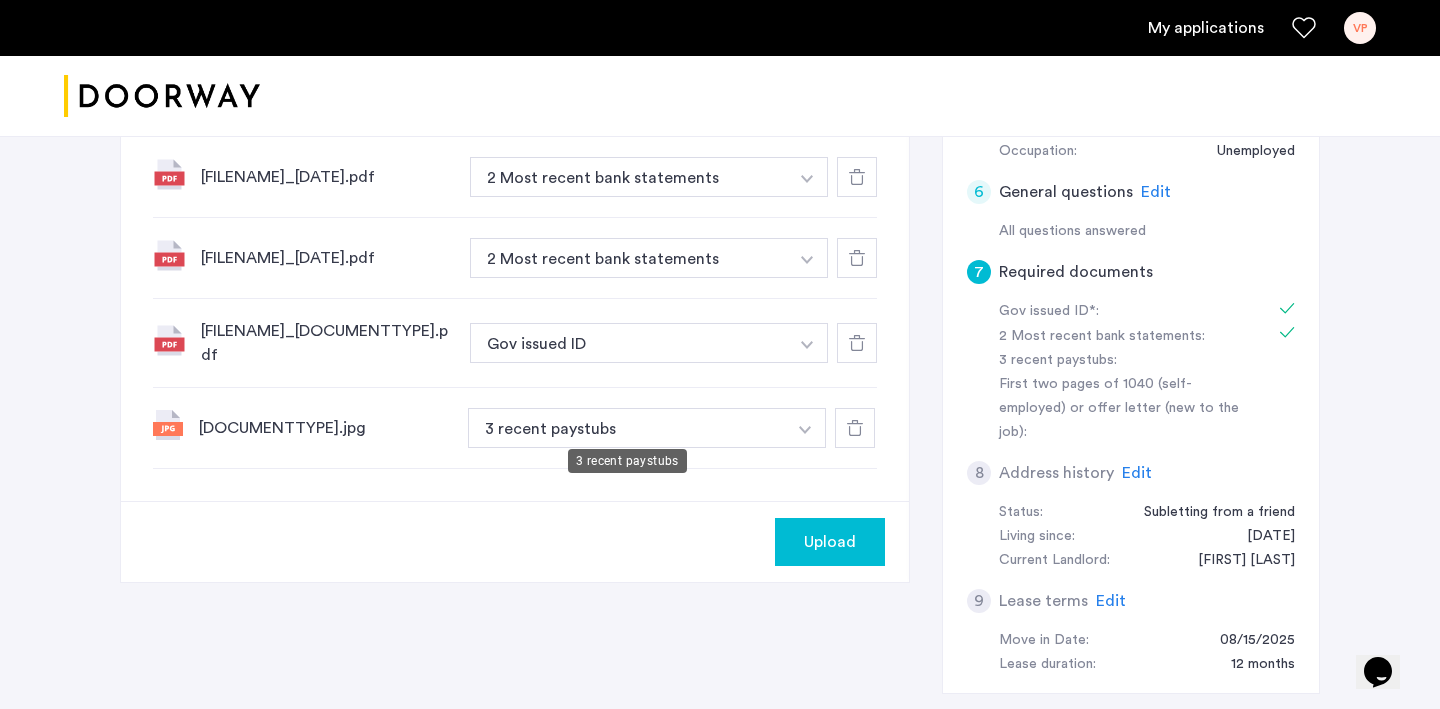 click on "3 recent paystubs" at bounding box center (627, 428) 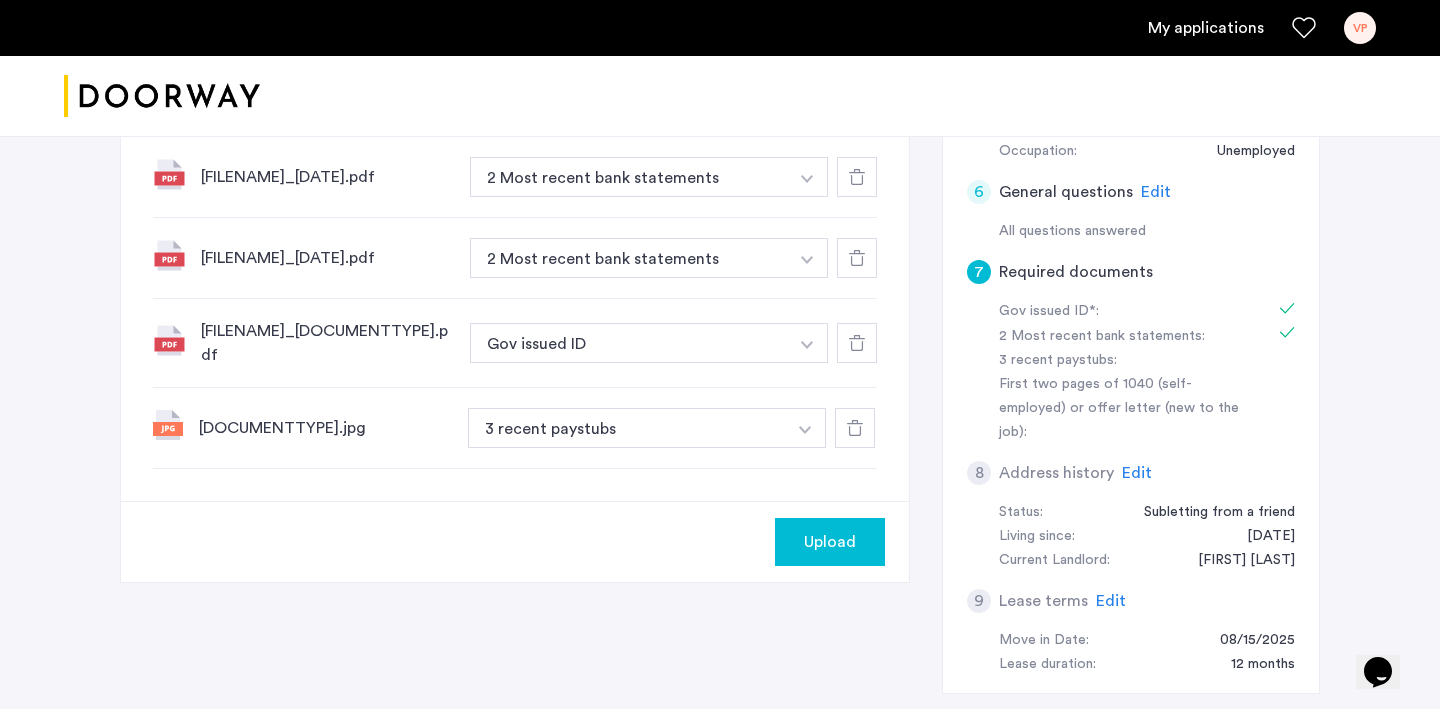 click on "3 recent paystubs" at bounding box center (627, 428) 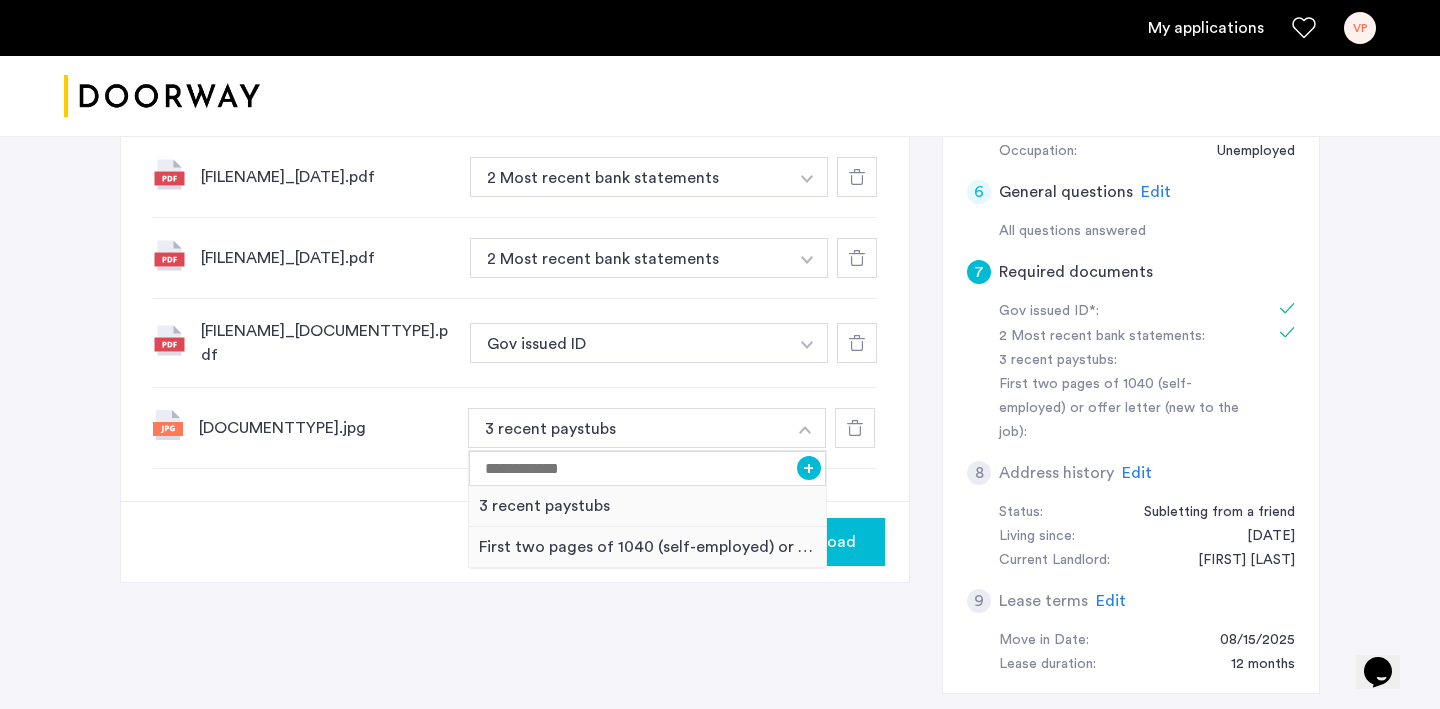 click at bounding box center [805, 428] 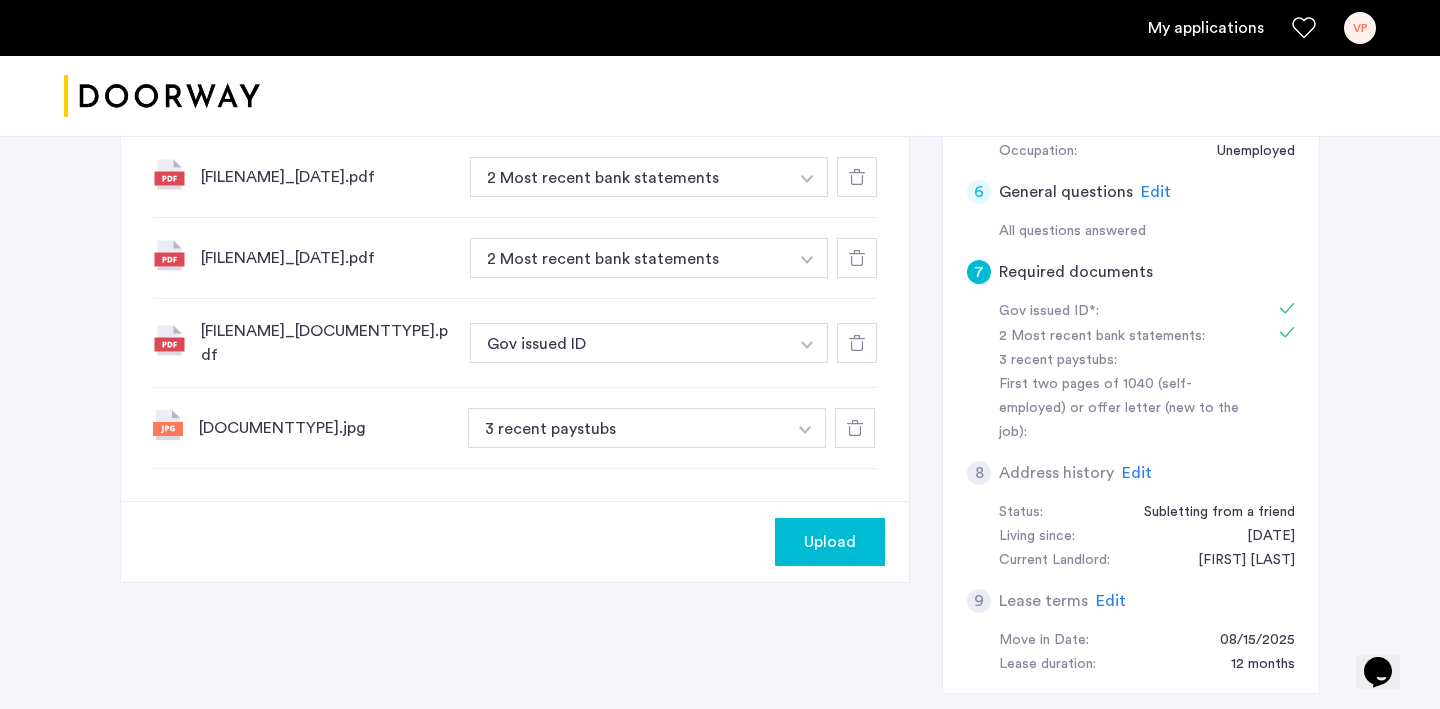 click 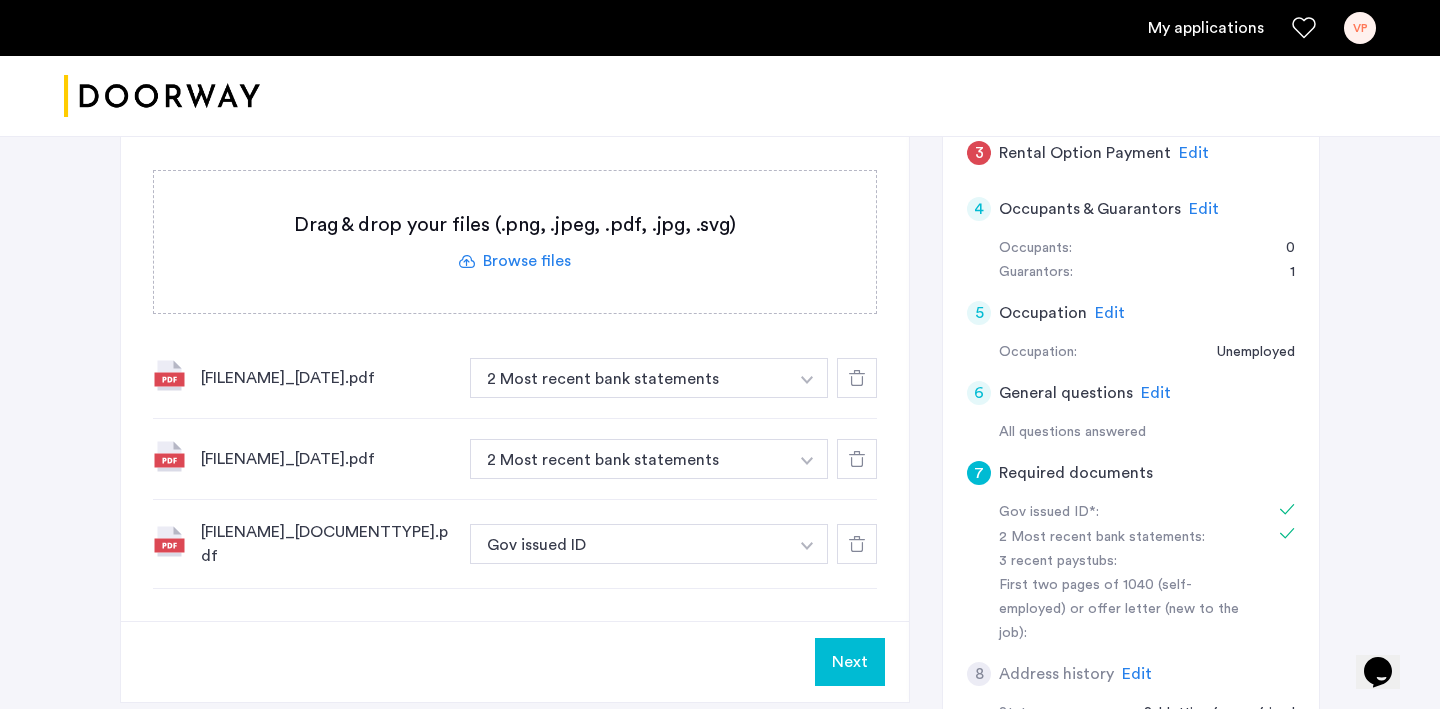 scroll, scrollTop: 498, scrollLeft: 0, axis: vertical 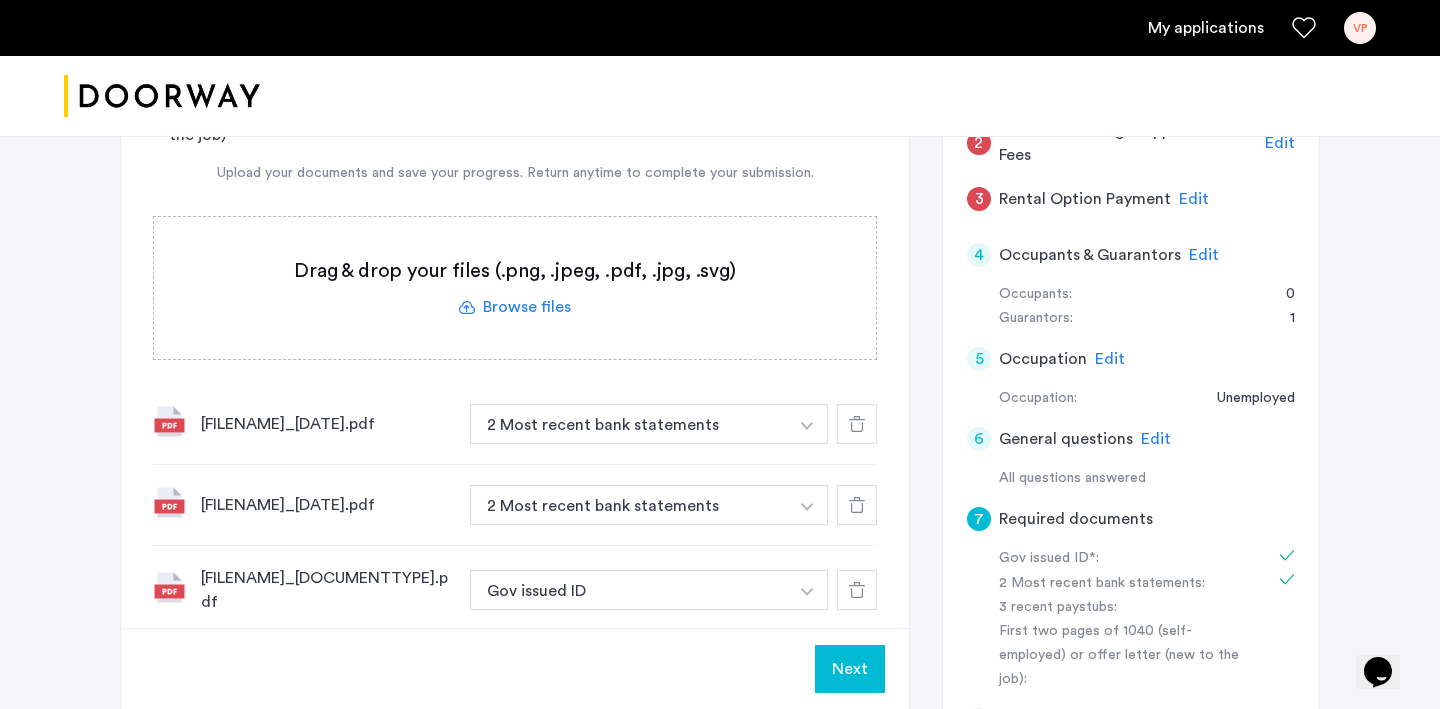 click 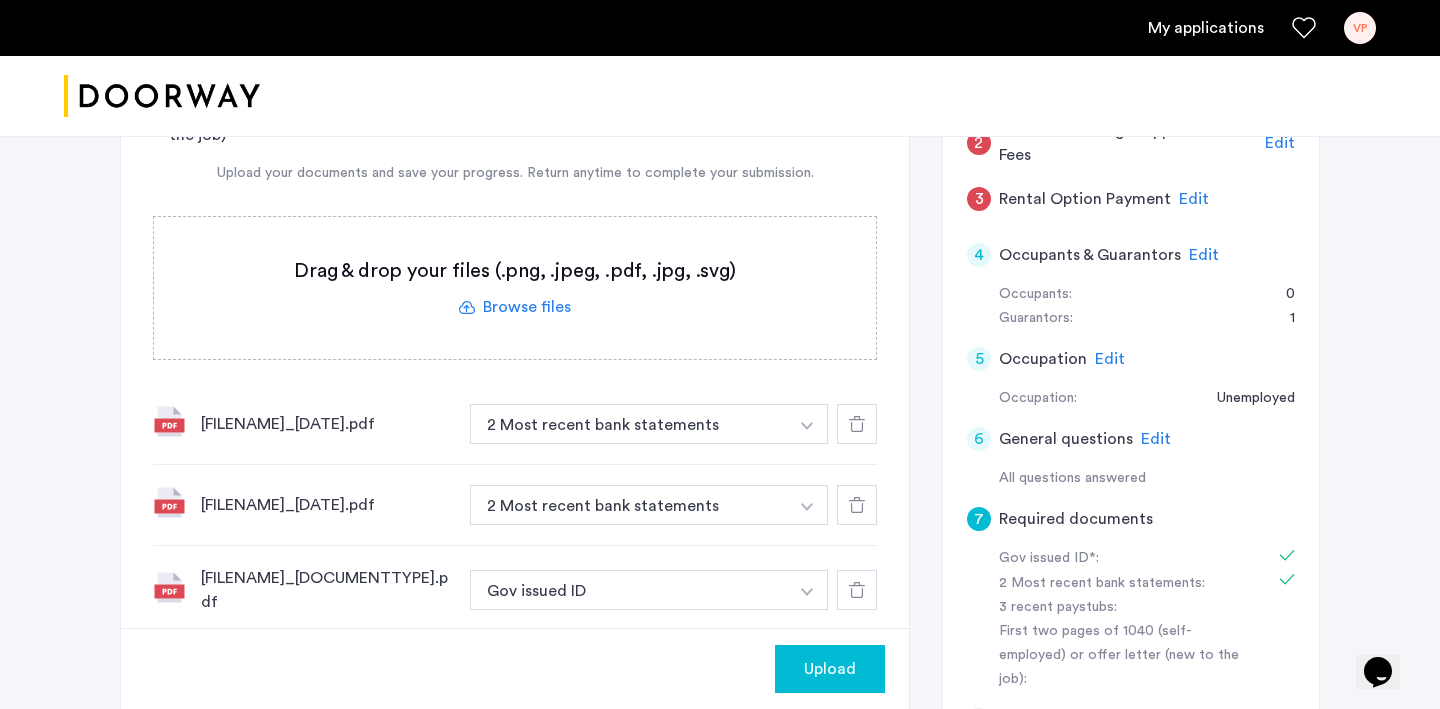 click 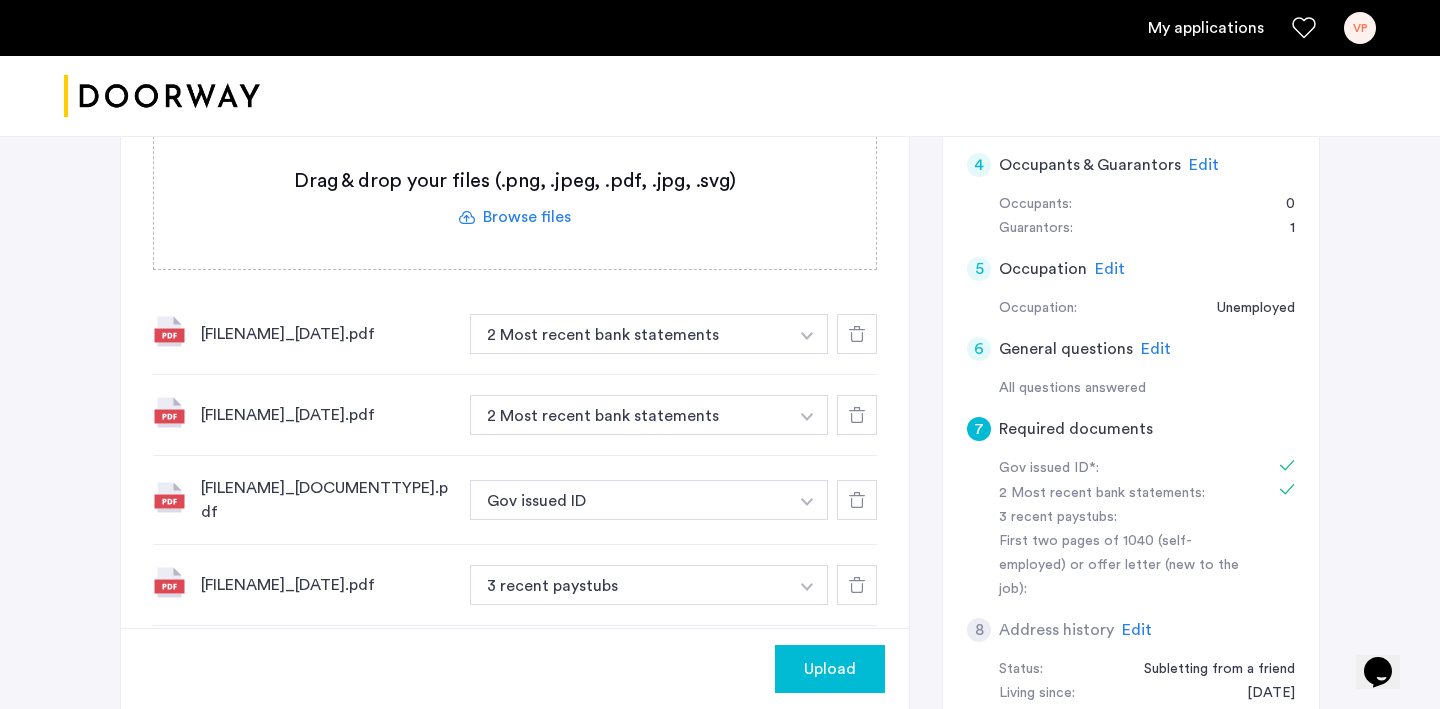 scroll, scrollTop: 756, scrollLeft: 0, axis: vertical 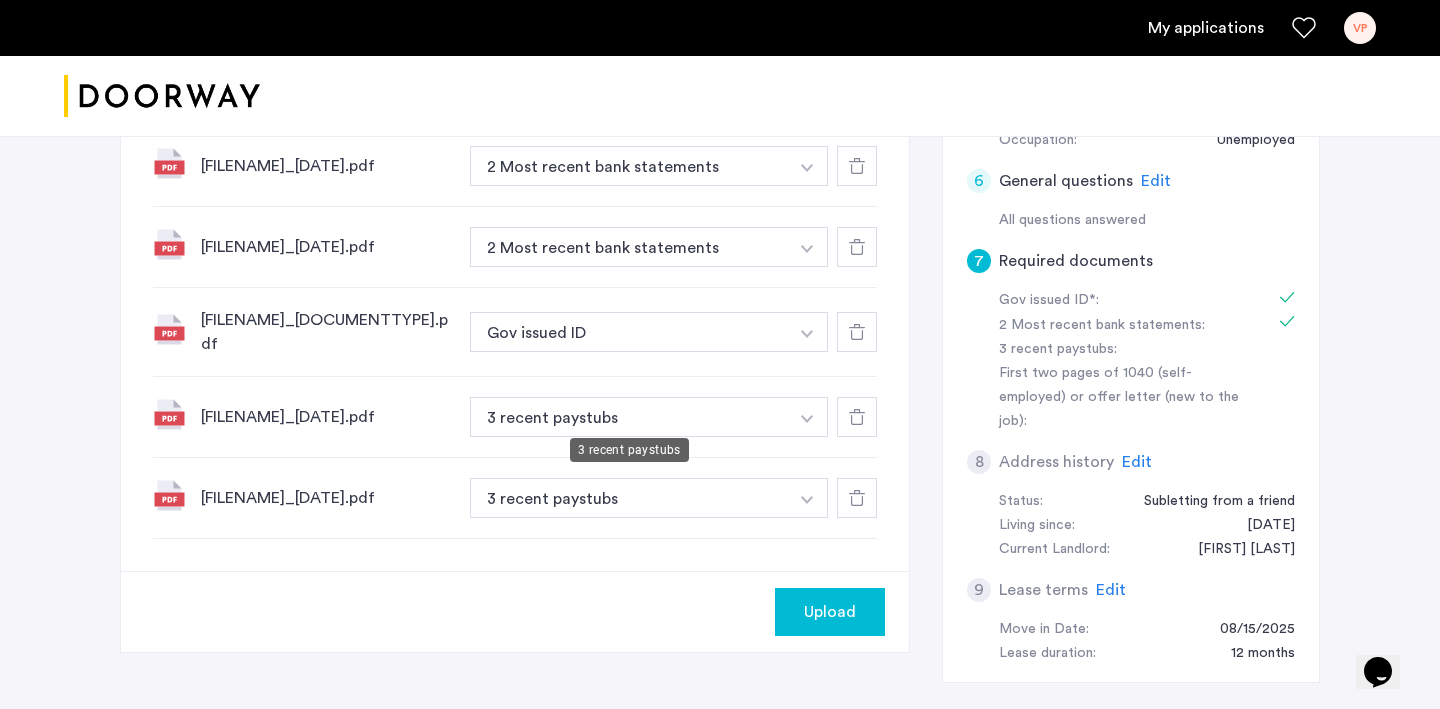 click on "3 recent paystubs" at bounding box center (629, 417) 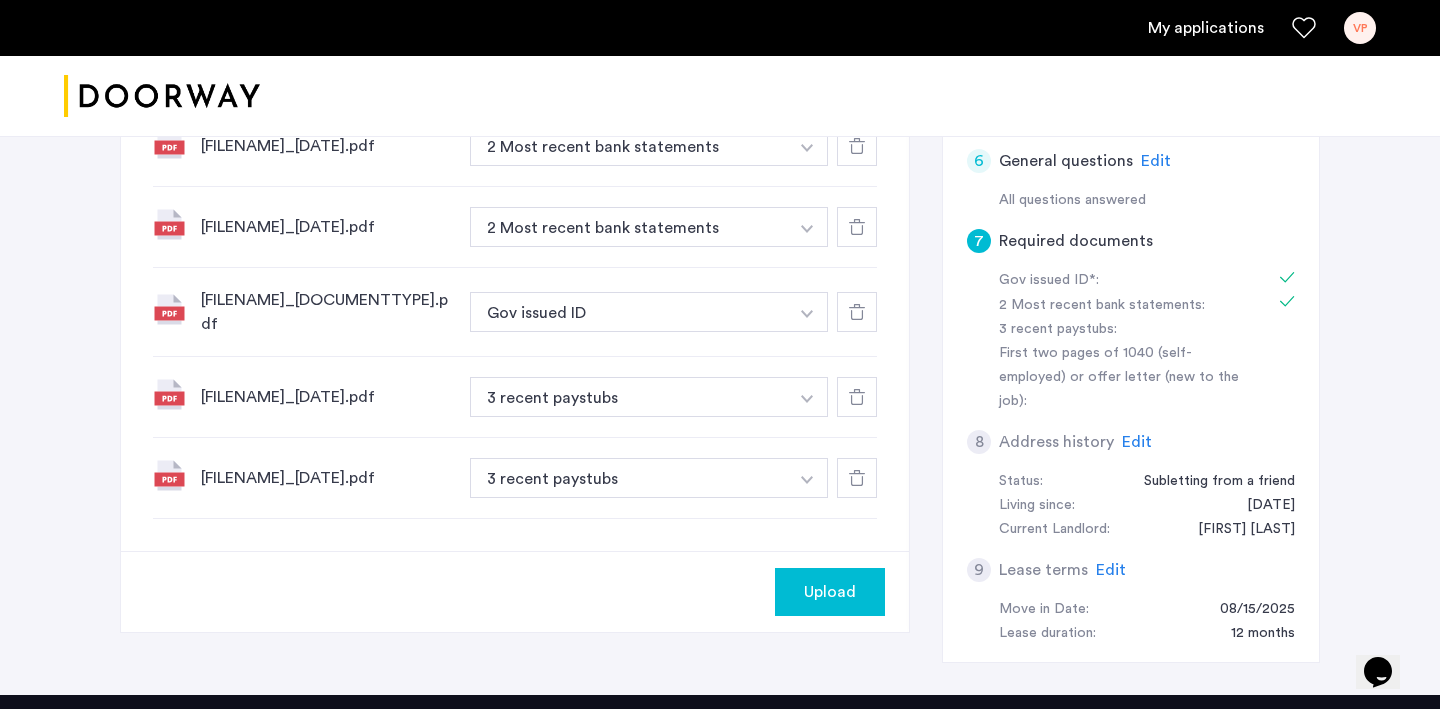 scroll, scrollTop: 698, scrollLeft: 0, axis: vertical 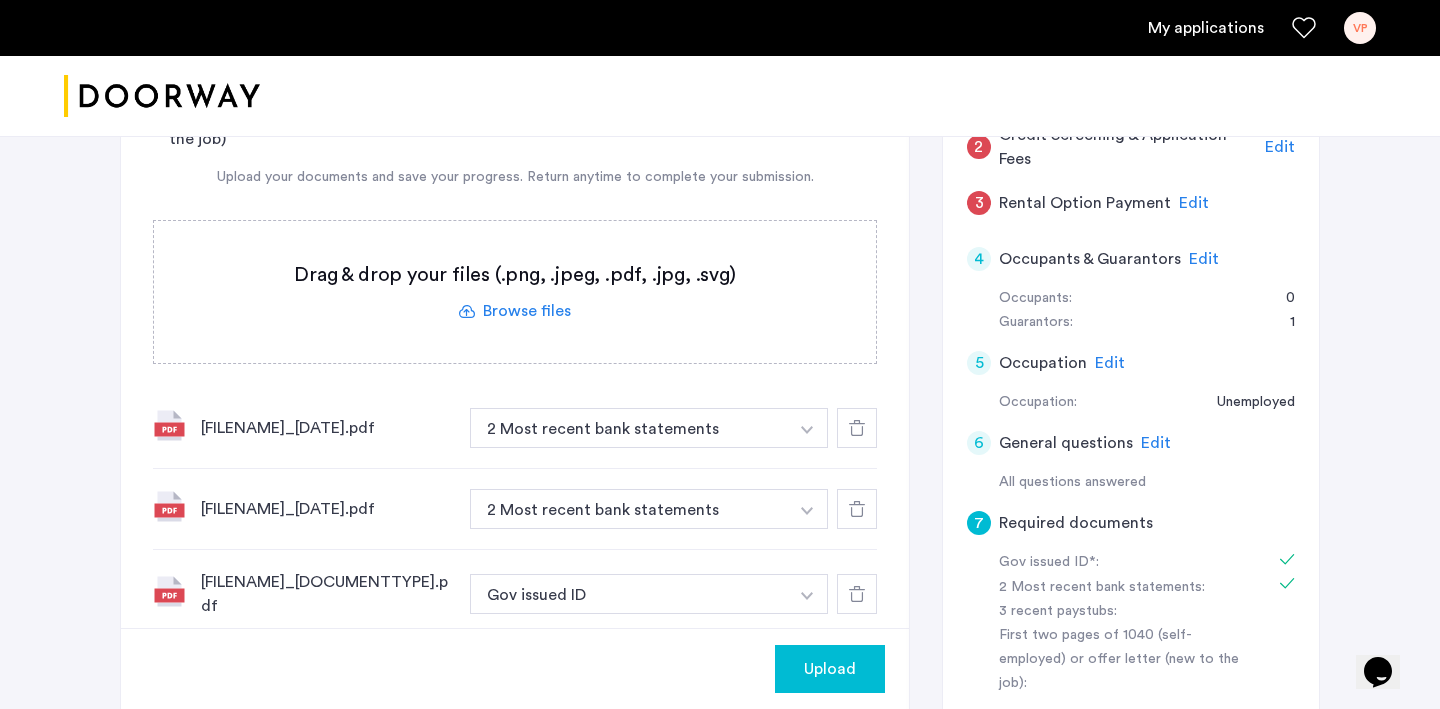 click 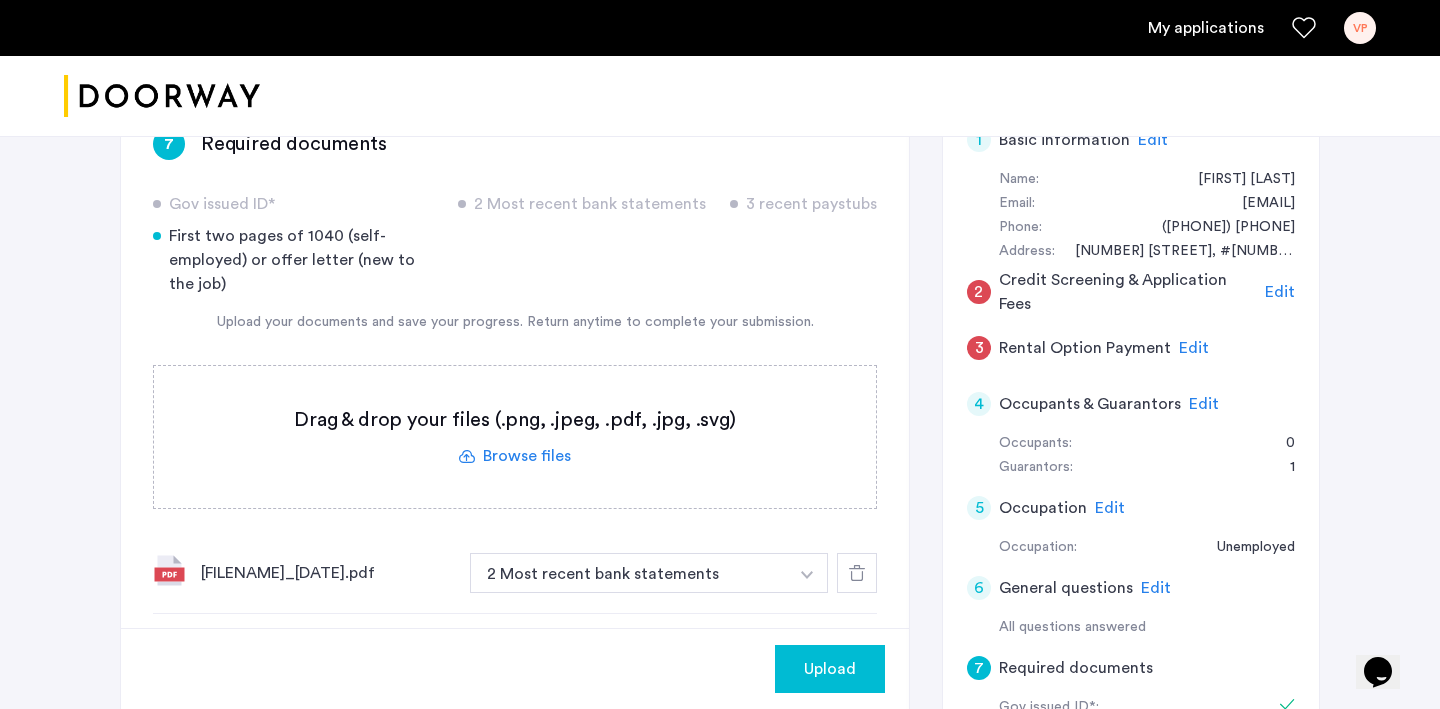scroll, scrollTop: 354, scrollLeft: 0, axis: vertical 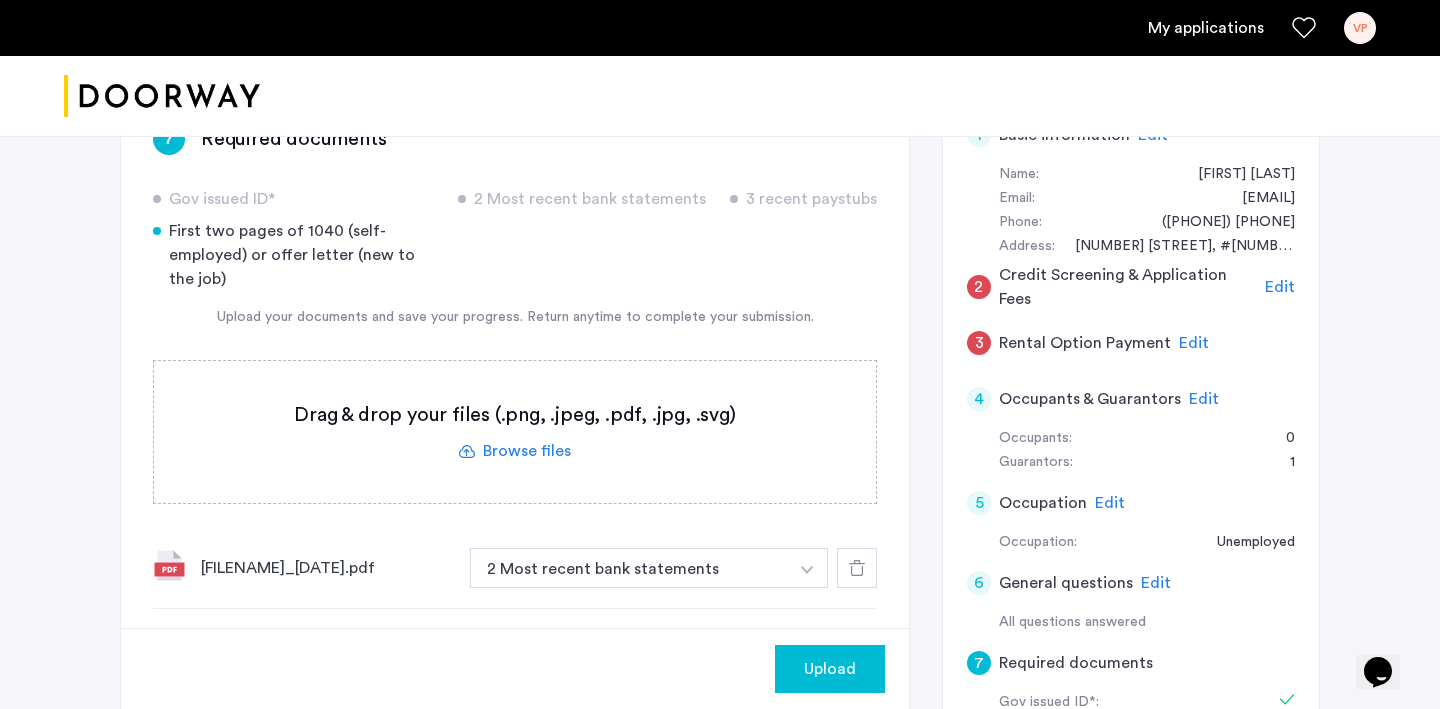 click 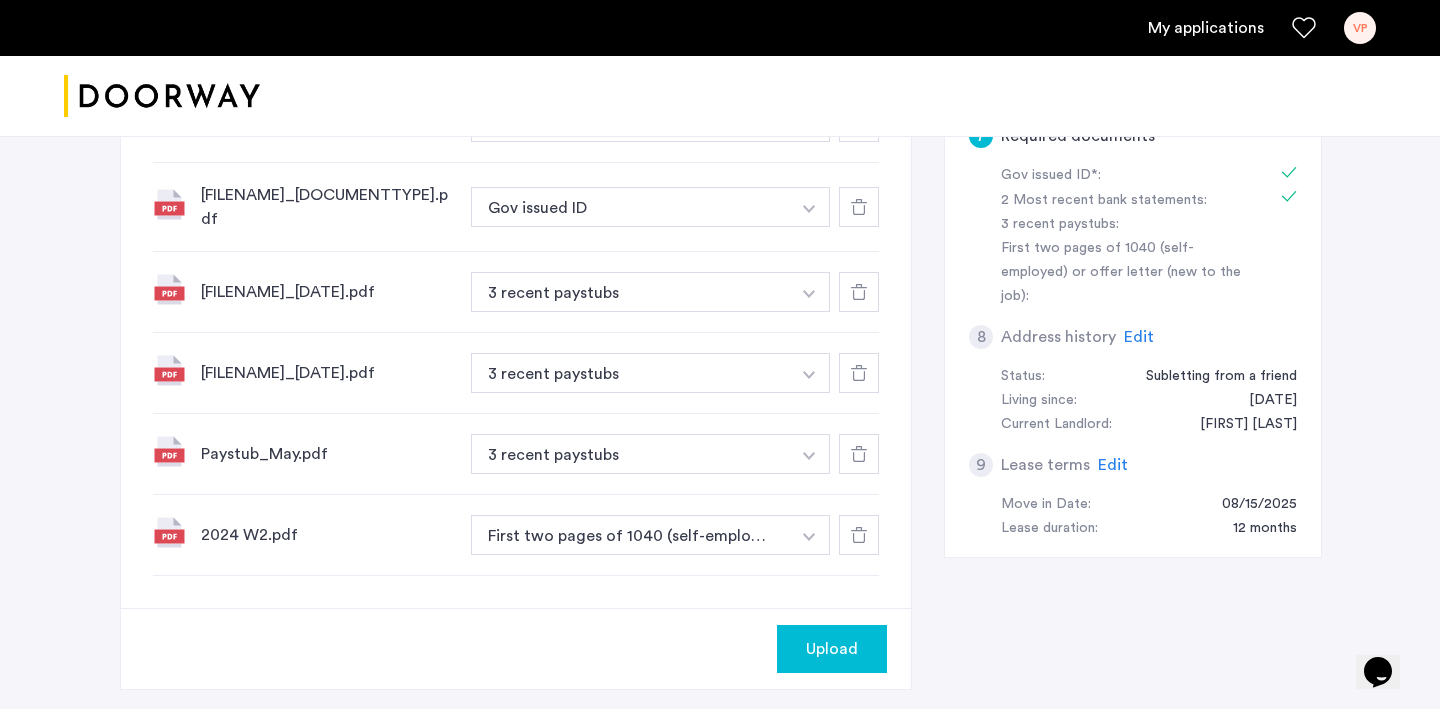 scroll, scrollTop: 1177, scrollLeft: 0, axis: vertical 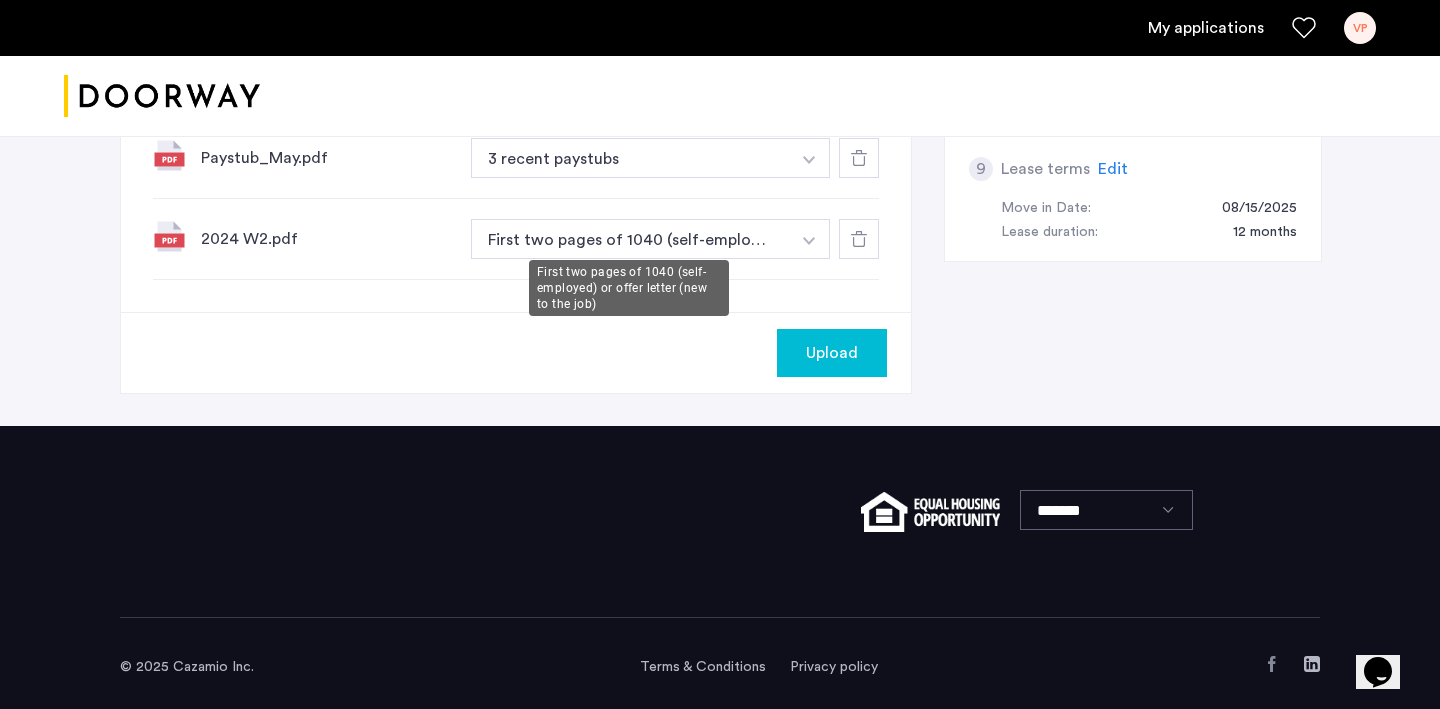 click on "First two pages of 1040 (self-employed) or offer letter (new to the job)" at bounding box center (630, 239) 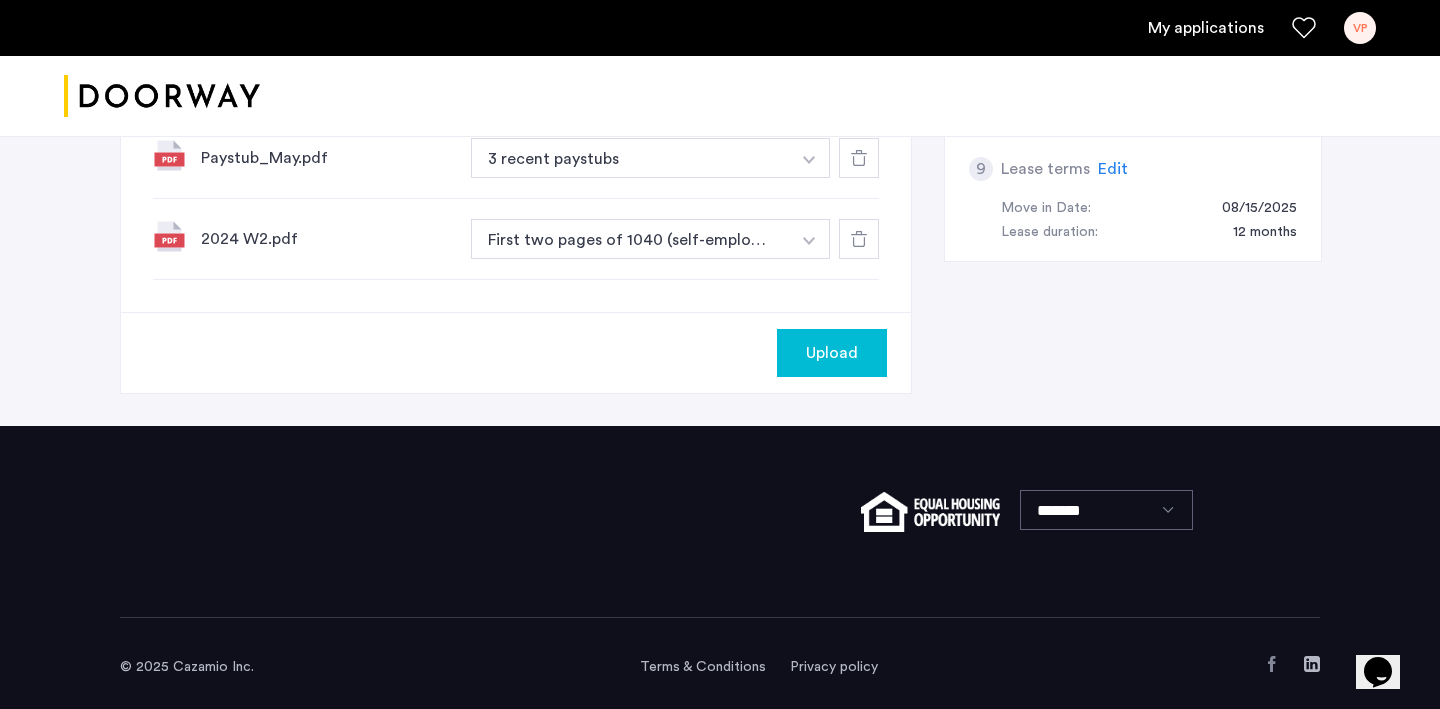 click on "Required documents Gov issued ID* 2 Most recent bank statements 3 recent paystubs First two pages of 1040 (self-employed) or offer letter (new to the job) Upload your documents and save your progress. Return anytime to complete your submission. Drag & drop your files (.png, .jpeg, .pdf, .jpg, .svg) Browse files Upload documents (.png, .jpeg, .pdf, .jpg, .svg) Uploaded files [FILENAME].pdf 2 Most recent bank statements + 2 Most recent bank statements [FILENAME].pdf 2 Most recent bank statements + 2 Most recent bank statements [FILENAME]_[DOCUMENTTYPE].pdf Gov issued ID + Gov issued ID [FILENAME]_[DATE].pdf 3 recent paystubs + 3 recent paystubs [FILENAME]_[DATE].pdf 3 recent paystubs + 3 recent paystubs [FILENAME]_[DATE].pdf 3 recent paystubs + 3 recent paystubs [FILENAME].pdf First two pages of 1040 (self-employed) or offer letter (new to the job) + First two pages of 1040 (self-employed) or offer letter (new to the job)" 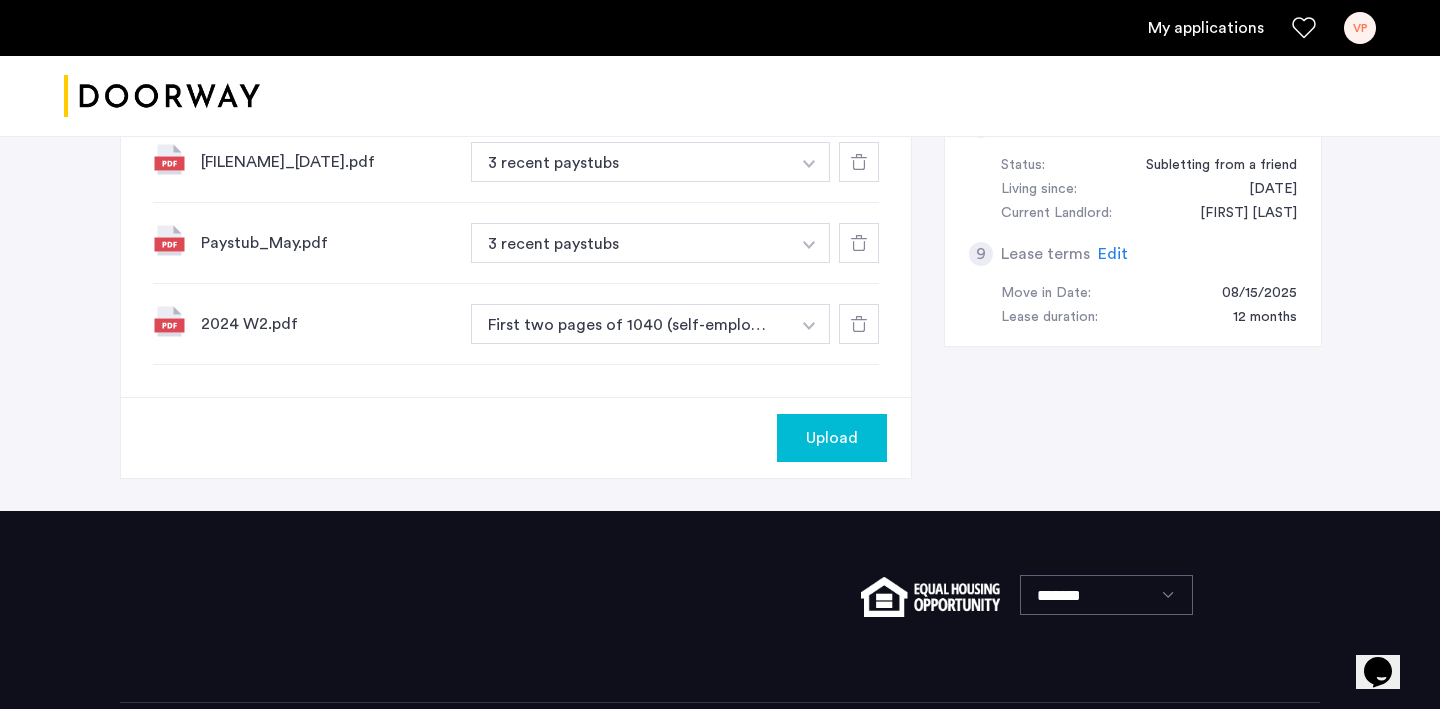 scroll, scrollTop: 918, scrollLeft: 0, axis: vertical 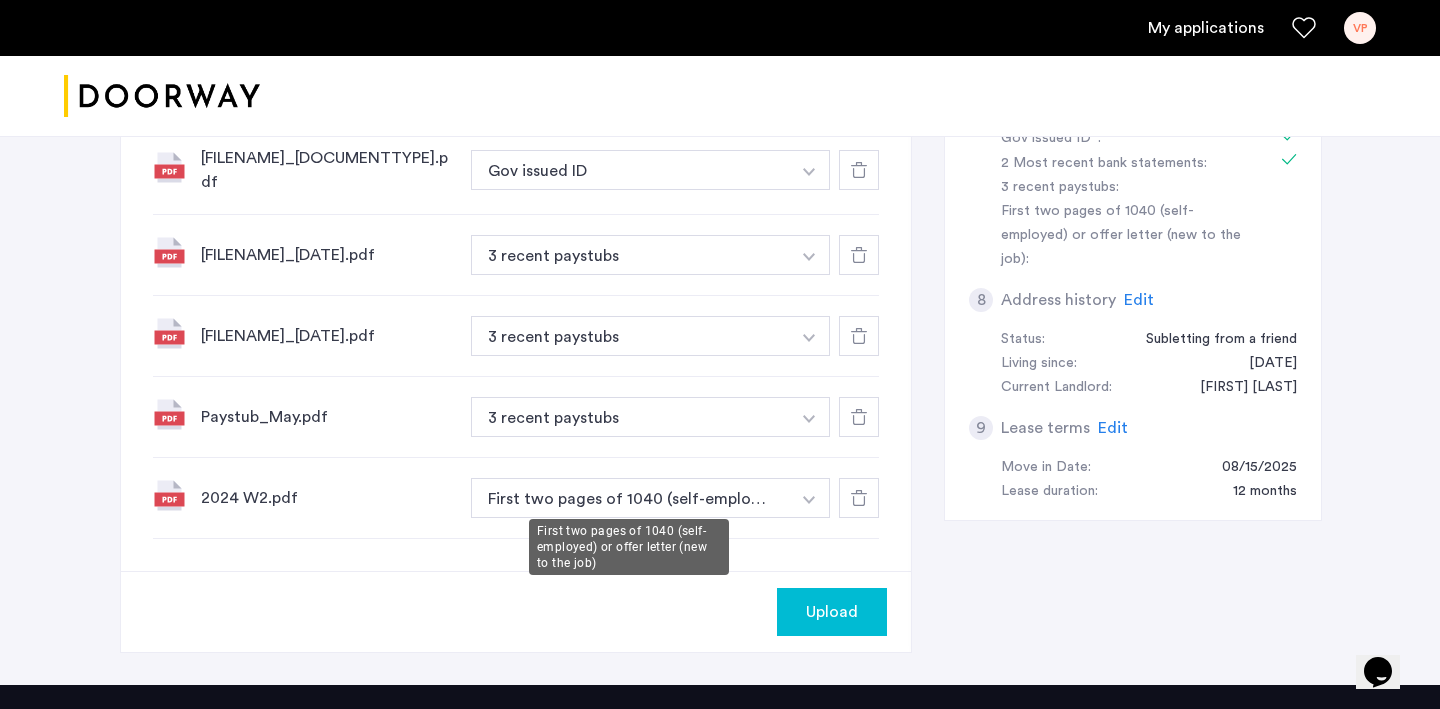 click on "First two pages of 1040 (self-employed) or offer letter (new to the job)" at bounding box center [630, 498] 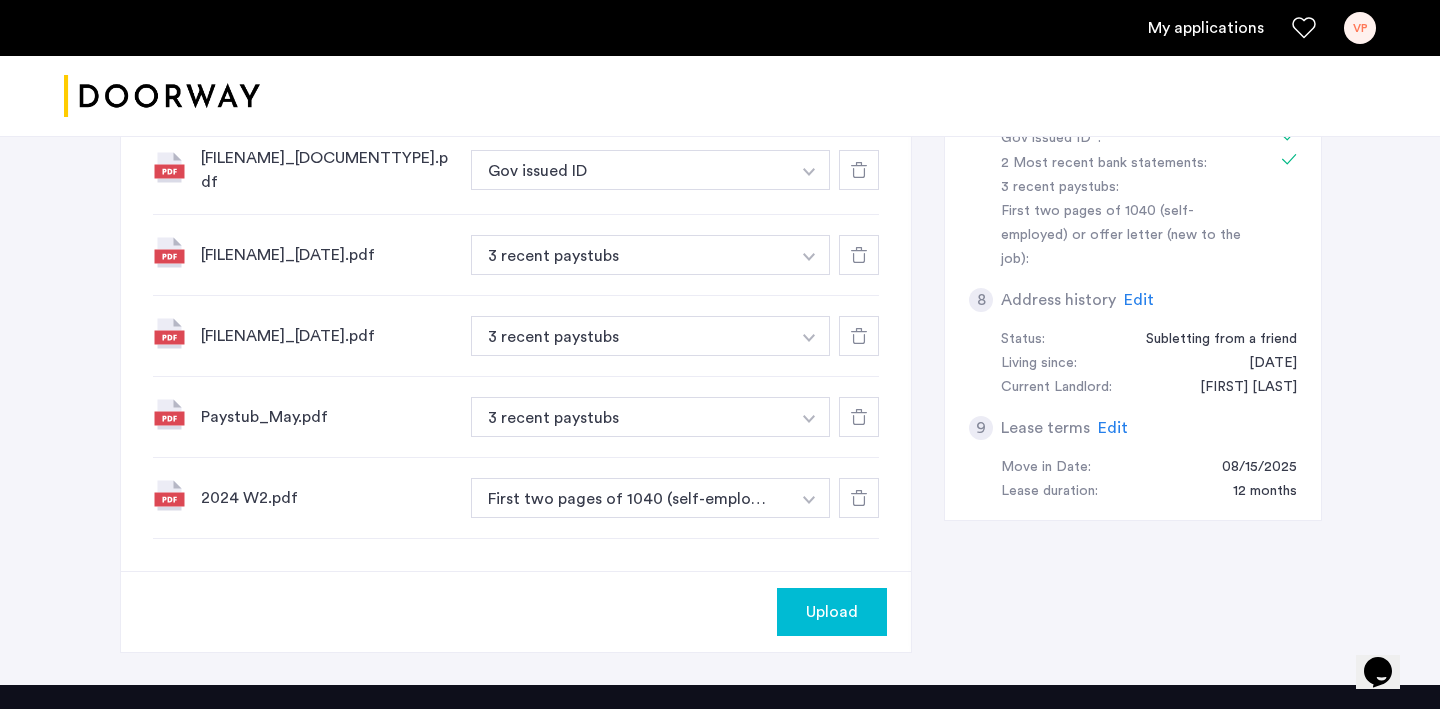 click on "First two pages of 1040 (self-employed) or offer letter (new to the job)" at bounding box center (630, 498) 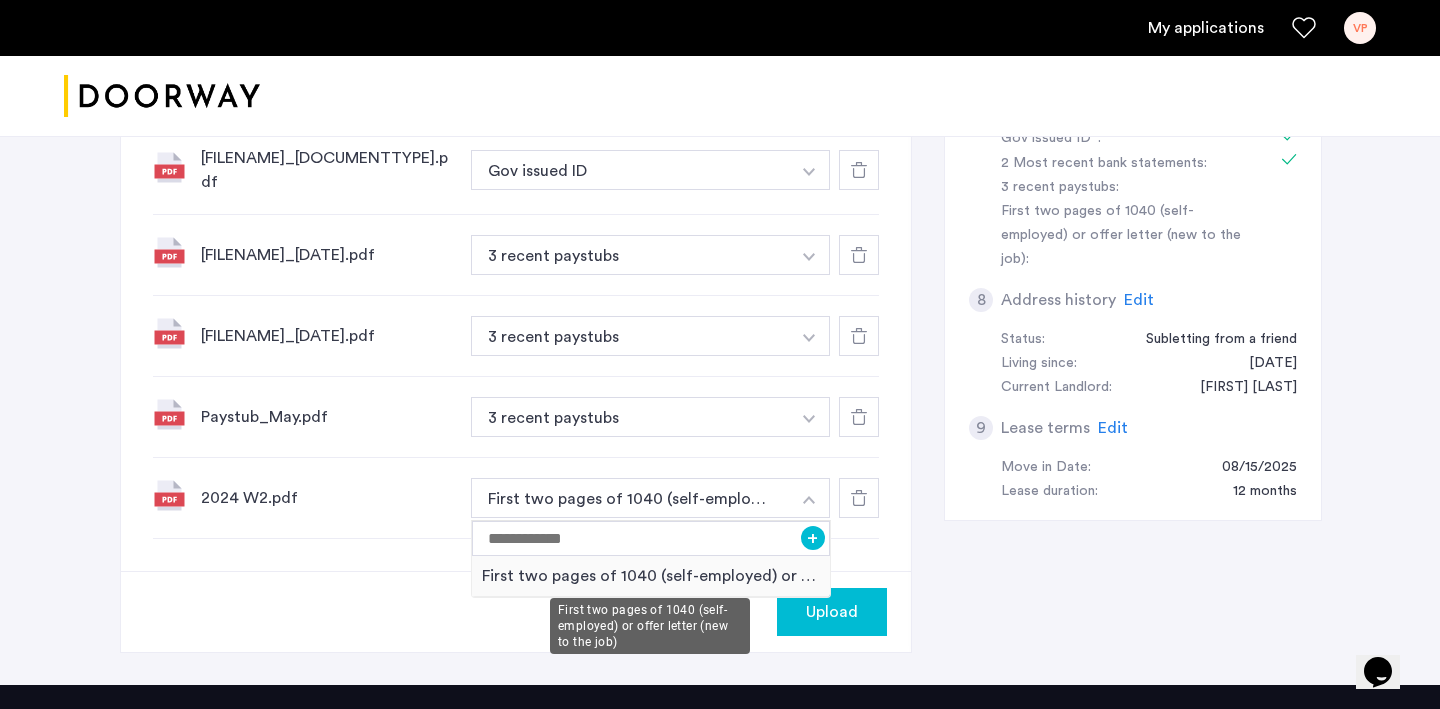 click on "First two pages of 1040 (self-employed) or offer letter (new to the job)" at bounding box center [651, 576] 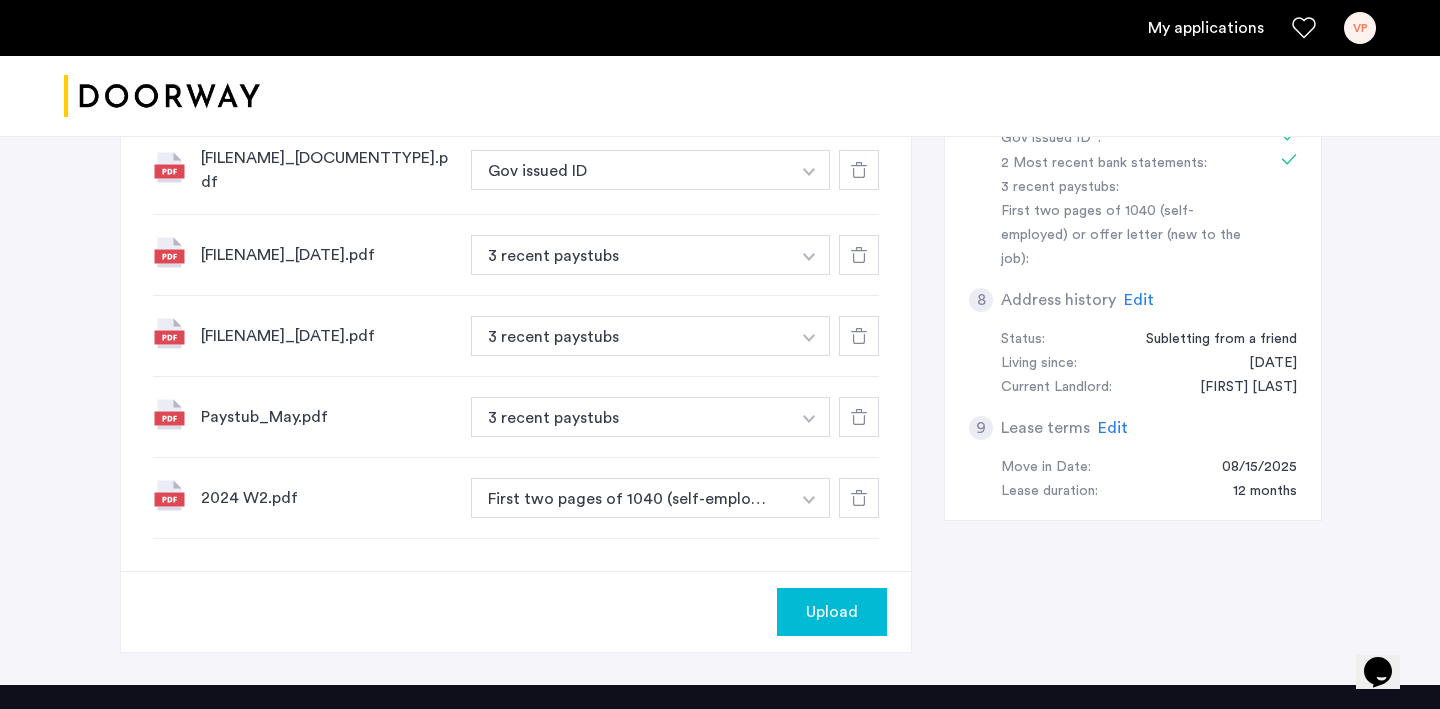 click on "Required documents Gov issued ID* 2 Most recent bank statements 3 recent paystubs First two pages of 1040 (self-employed) or offer letter (new to the job) Upload your documents and save your progress. Return anytime to complete your submission. Drag & drop your files (.png, .jpeg, .pdf, .jpg, .svg) Browse files Upload documents (.png, .jpeg, .pdf, .jpg, .svg) Uploaded files [FILENAME].pdf 2 Most recent bank statements + 2 Most recent bank statements [FILENAME].pdf 2 Most recent bank statements + 2 Most recent bank statements [FILENAME]_[DOCUMENTTYPE].pdf Gov issued ID + Gov issued ID [FILENAME]_[DATE].pdf 3 recent paystubs + 3 recent paystubs [FILENAME]_[DATE].pdf 3 recent paystubs + 3 recent paystubs [FILENAME]_[DATE].pdf 3 recent paystubs + 3 recent paystubs [FILENAME].pdf First two pages of 1040 (self-employed) or offer letter (new to the job) + First two pages of 1040 (self-employed) or offer letter (new to the job) Upload 1 Basic information Edit First name [FIRST] Last name [LAST] Email address [EMAIL] Phone number [PHONE] City [CITY]" 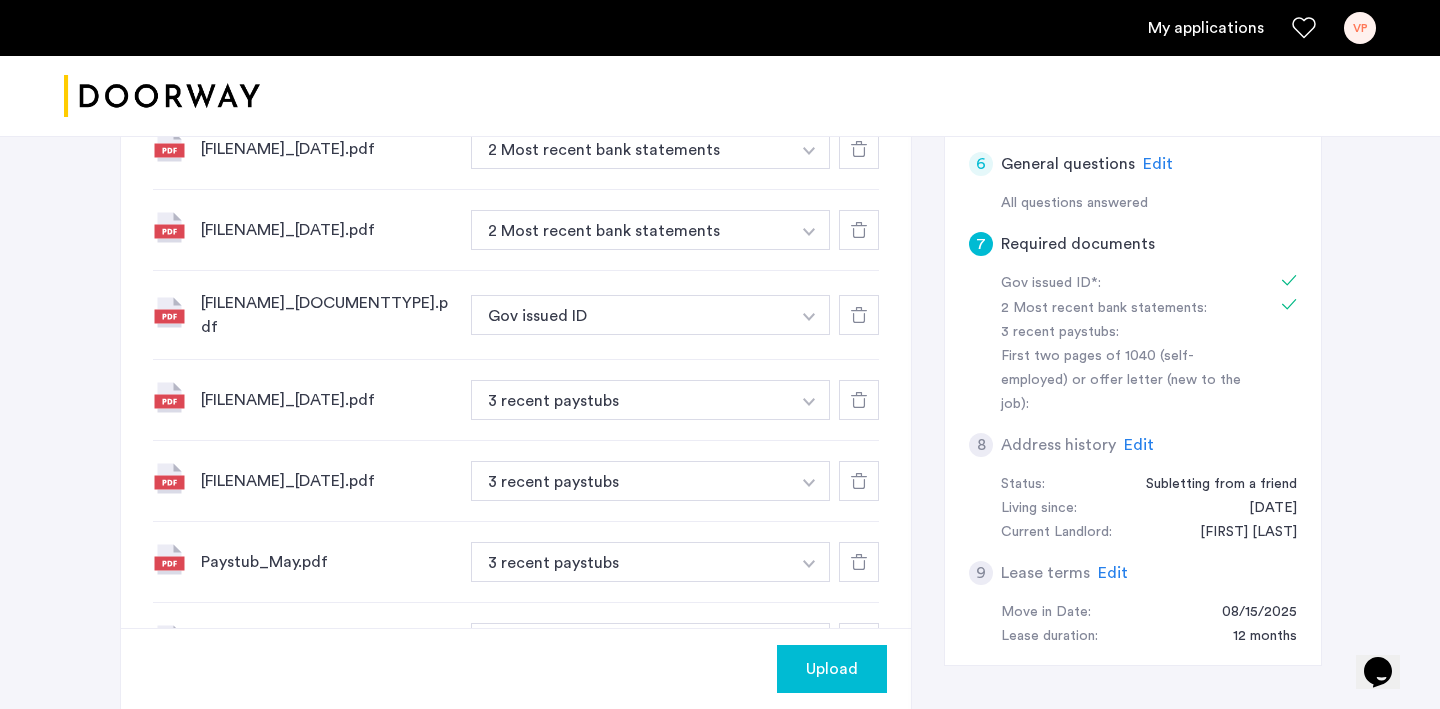 scroll, scrollTop: 788, scrollLeft: 0, axis: vertical 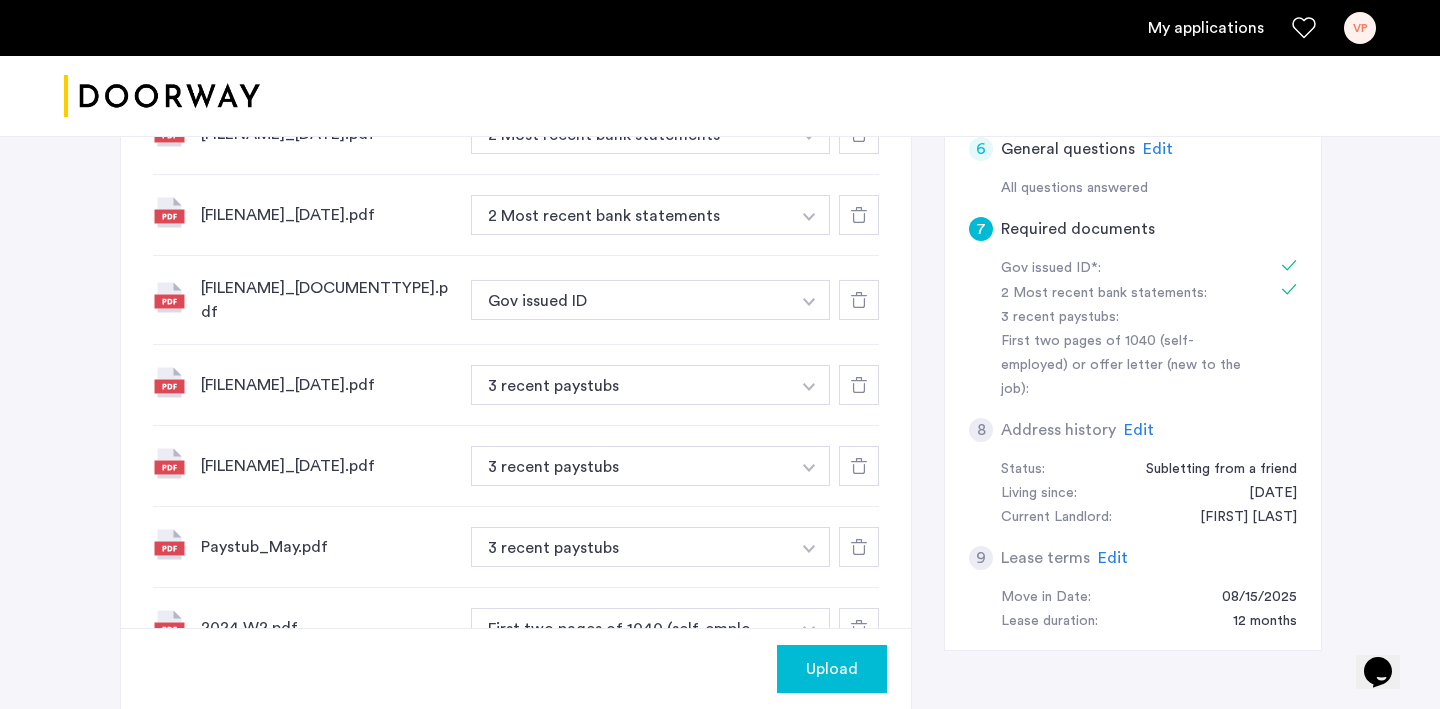 click on "Upload" 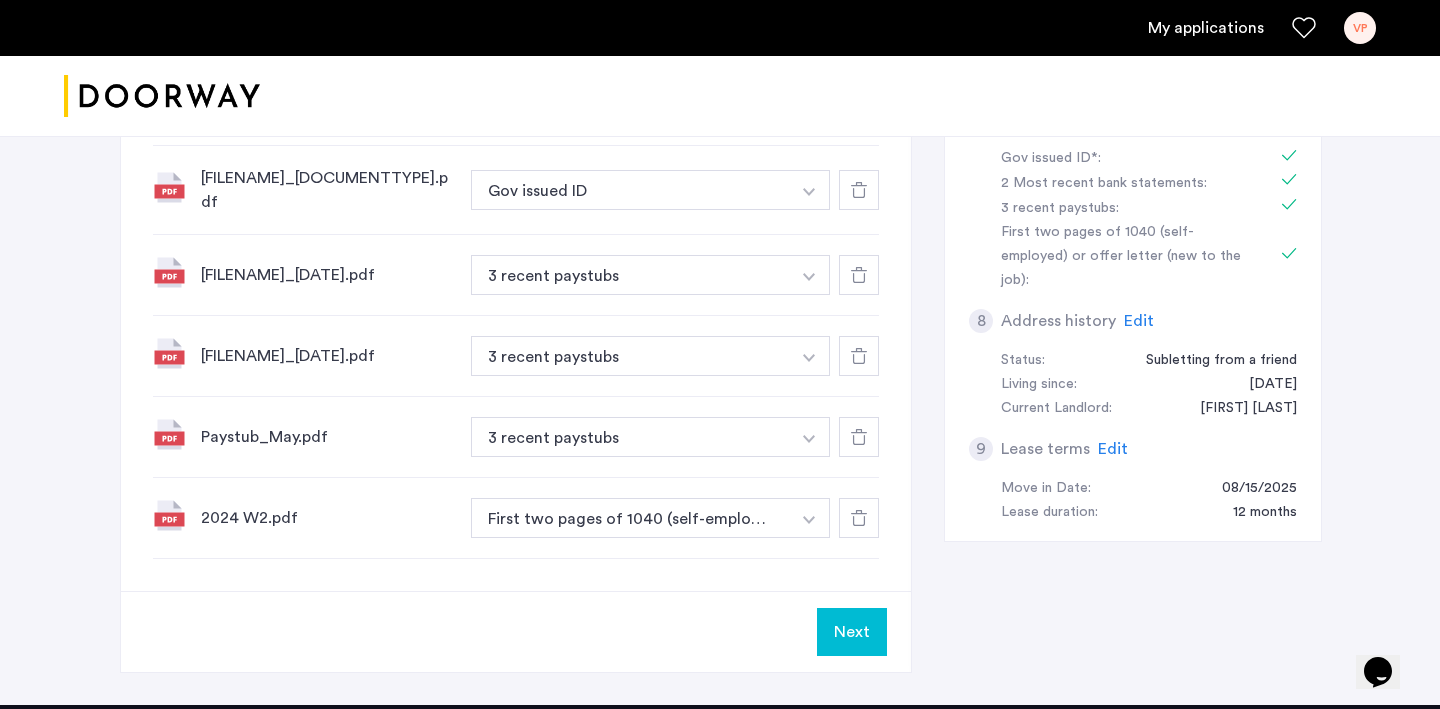 scroll, scrollTop: 869, scrollLeft: 0, axis: vertical 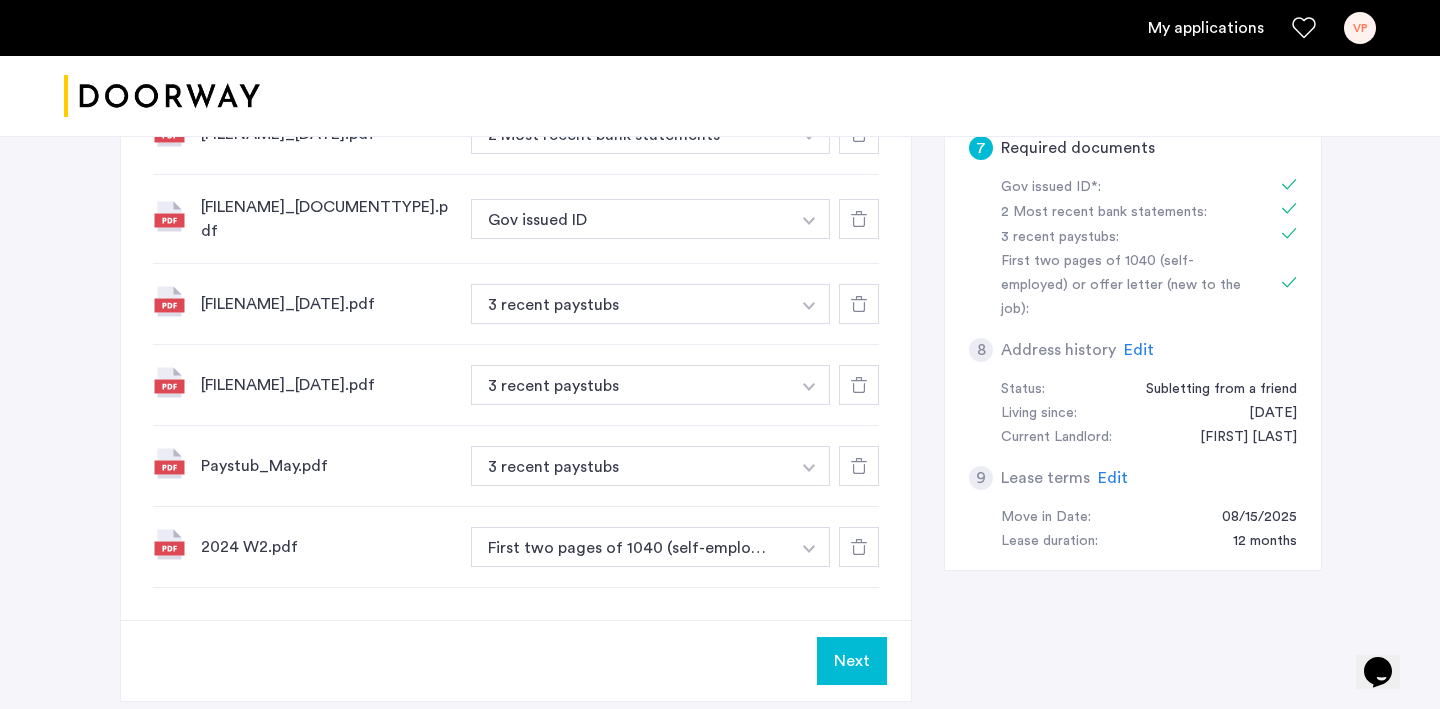 click on "Edit" 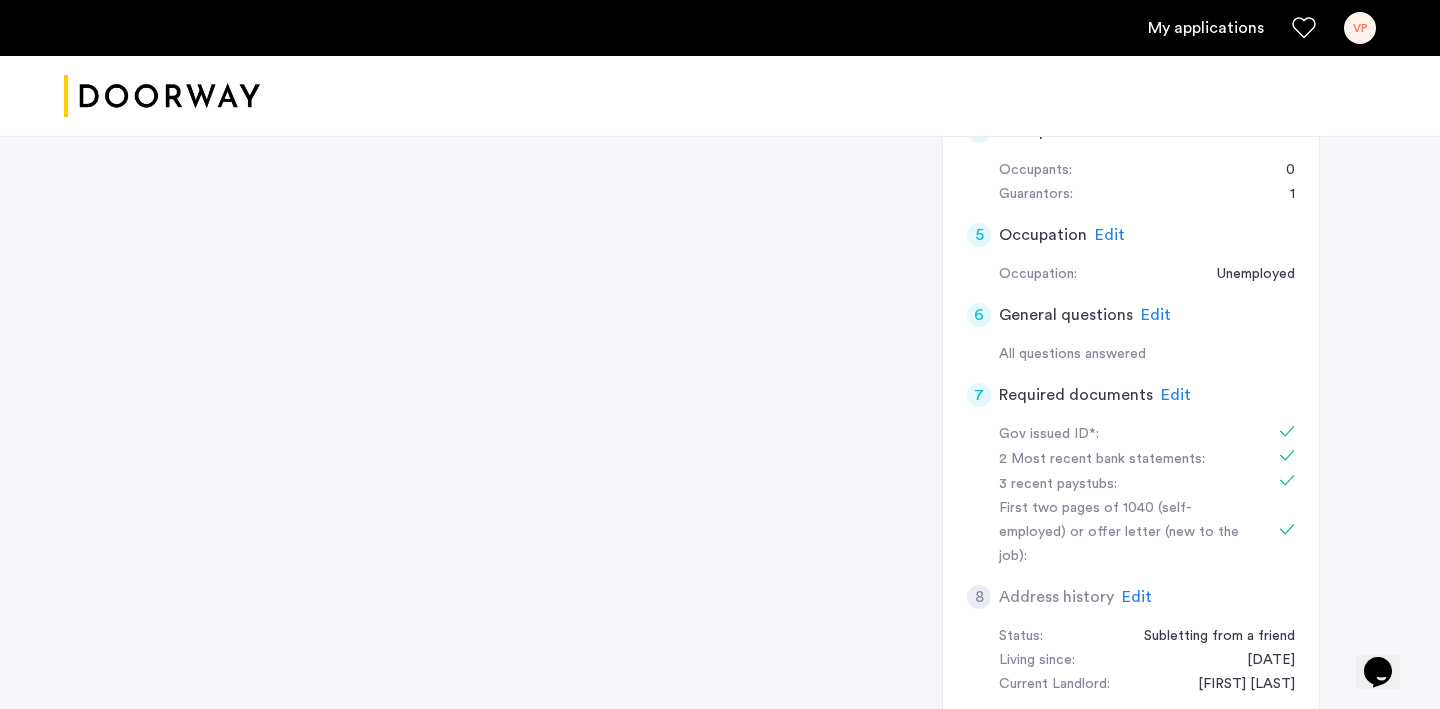 scroll, scrollTop: 559, scrollLeft: 0, axis: vertical 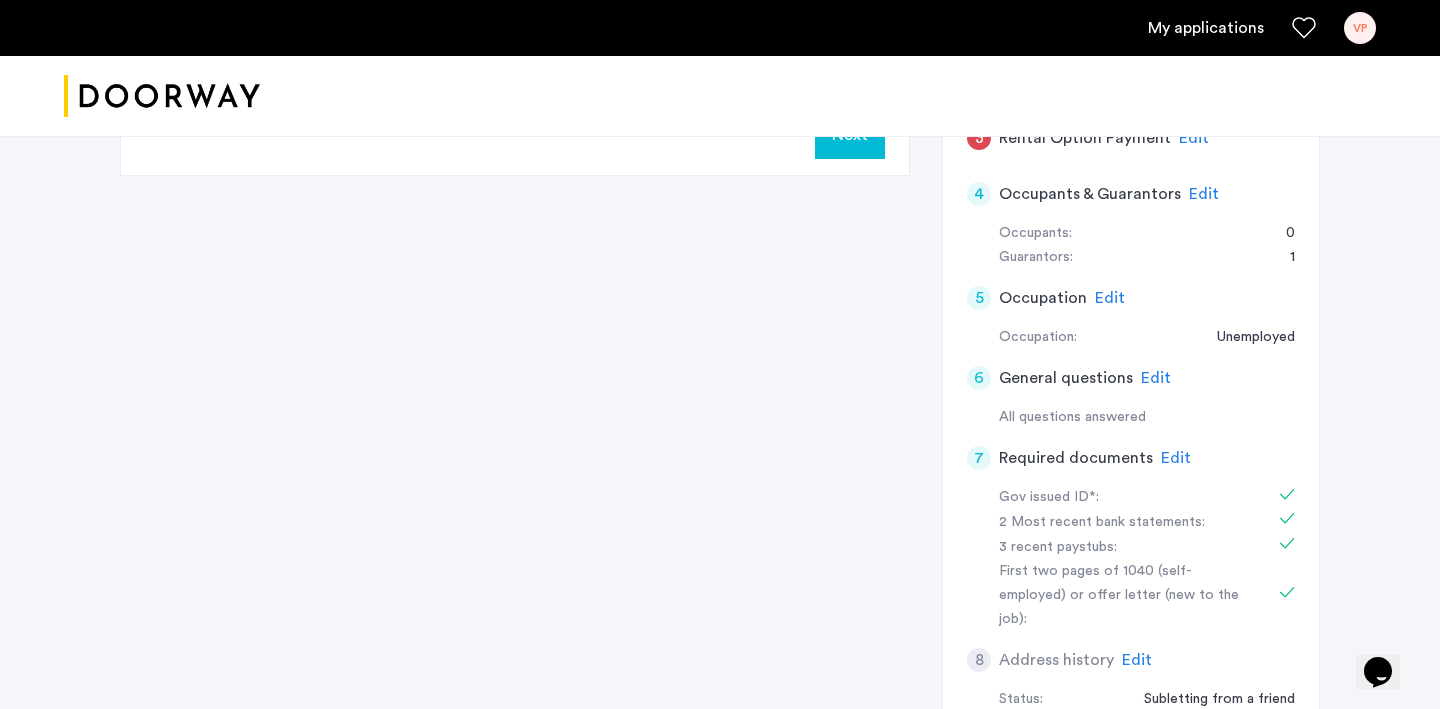 click on "Edit" 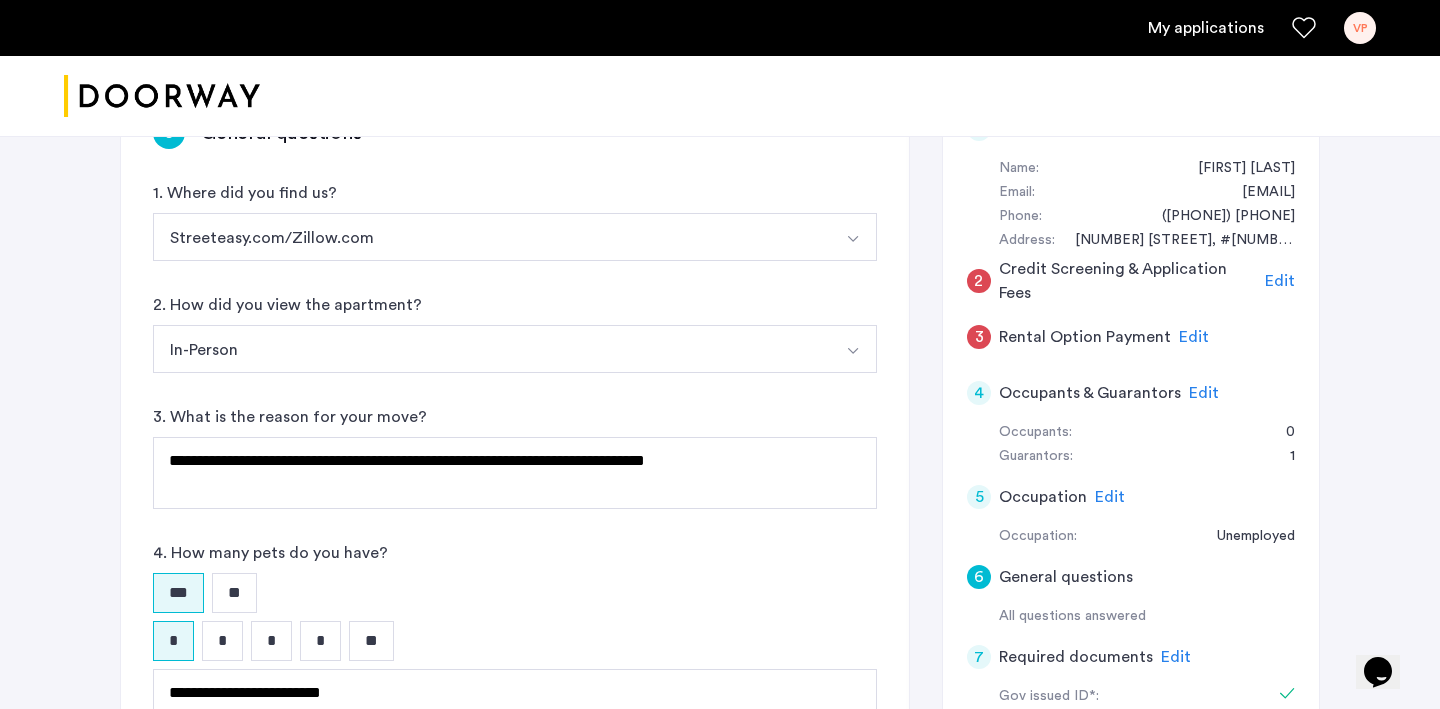 scroll, scrollTop: 349, scrollLeft: 0, axis: vertical 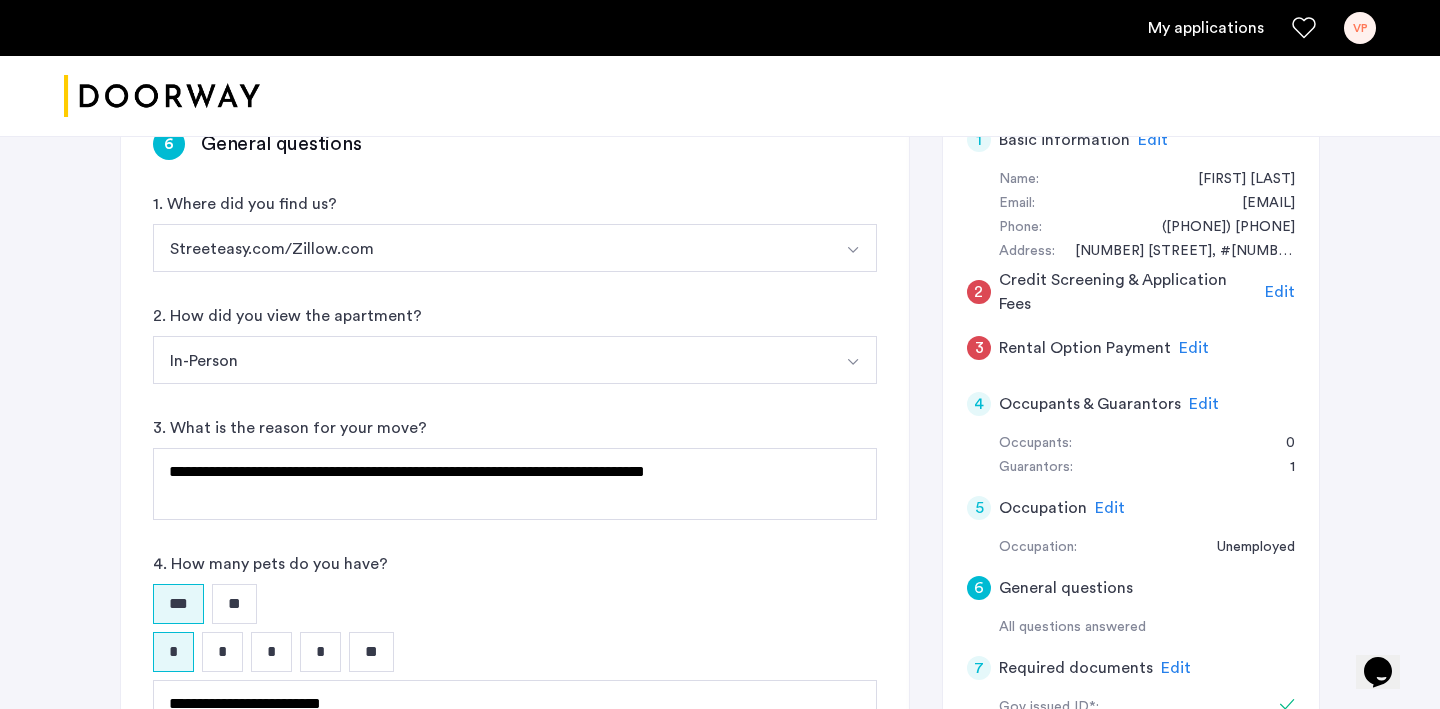 click on "Edit" 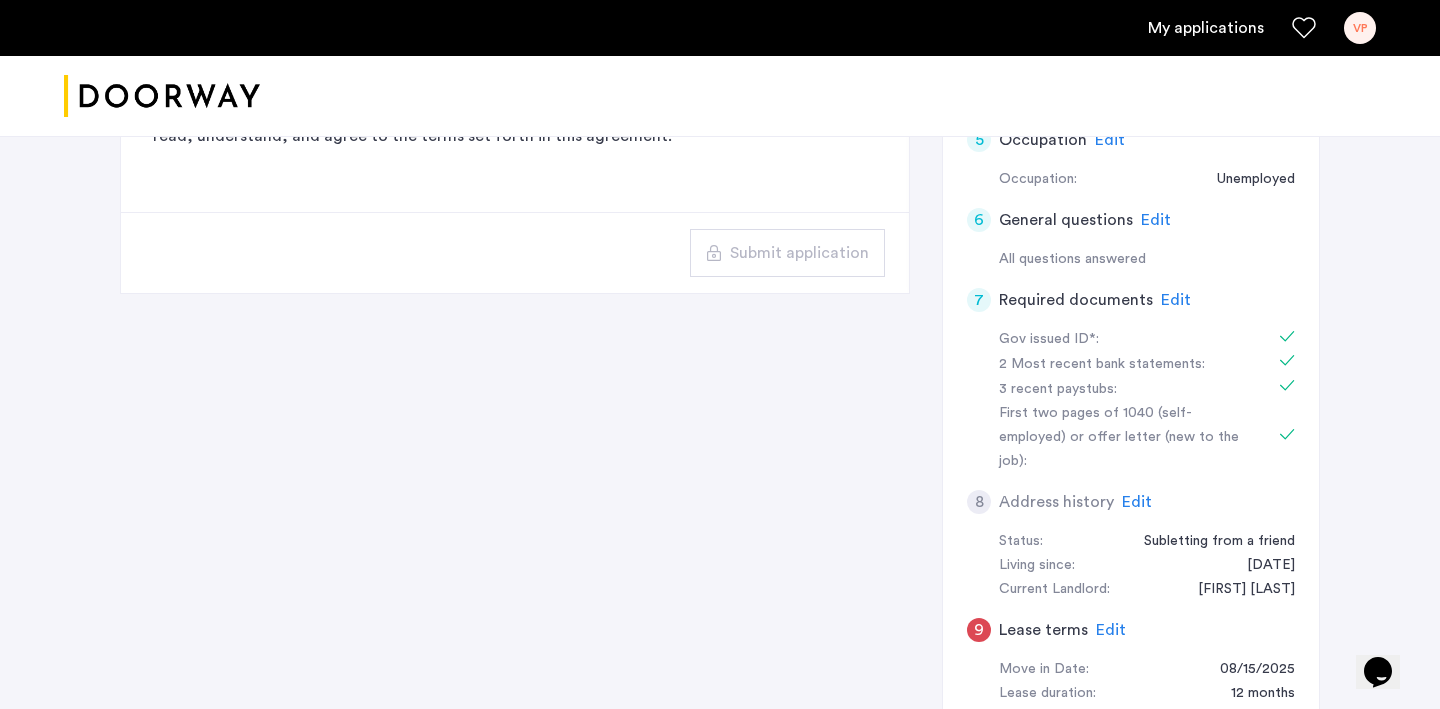 scroll, scrollTop: 440, scrollLeft: 0, axis: vertical 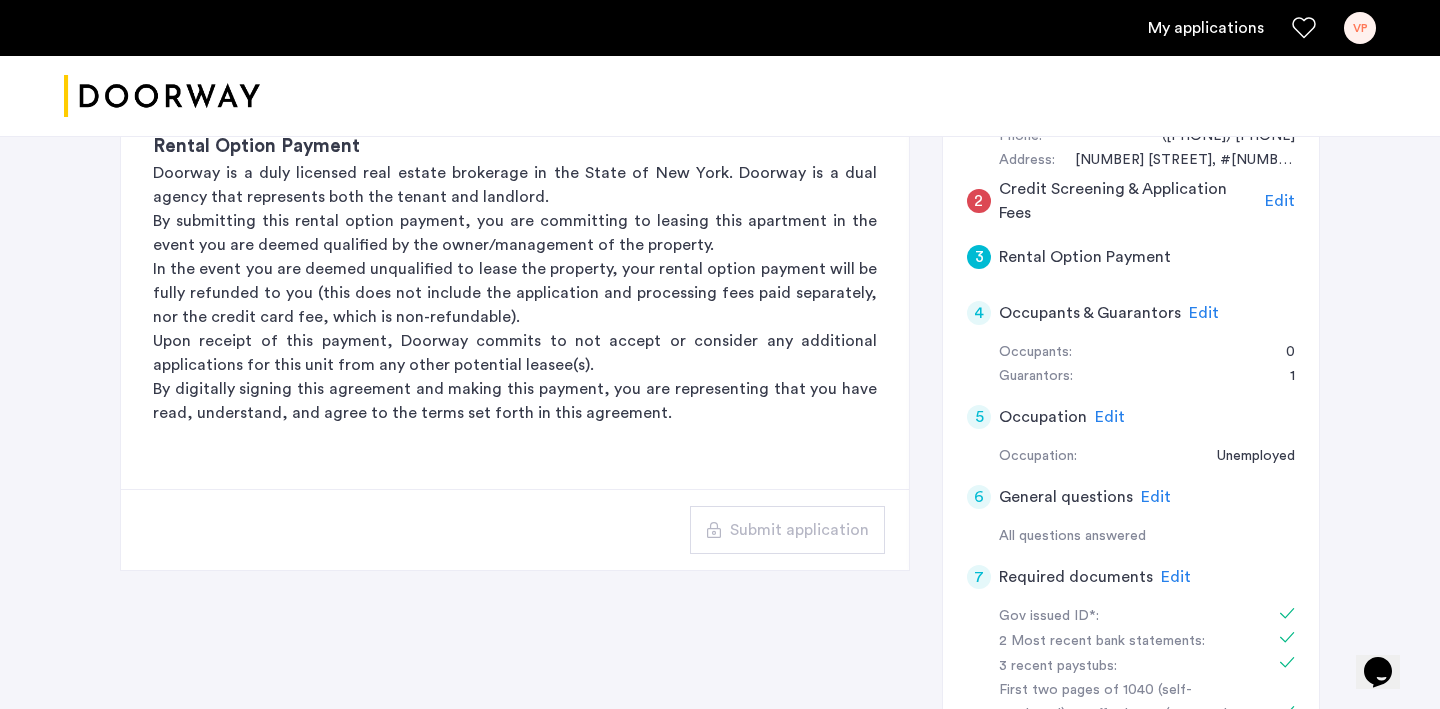 click on "Edit" 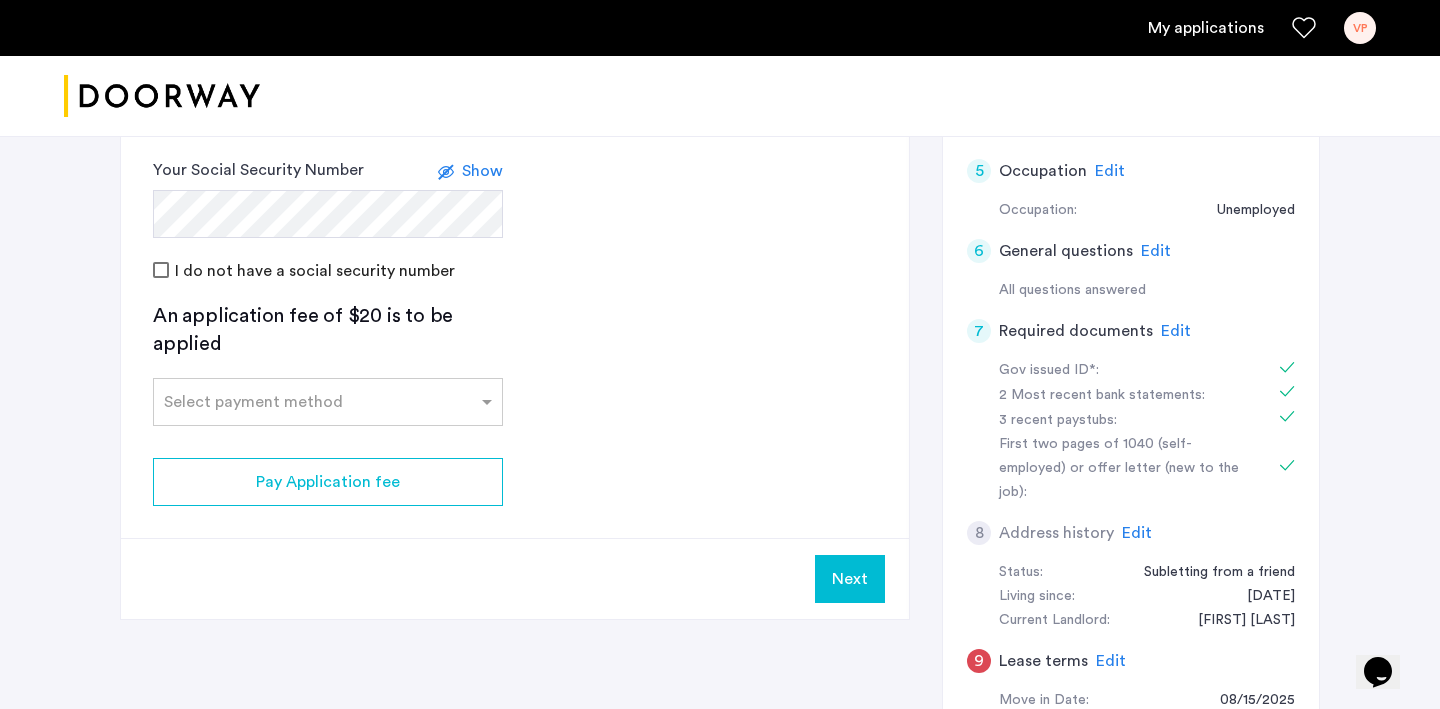 scroll, scrollTop: 519, scrollLeft: 0, axis: vertical 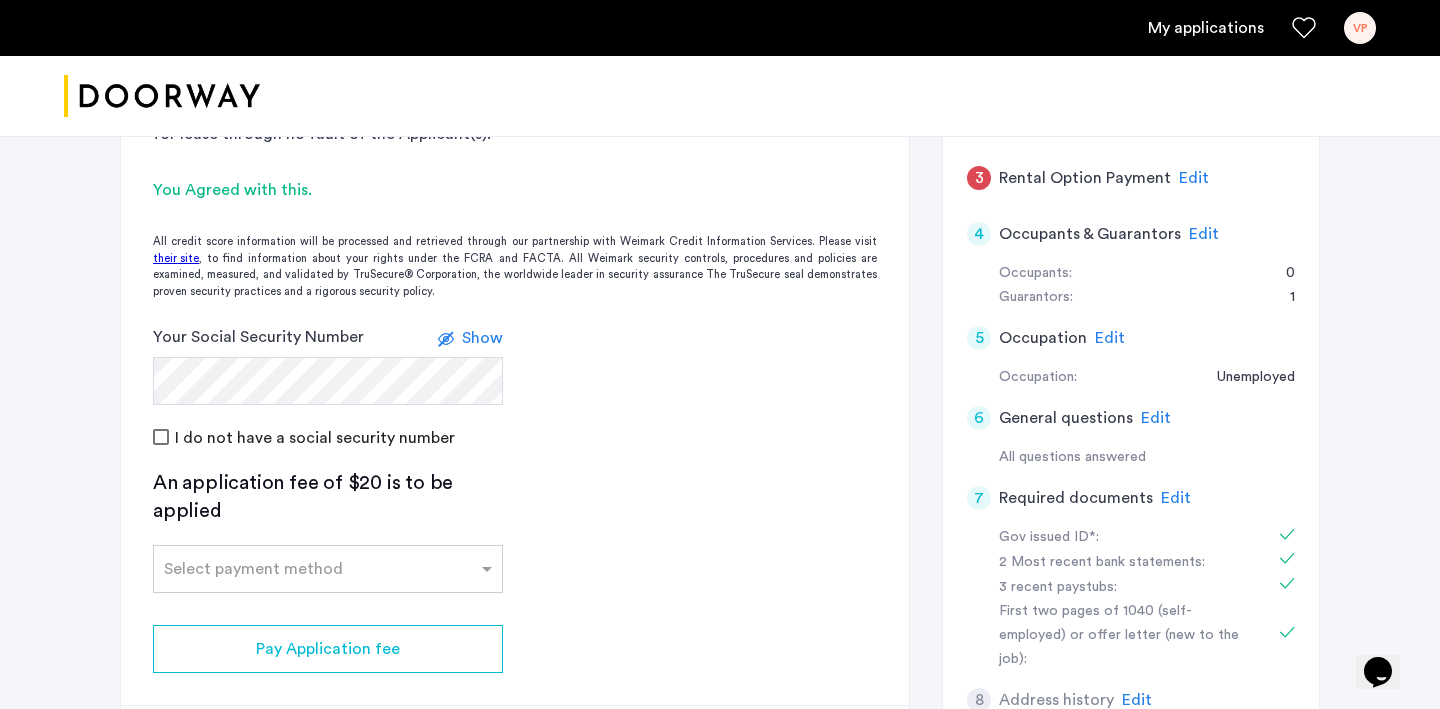 click on "I do not have a social security number" 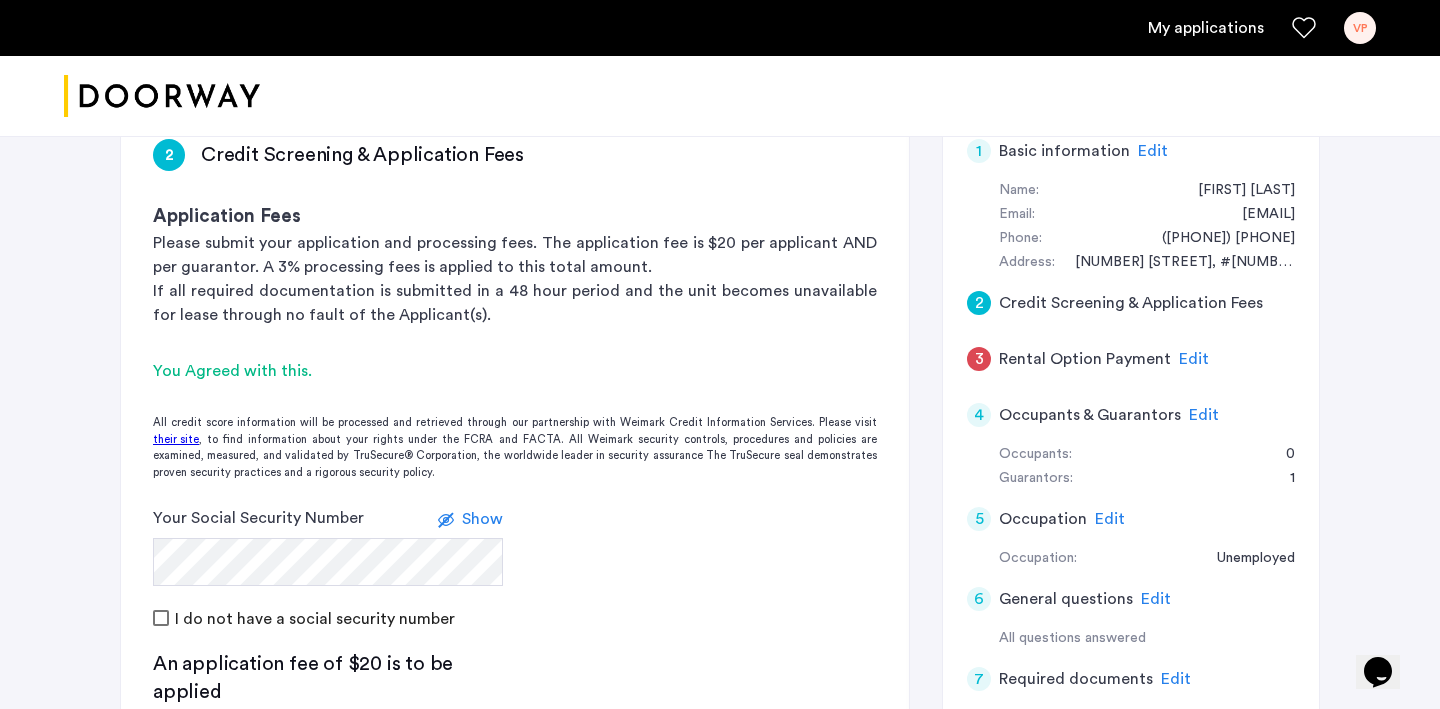 scroll, scrollTop: 336, scrollLeft: 0, axis: vertical 